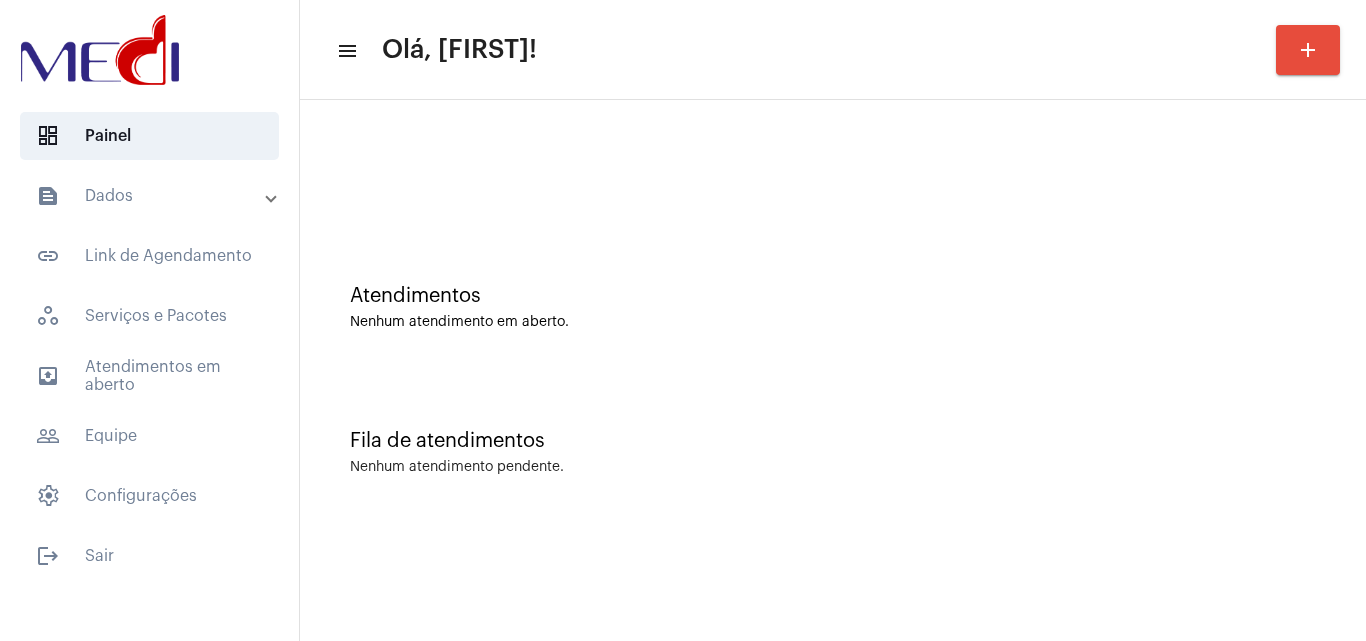 scroll, scrollTop: 0, scrollLeft: 0, axis: both 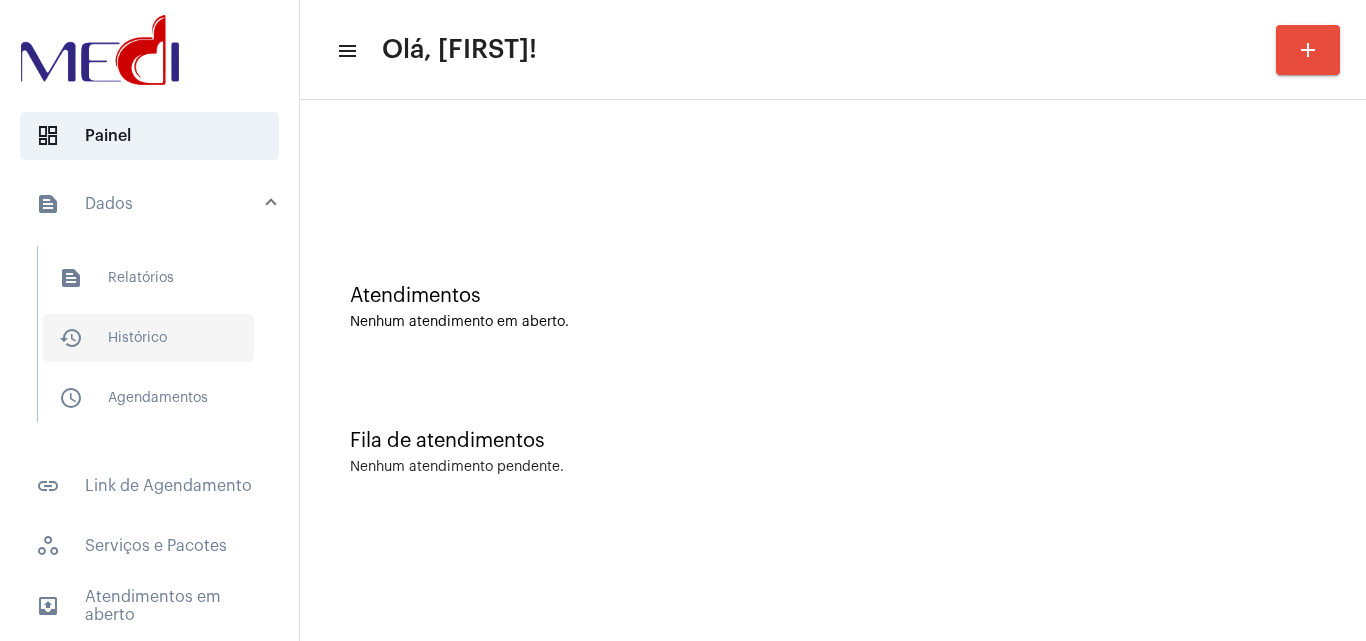 click on "history_outlined  Histórico" at bounding box center [148, 338] 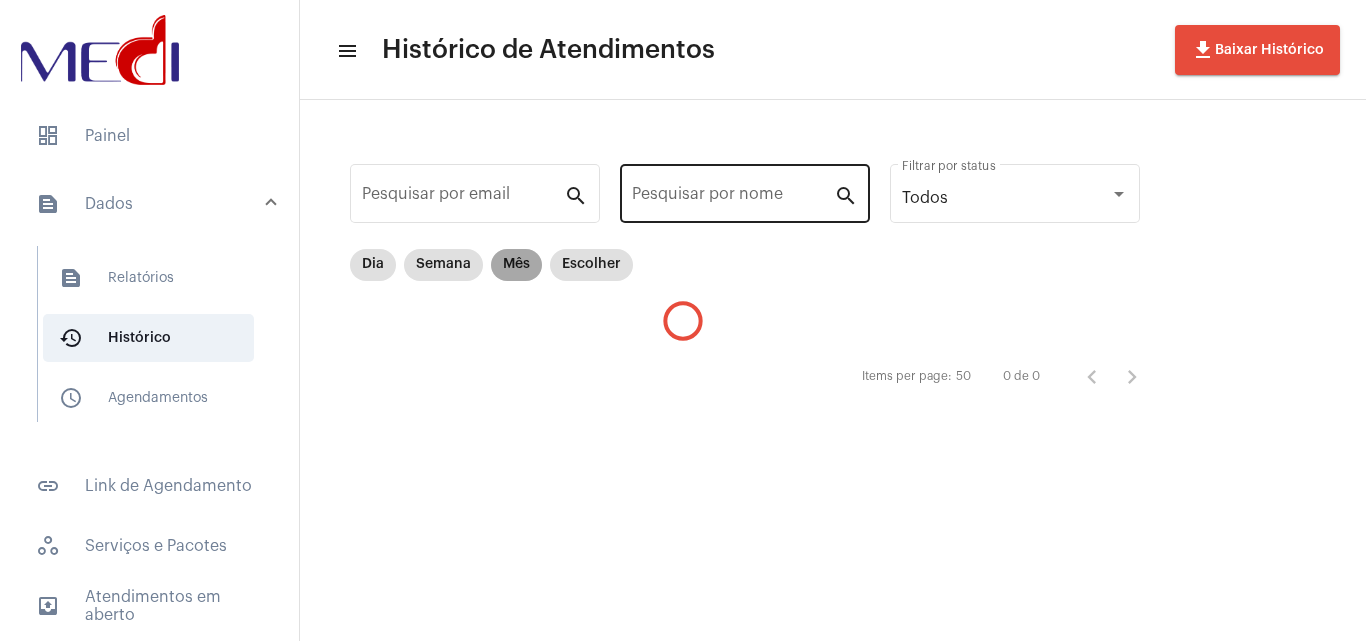 drag, startPoint x: 529, startPoint y: 264, endPoint x: 697, endPoint y: 212, distance: 175.86359 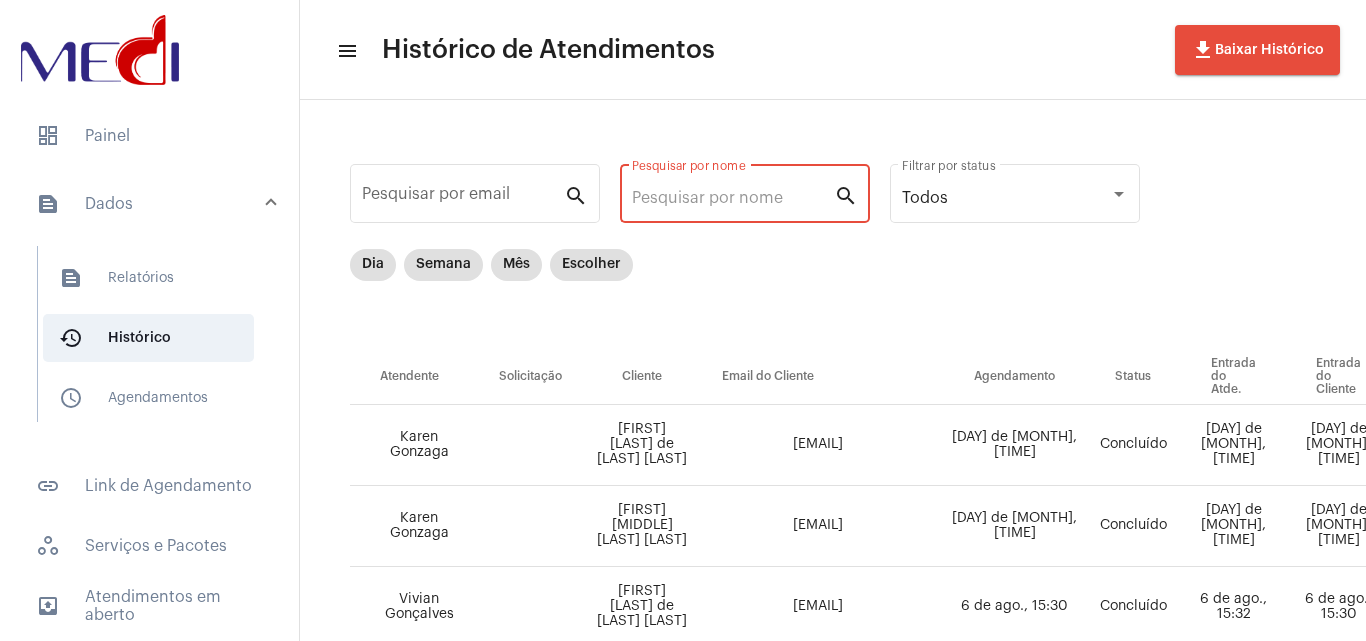 click on "Pesquisar por nome" at bounding box center [733, 198] 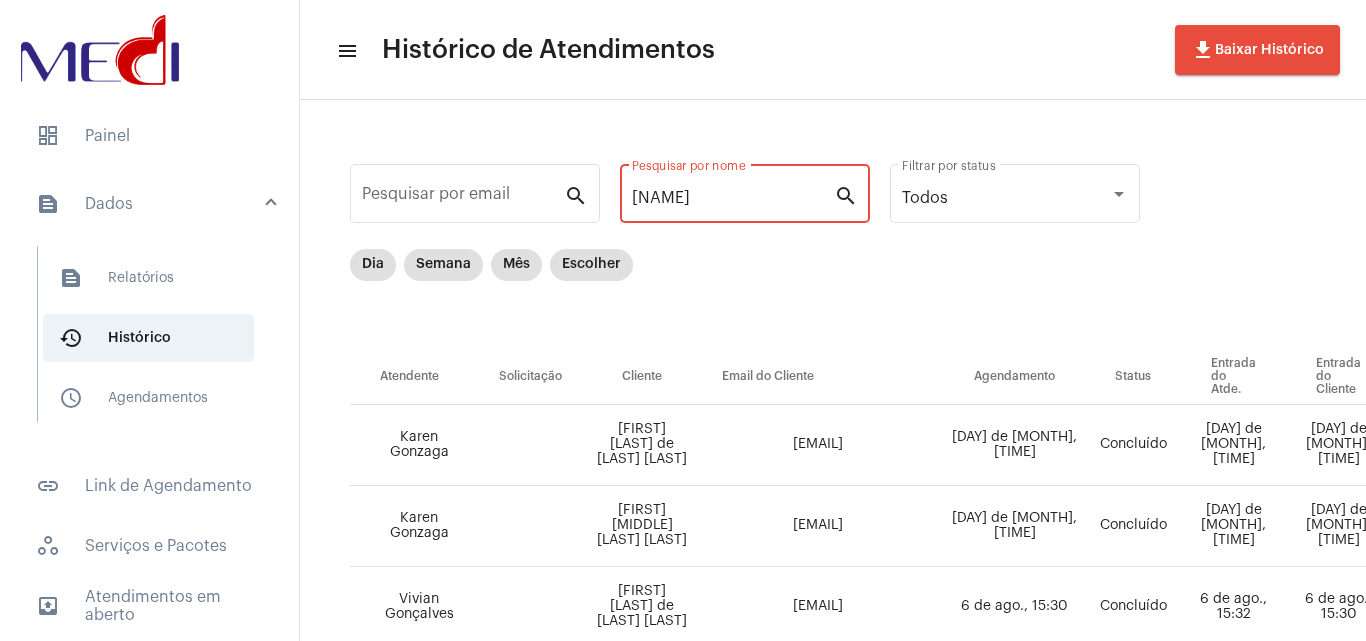 scroll, scrollTop: 0, scrollLeft: 47, axis: horizontal 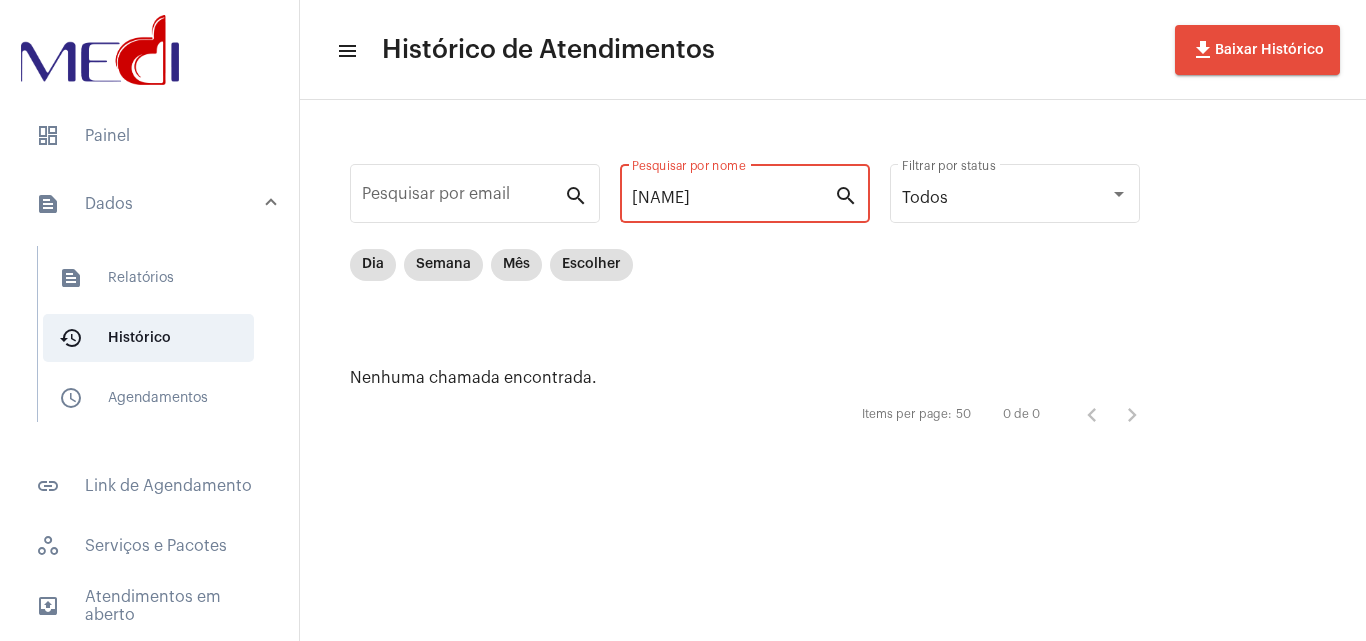 drag, startPoint x: 653, startPoint y: 196, endPoint x: 1290, endPoint y: 201, distance: 637.01965 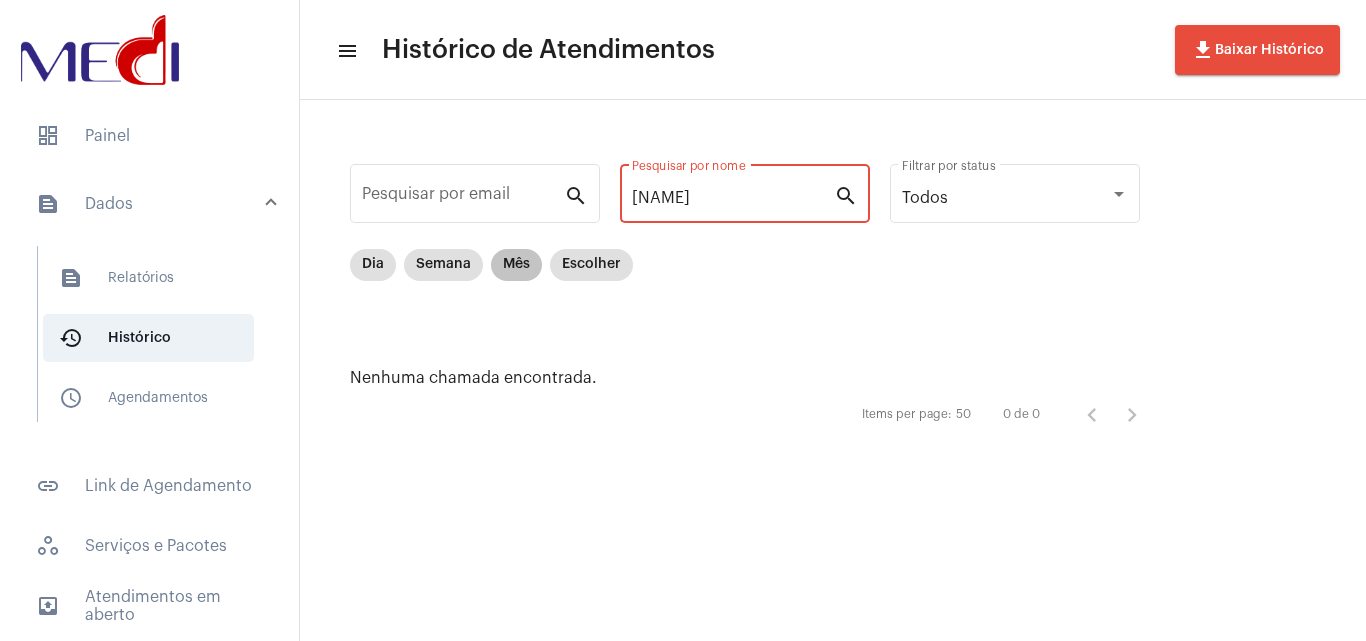 type on "[NAME]" 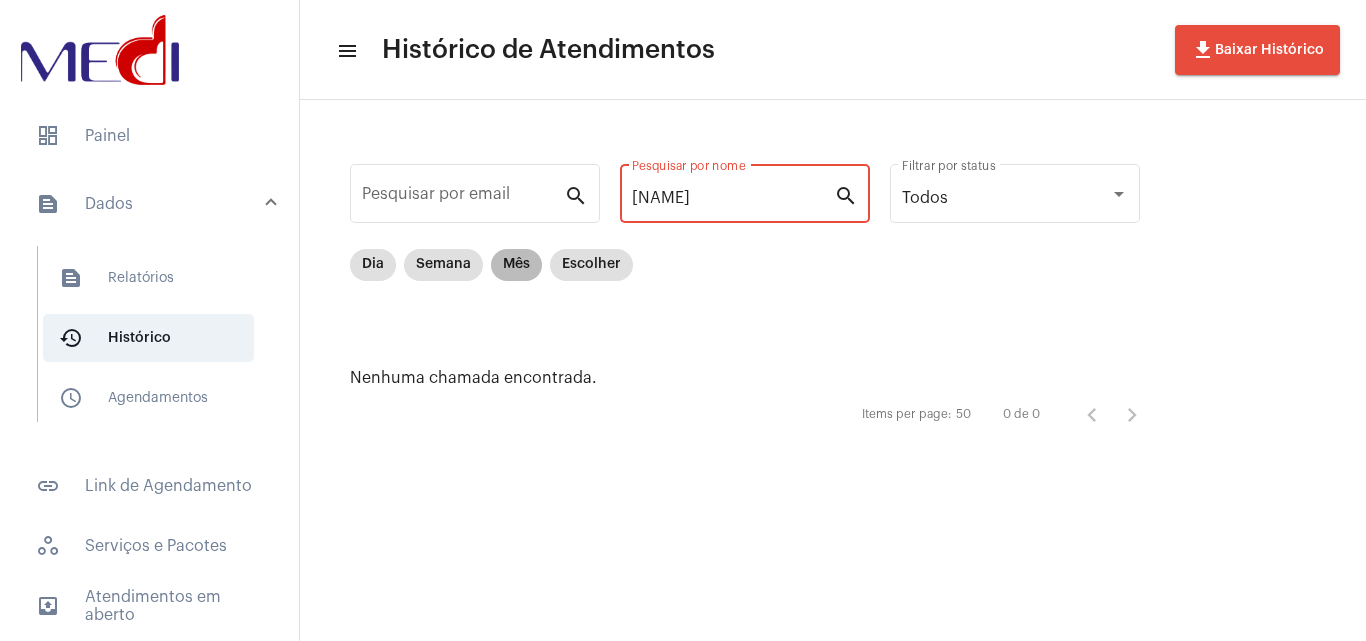 click on "Mês" at bounding box center [516, 265] 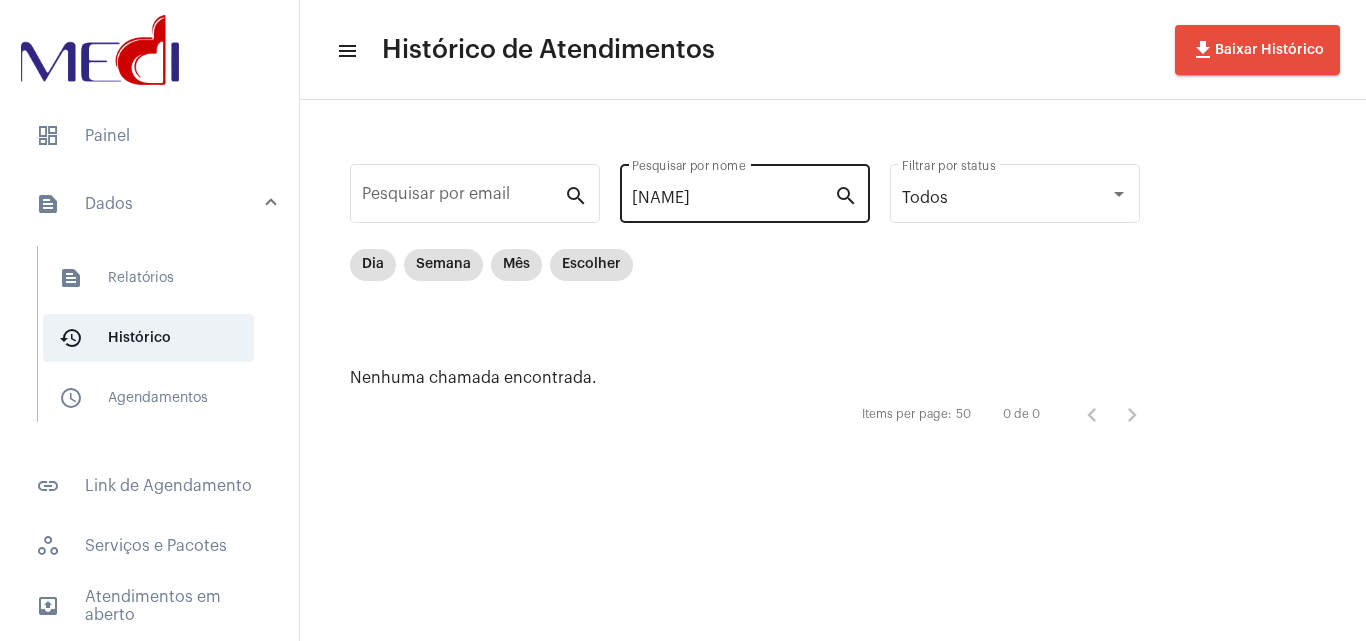 click on "[NAME] Pesquisar por nome" 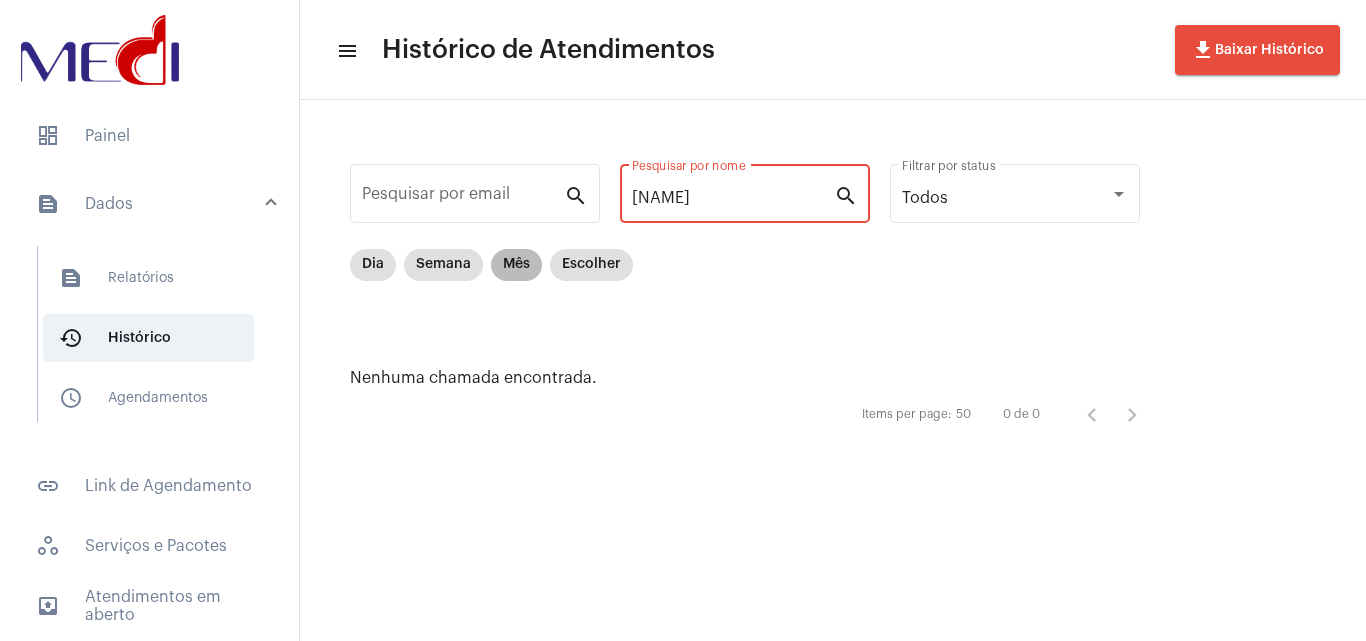 click on "Mês" at bounding box center (516, 265) 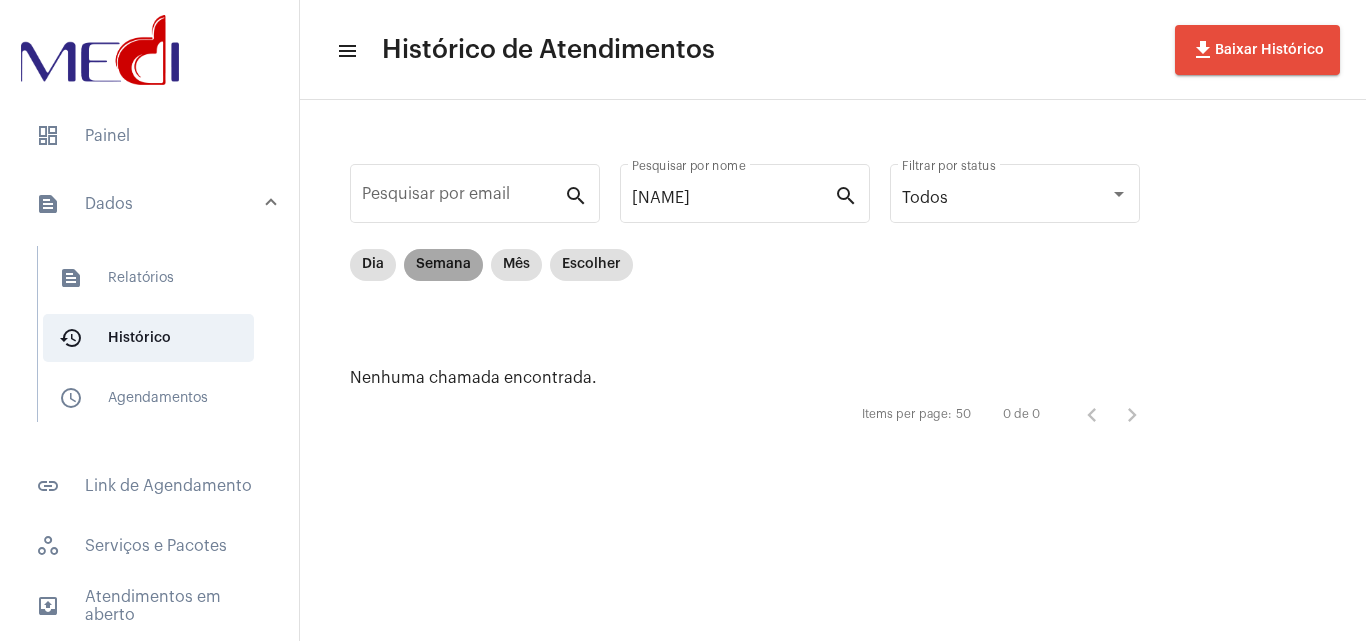 click on "Semana" at bounding box center [443, 265] 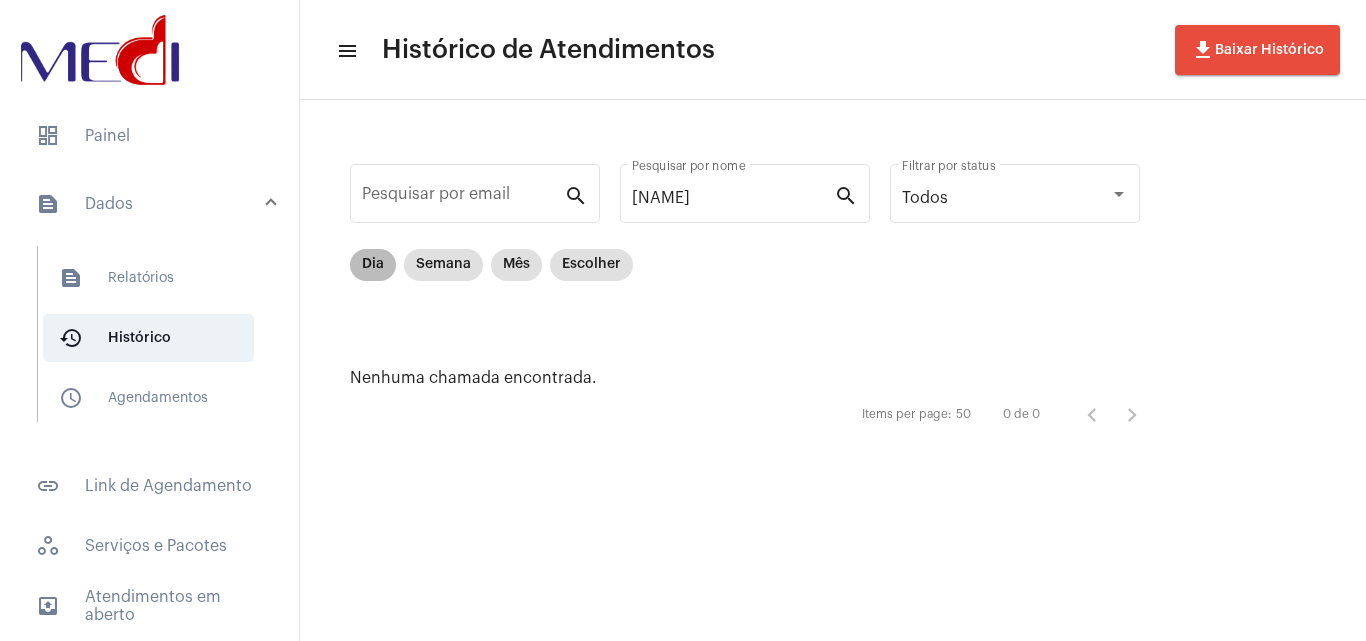 click on "Dia" at bounding box center (373, 265) 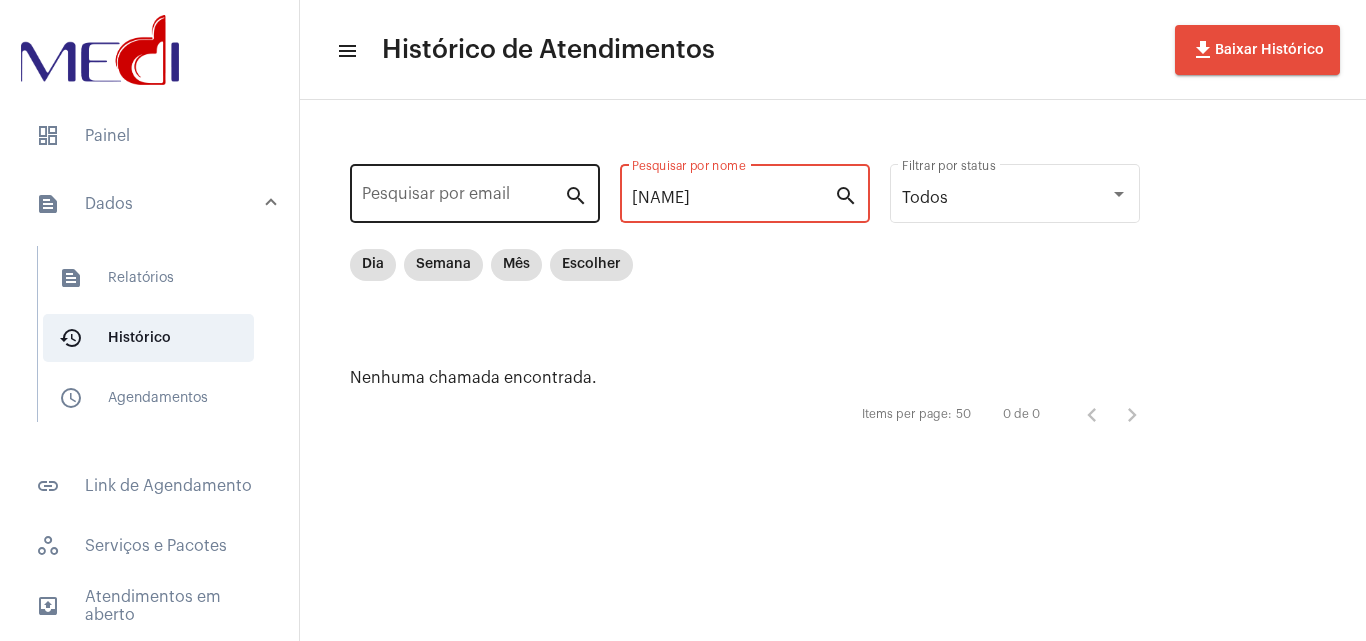 drag, startPoint x: 751, startPoint y: 199, endPoint x: 436, endPoint y: 179, distance: 315.63428 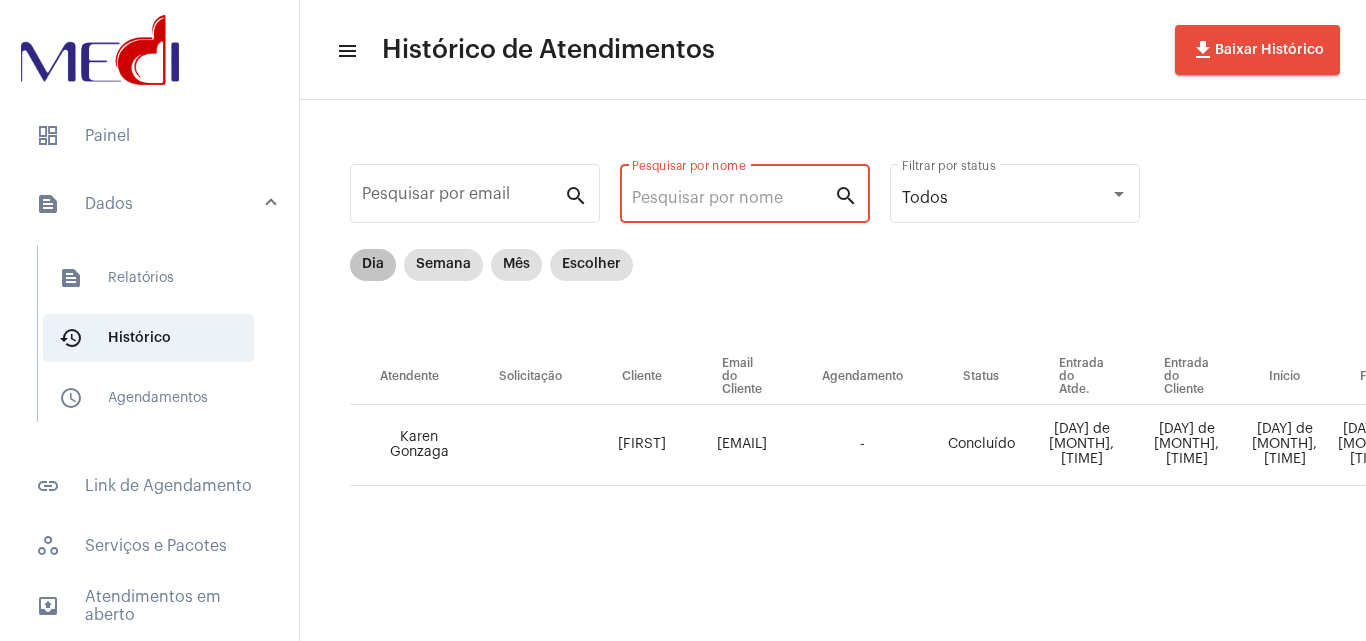 type 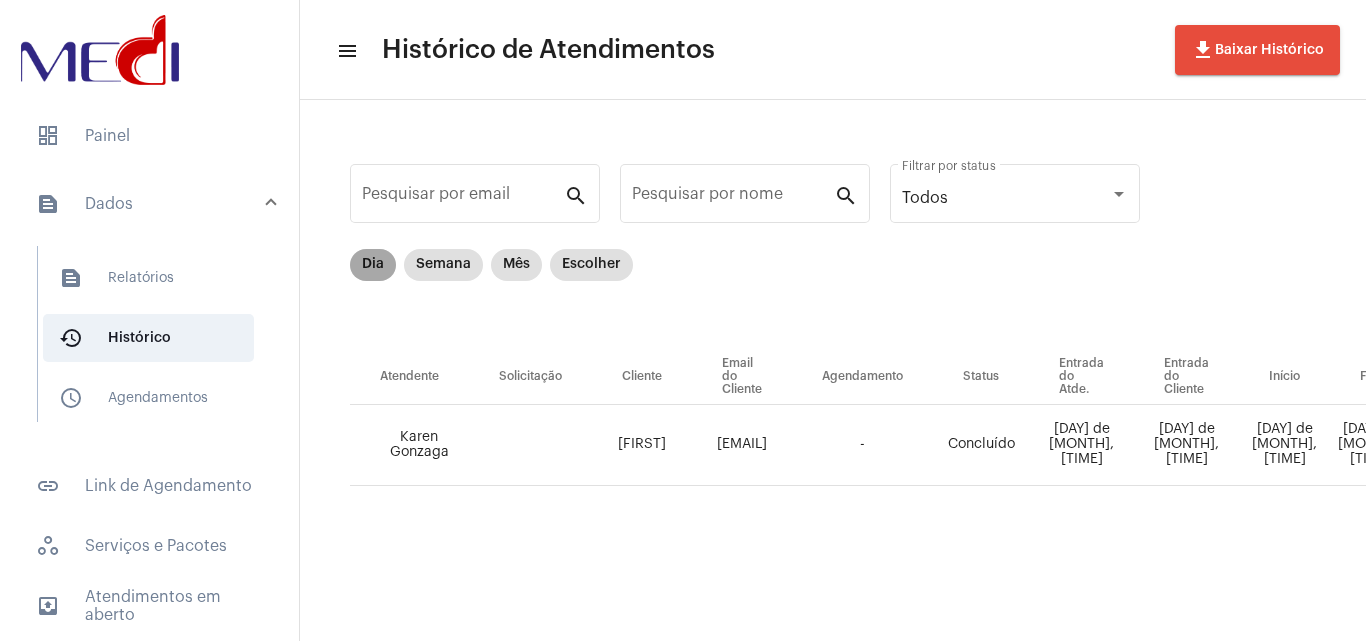 click on "Dia" at bounding box center [373, 265] 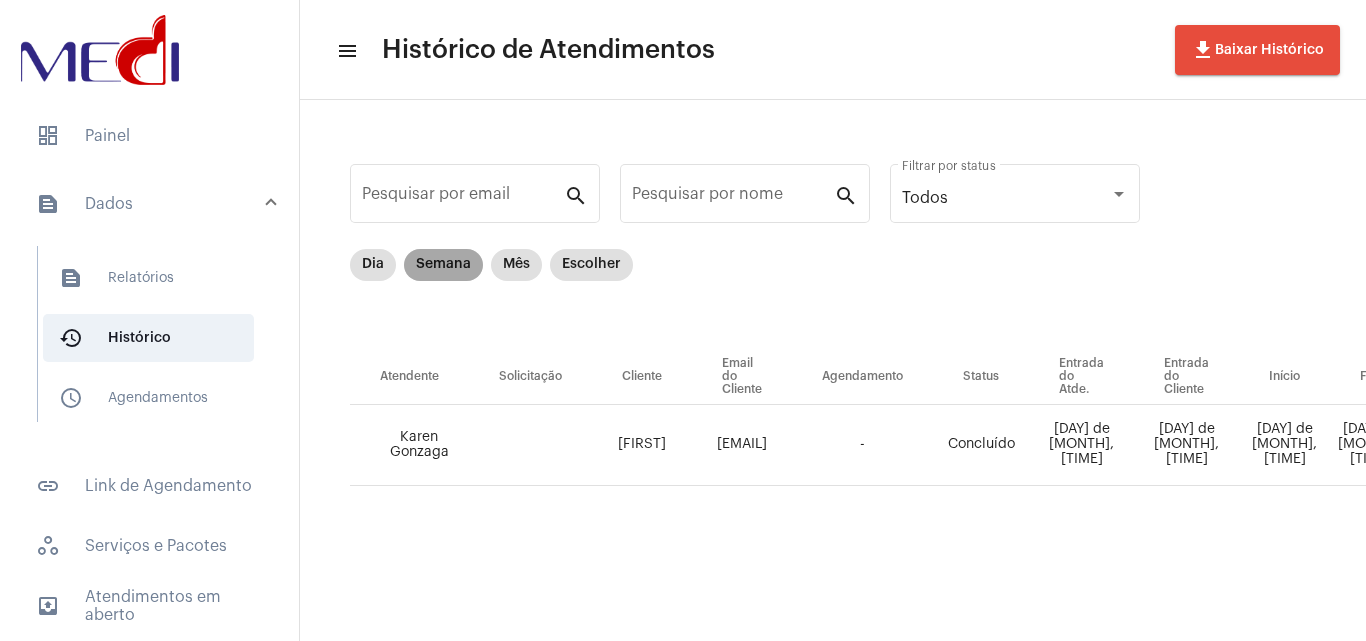 click on "Semana" at bounding box center (443, 265) 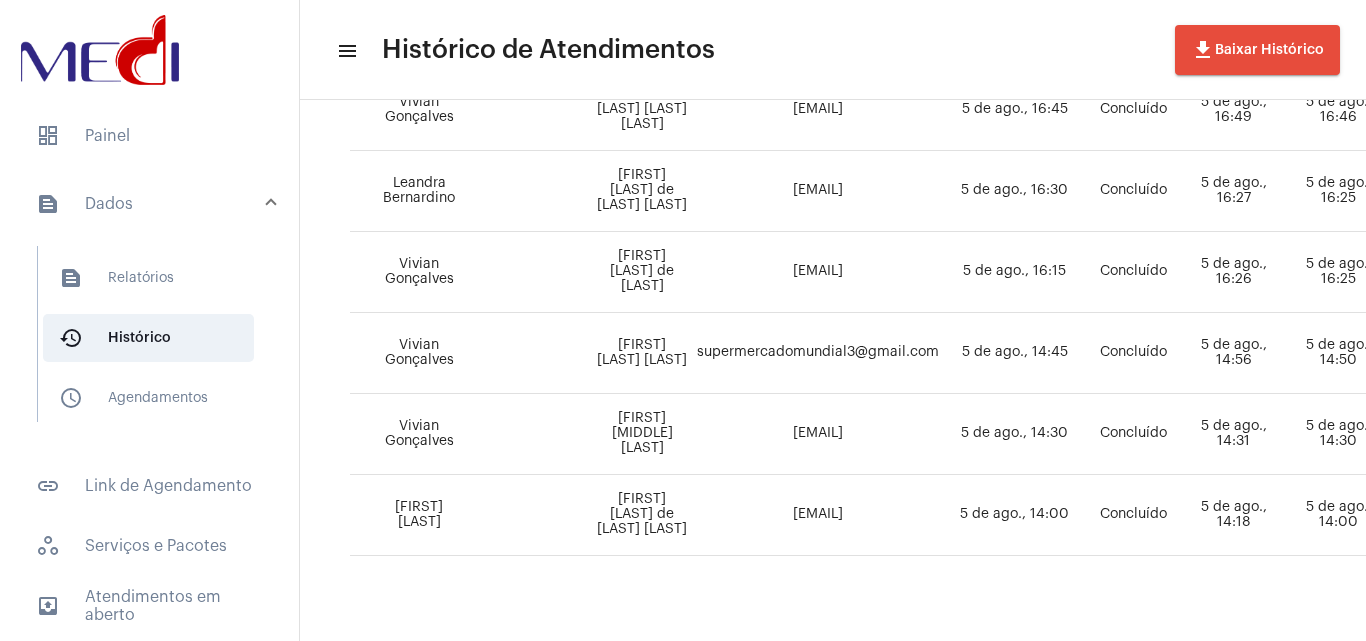 scroll, scrollTop: 0, scrollLeft: 0, axis: both 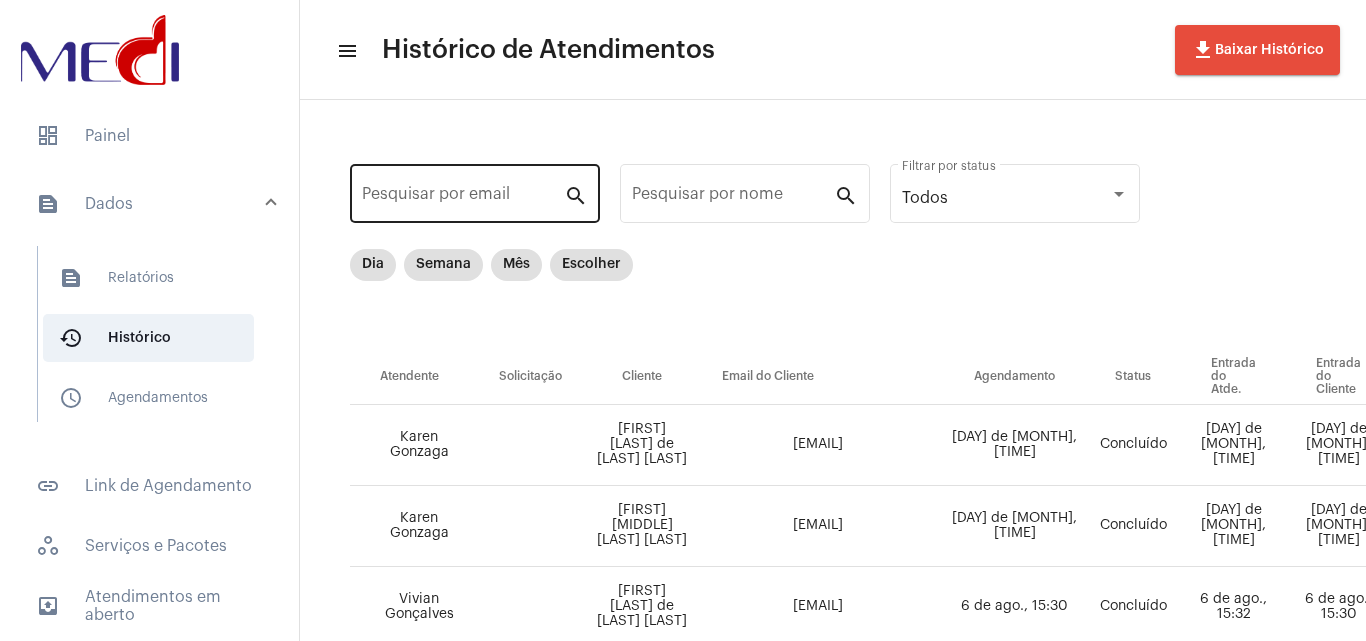 click on "Pesquisar por email" 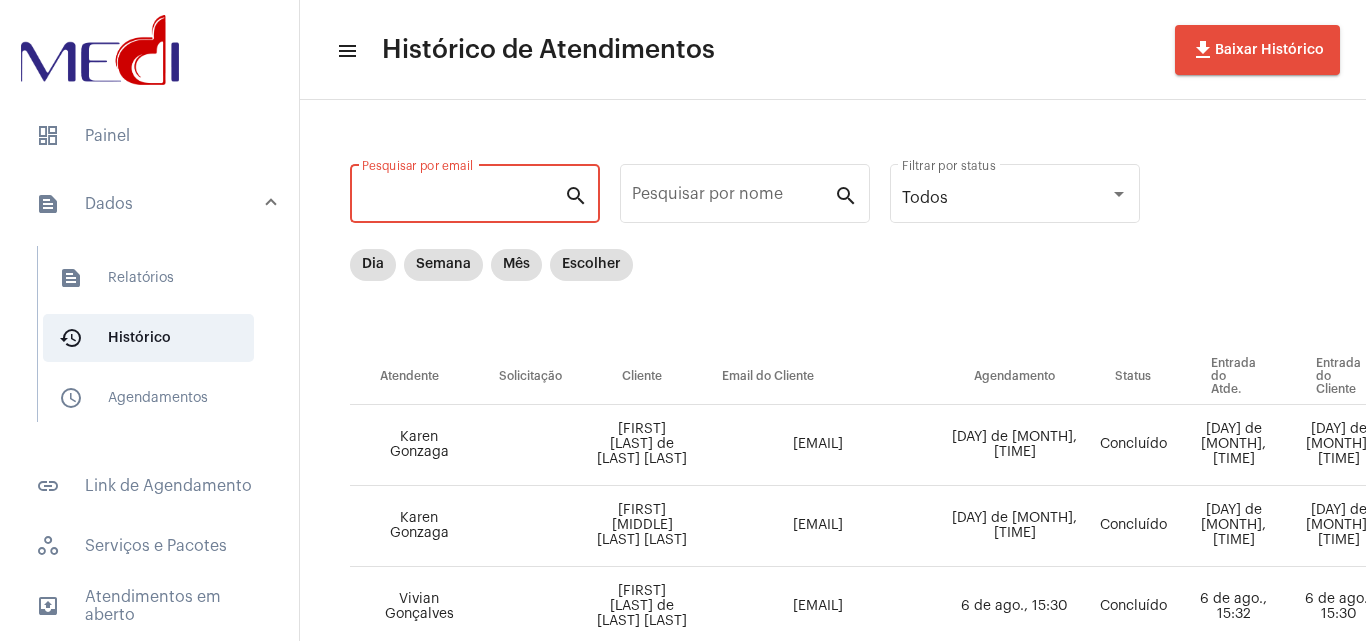 paste on "[EMAIL]" 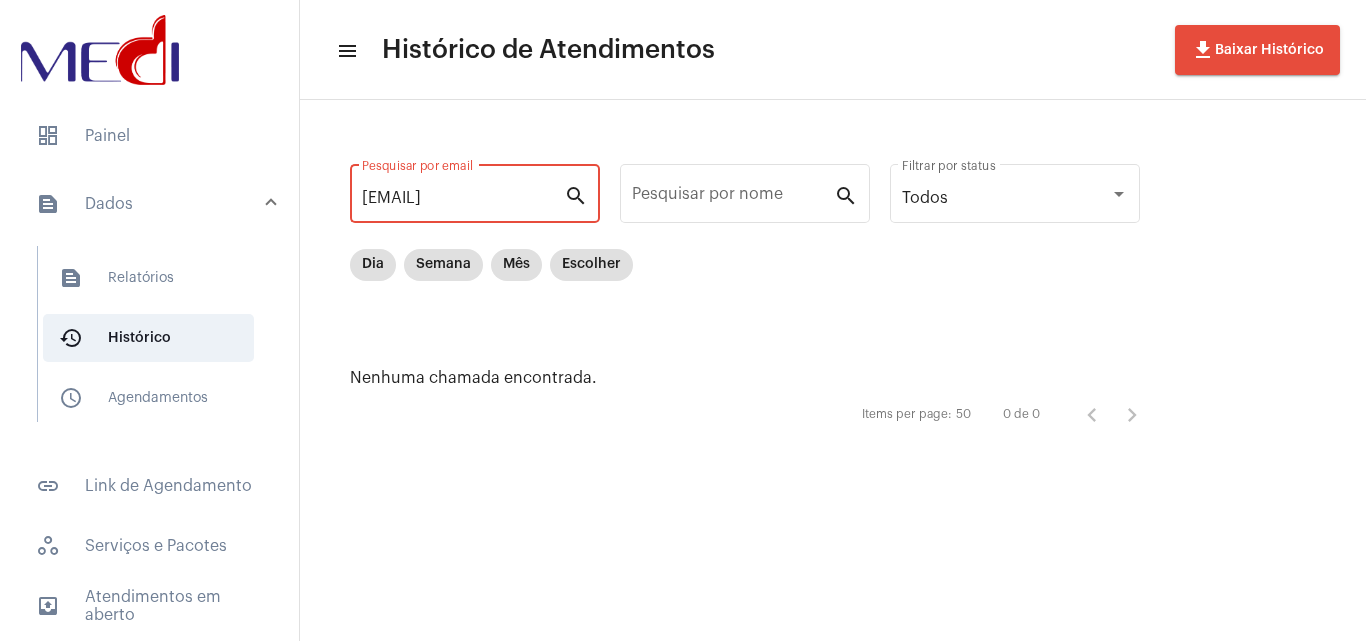 drag, startPoint x: 422, startPoint y: 195, endPoint x: 886, endPoint y: 279, distance: 471.54214 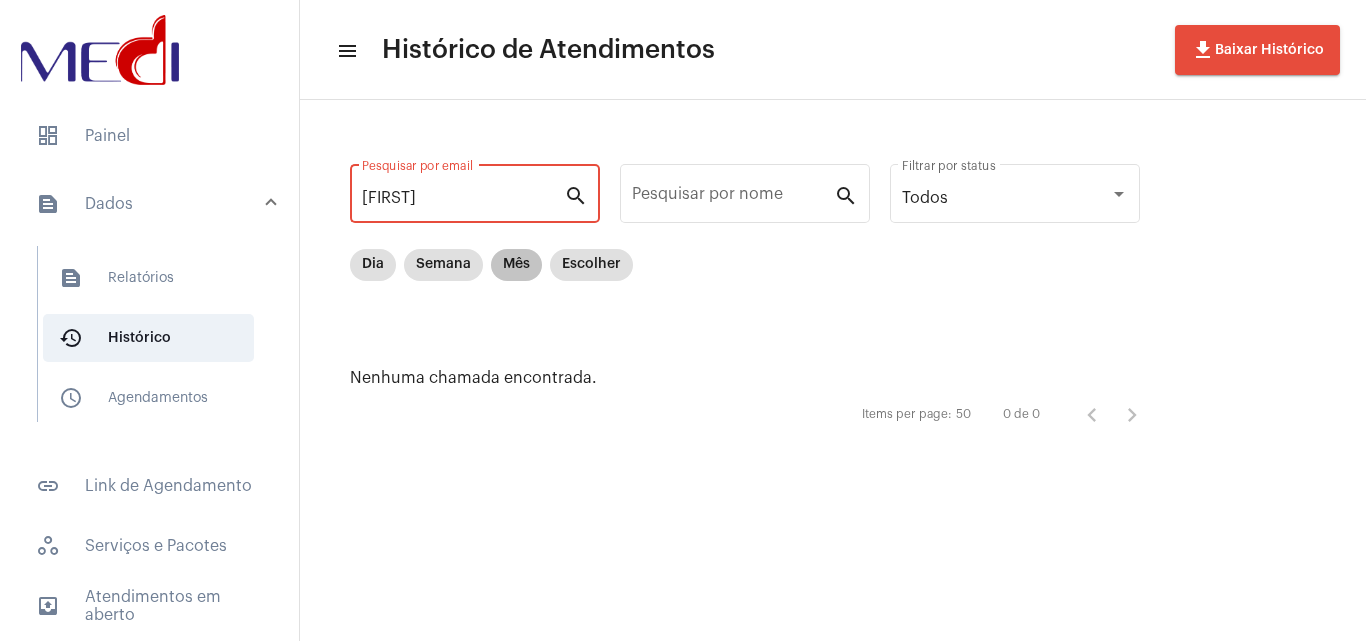 type on "[FIRST]" 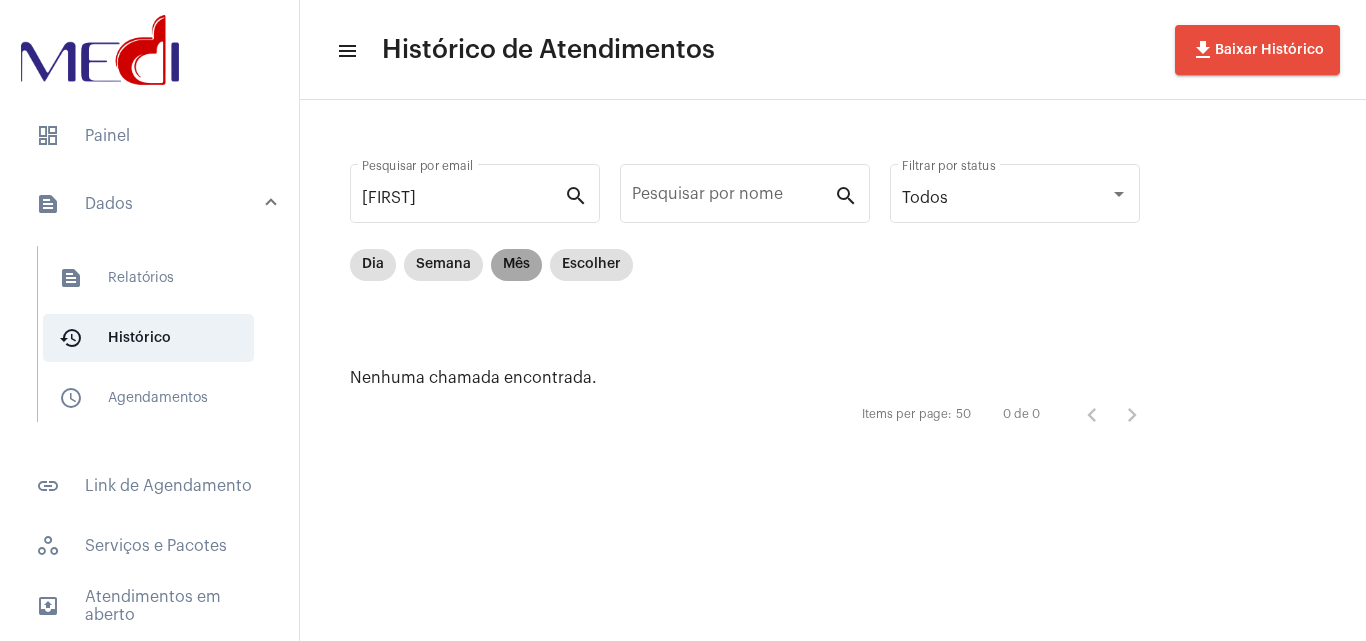 click on "Mês" at bounding box center (516, 265) 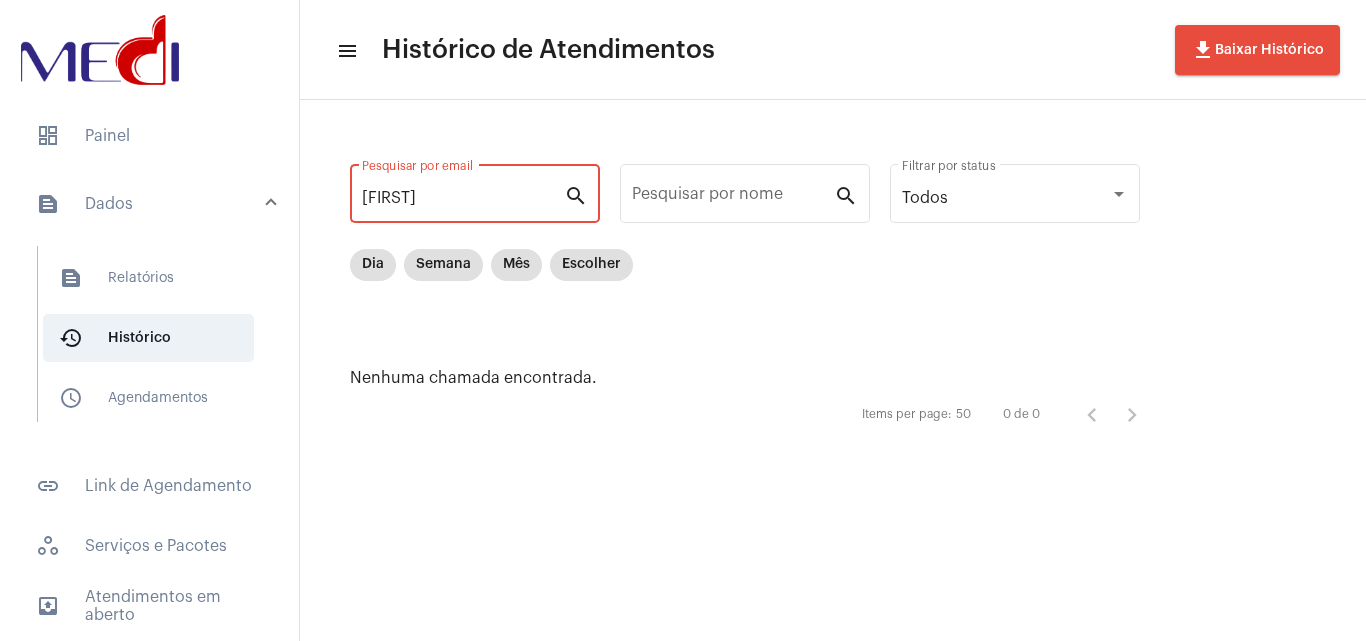click on "[FIRST]" at bounding box center (463, 198) 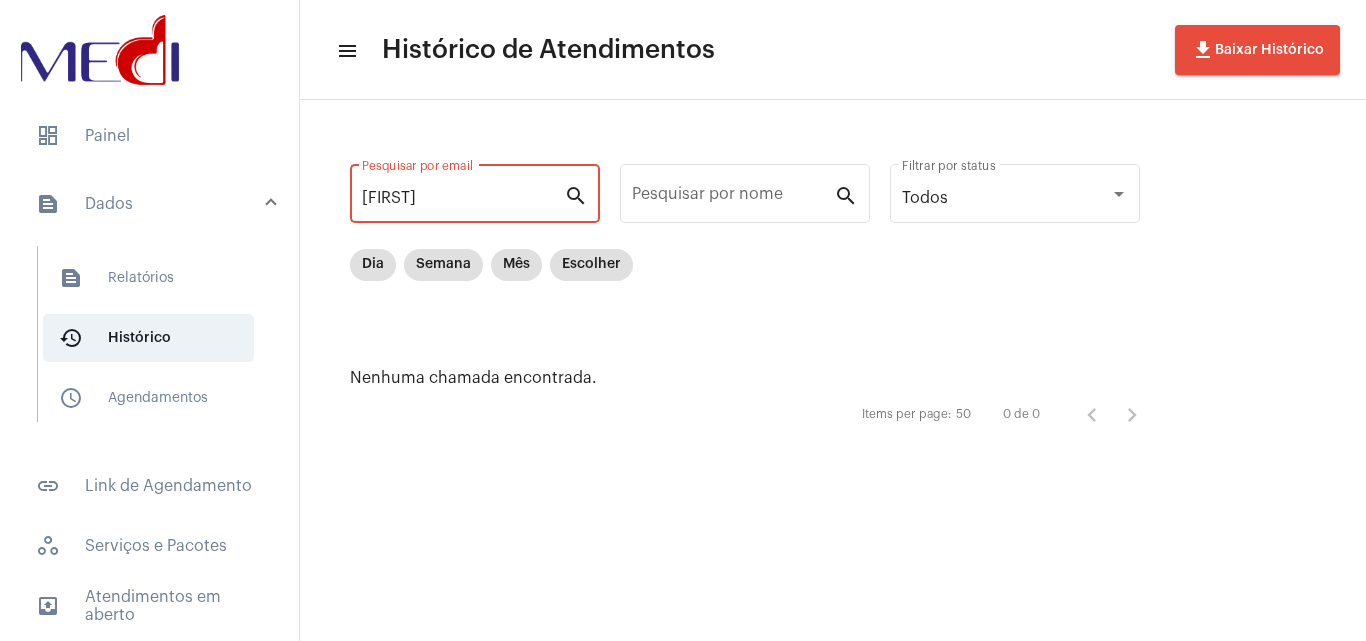 drag, startPoint x: 455, startPoint y: 194, endPoint x: 259, endPoint y: 183, distance: 196.30843 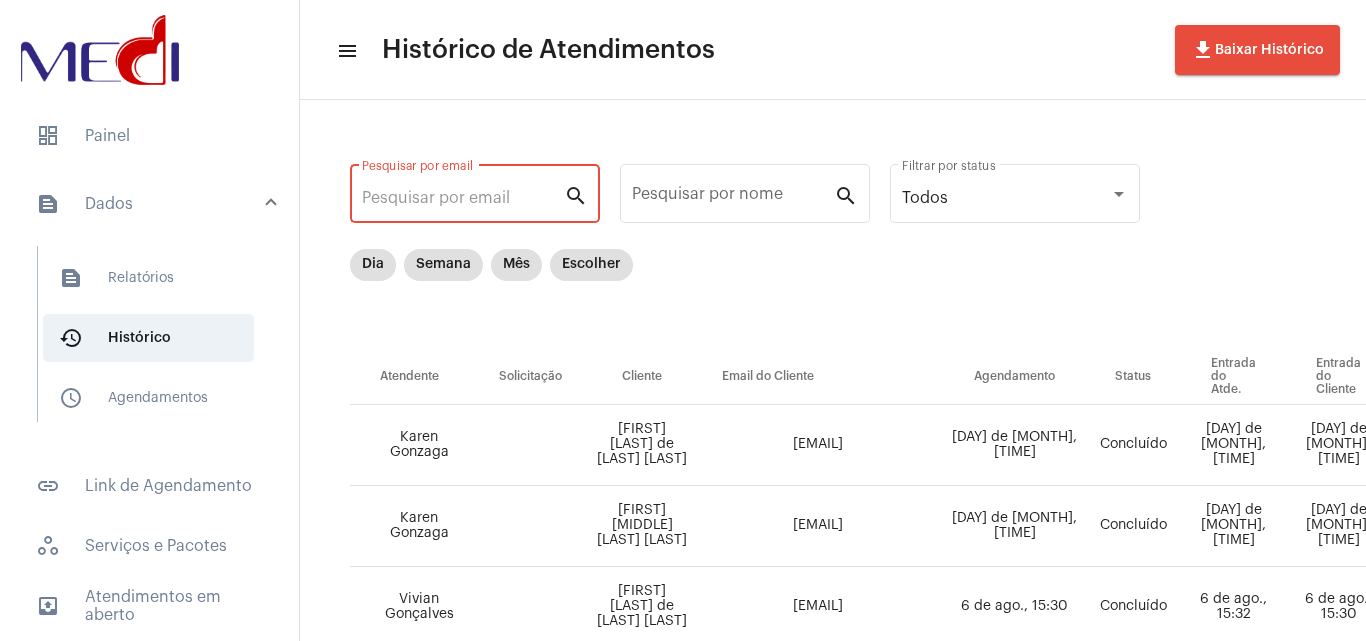 type 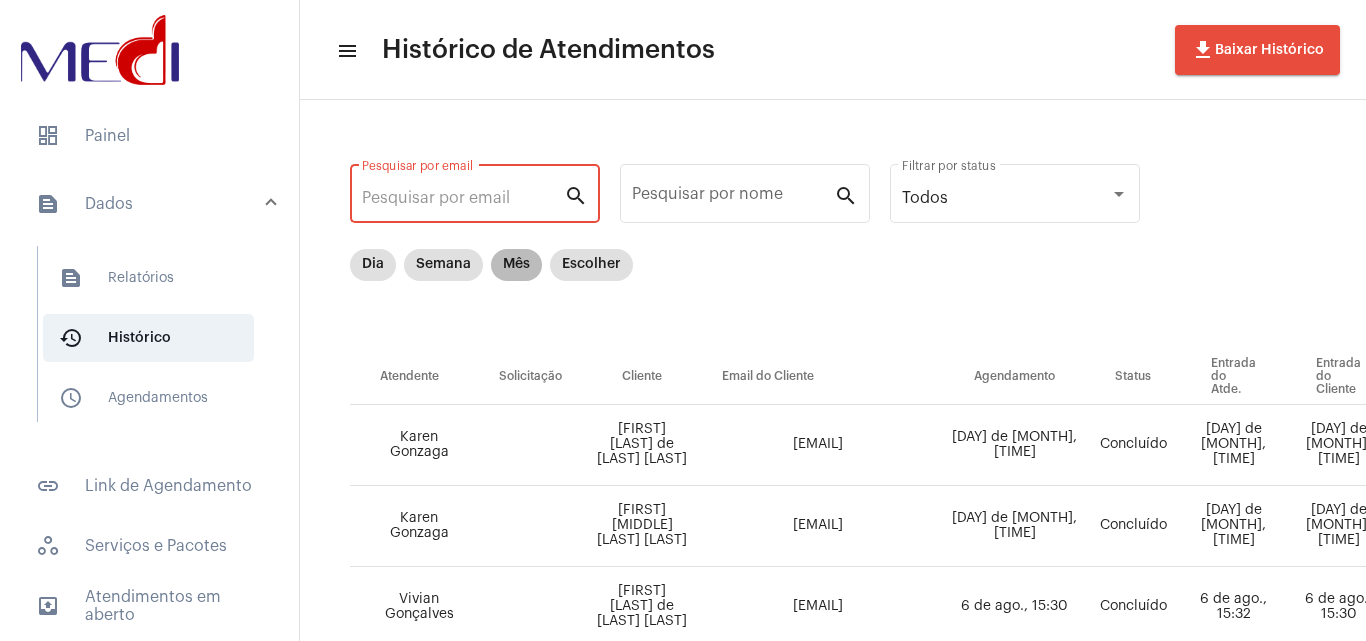 click on "Mês" at bounding box center (516, 265) 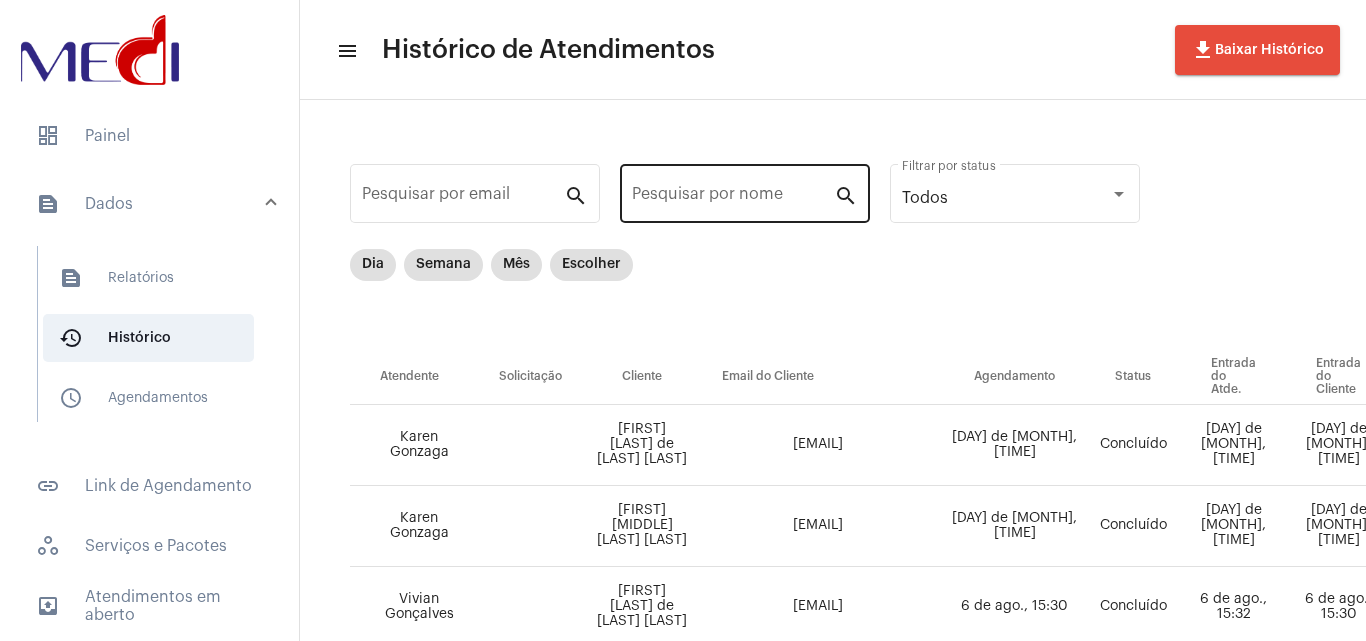 click on "Pesquisar por nome" at bounding box center (733, 198) 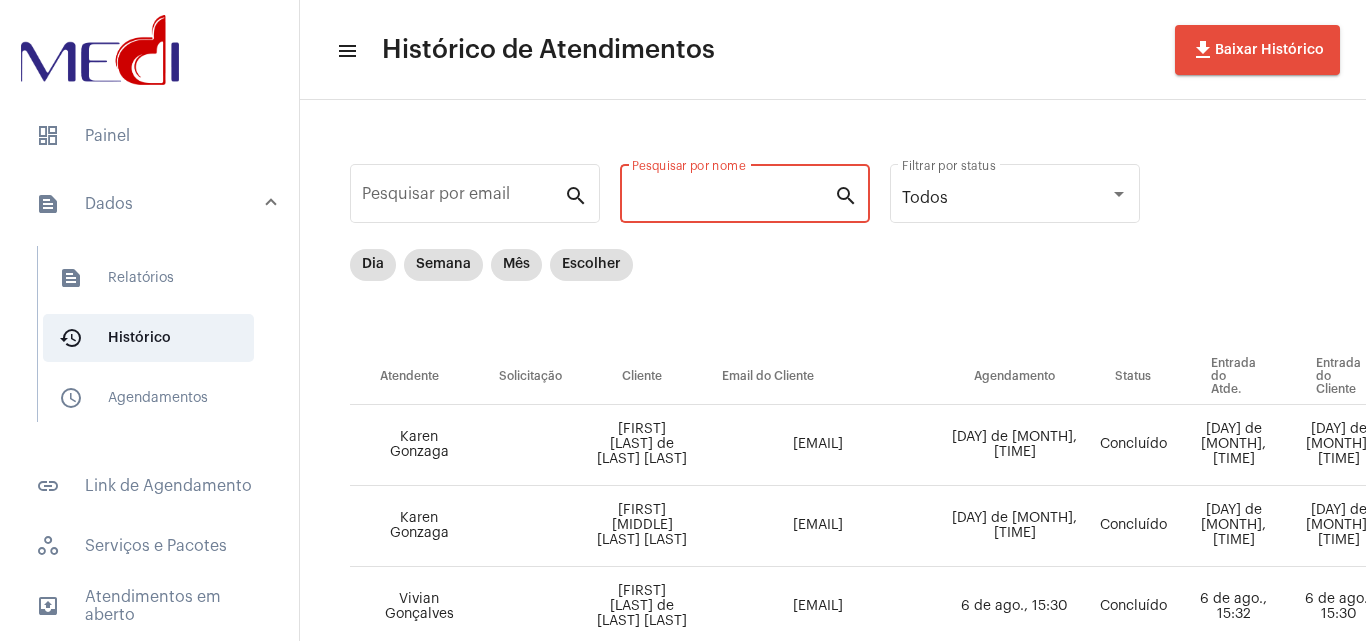 paste on "[NAME]" 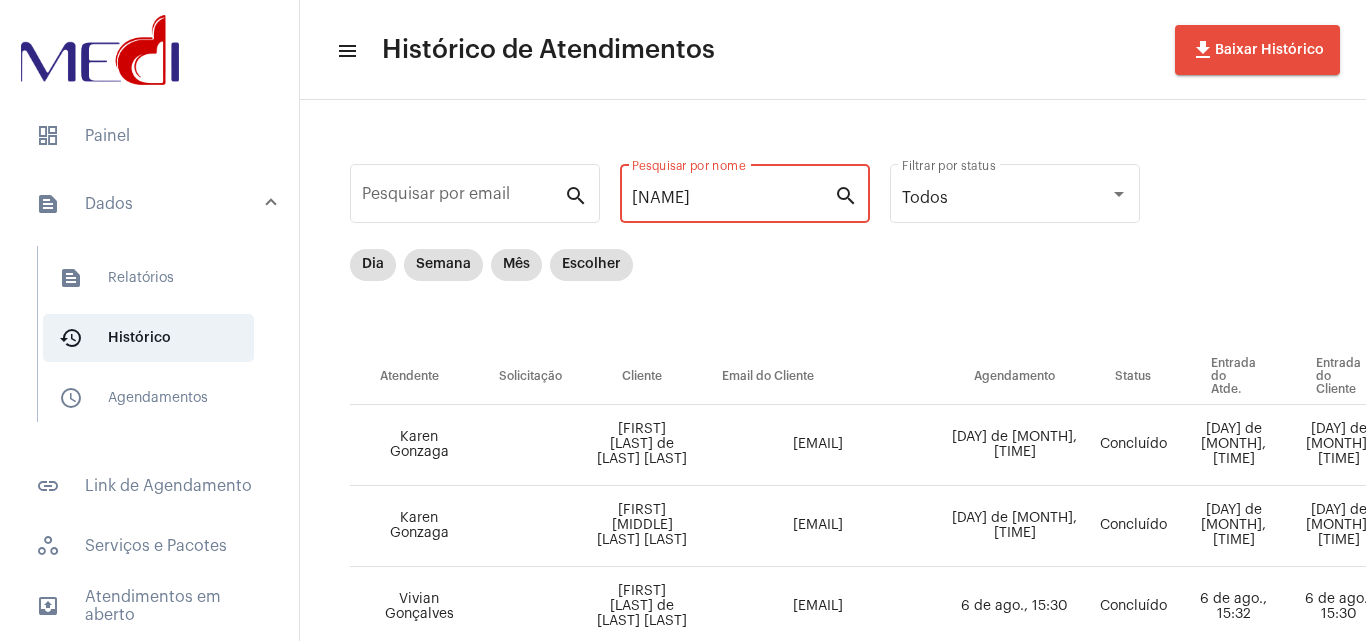 scroll, scrollTop: 0, scrollLeft: 47, axis: horizontal 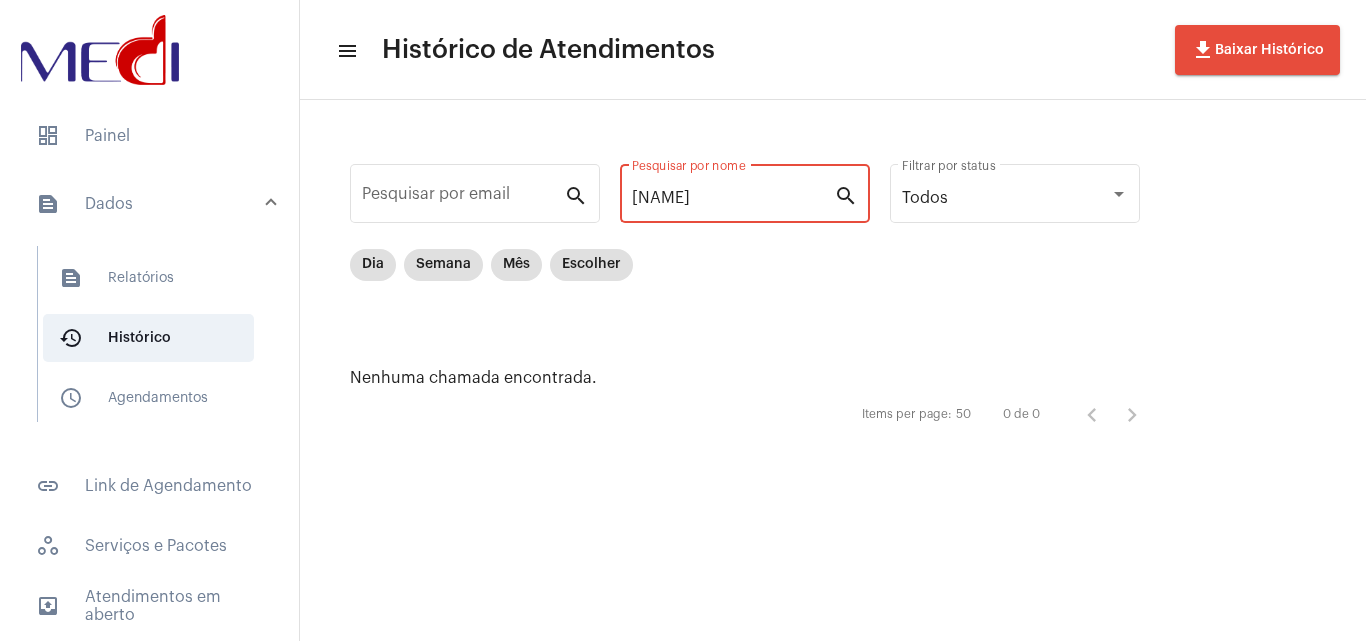 drag, startPoint x: 667, startPoint y: 200, endPoint x: 1238, endPoint y: 261, distance: 574.2491 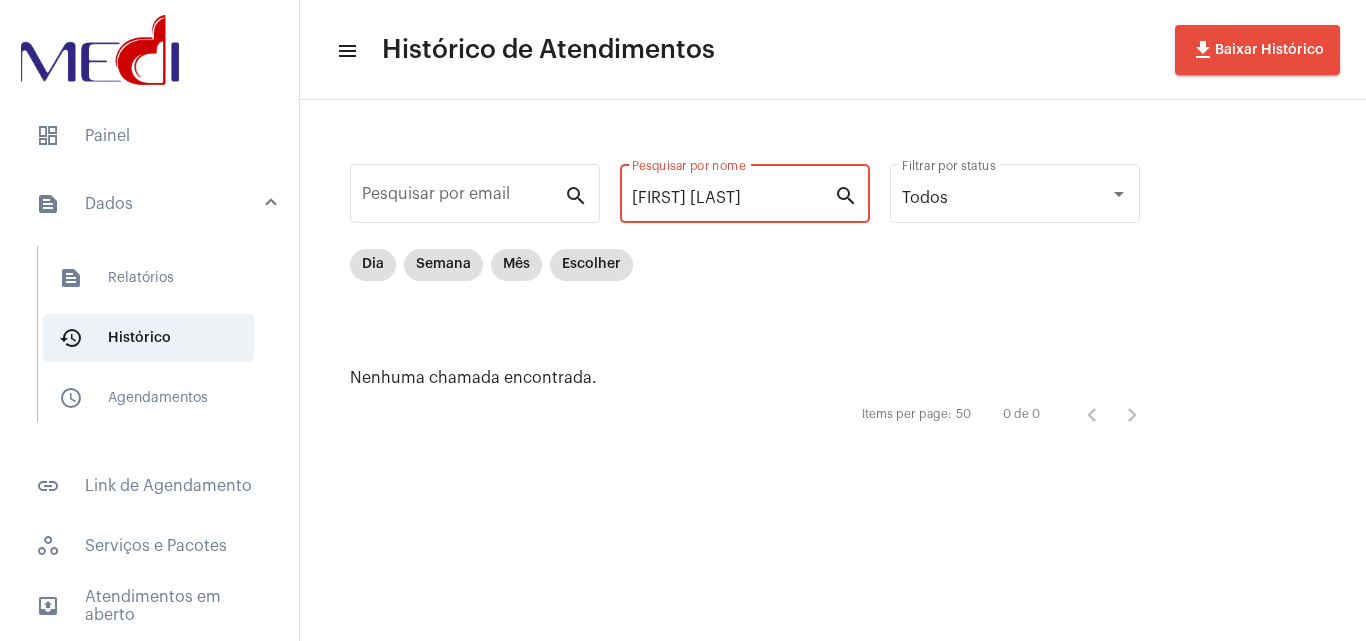 scroll, scrollTop: 0, scrollLeft: 0, axis: both 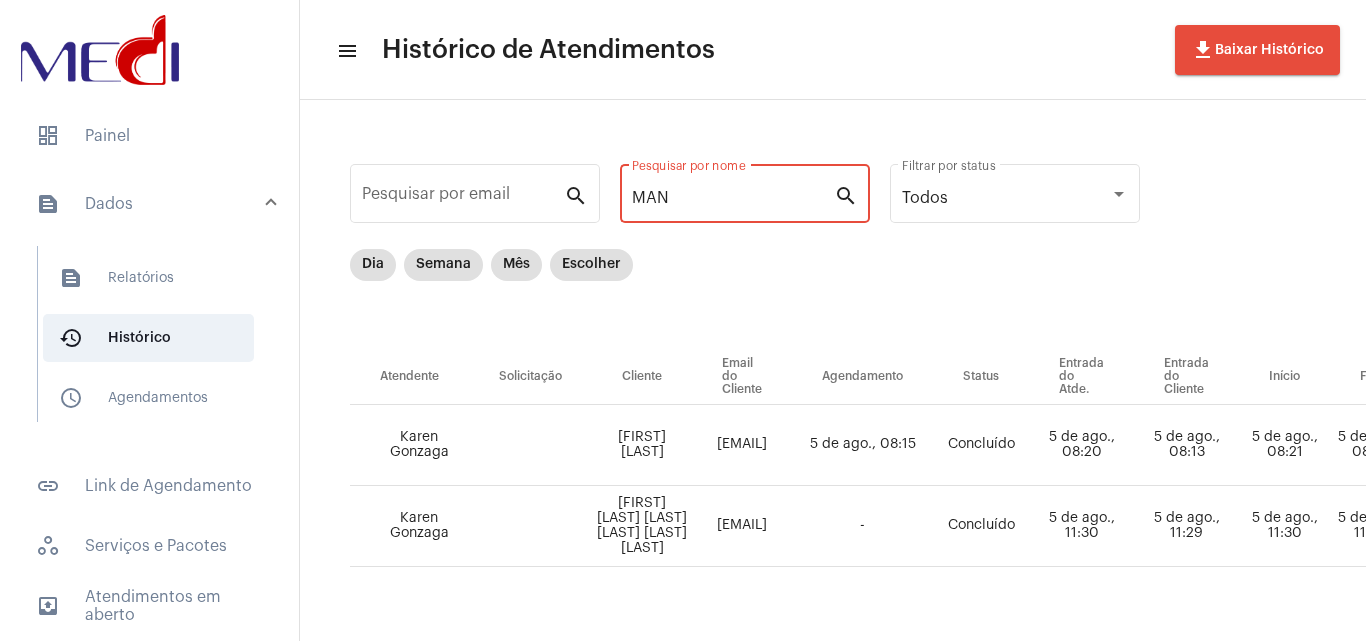 type on "MAN" 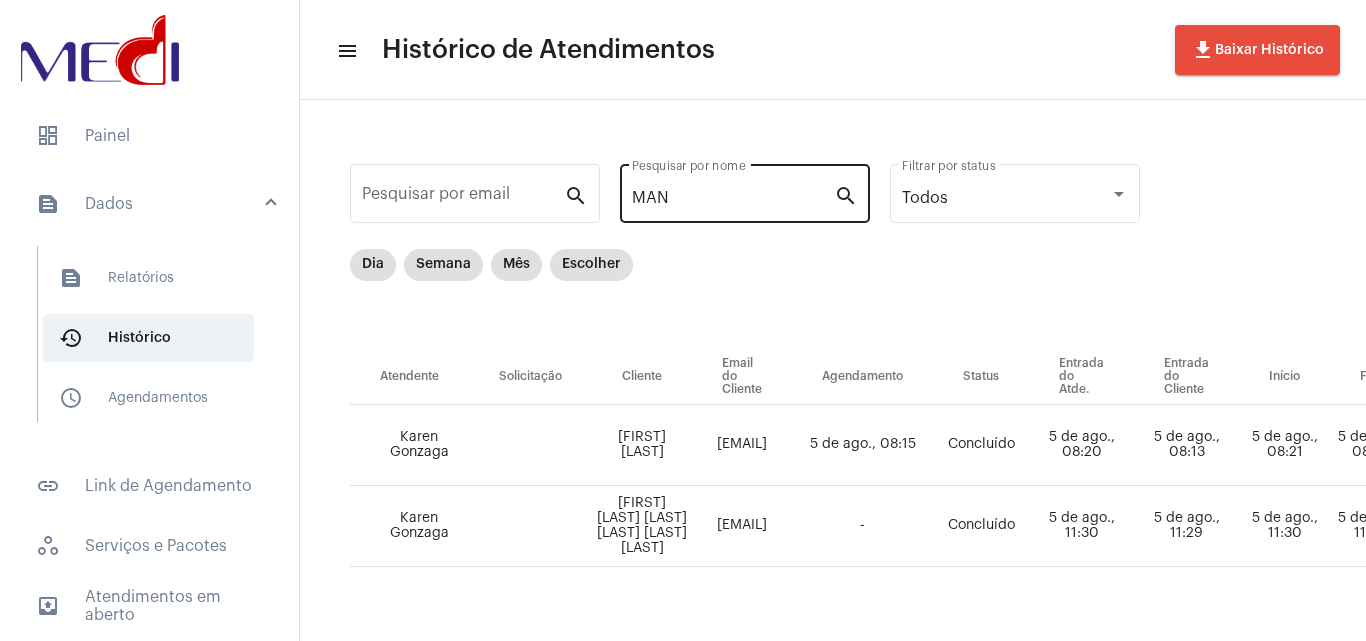 click on "[FIRST] Pesquisar por nome" 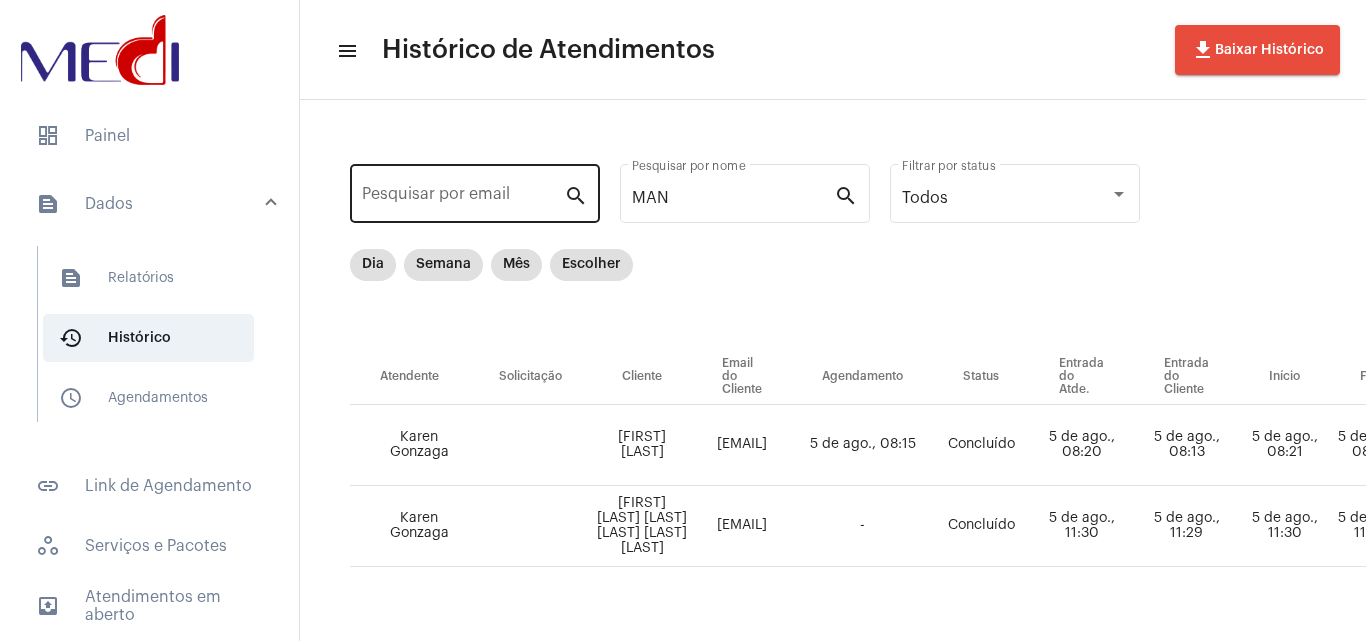 drag, startPoint x: 700, startPoint y: 207, endPoint x: 461, endPoint y: 220, distance: 239.3533 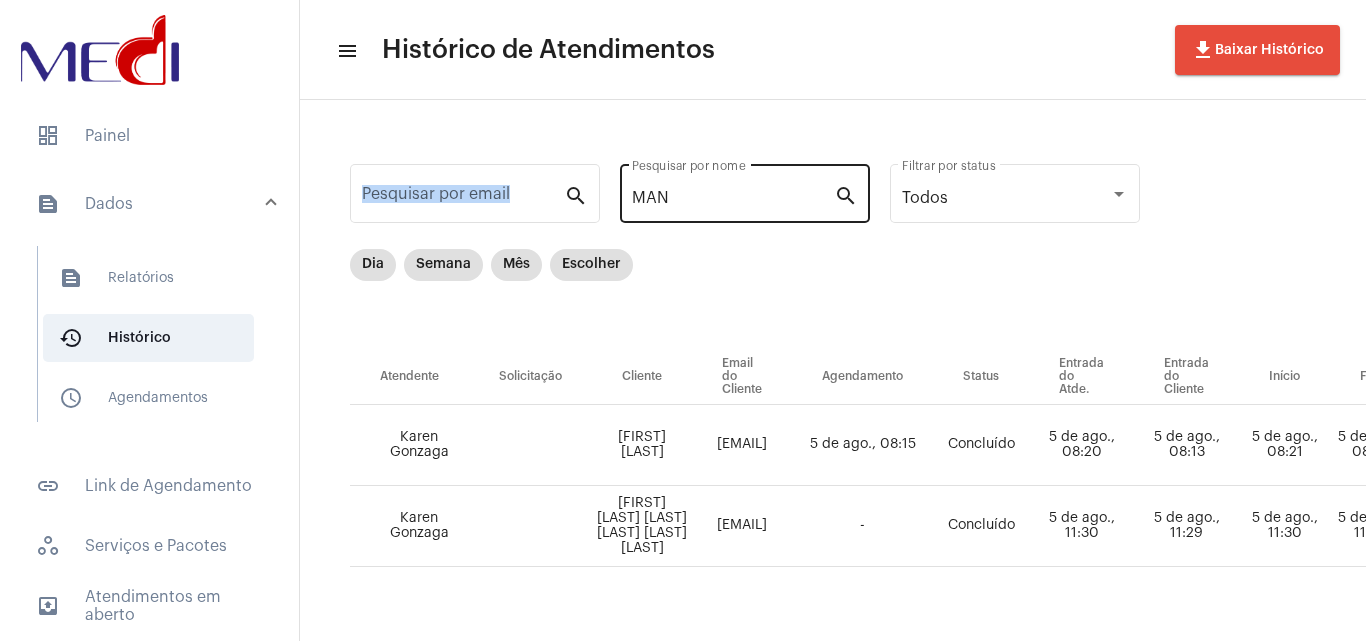 click on "[FIRST] Pesquisar por nome" 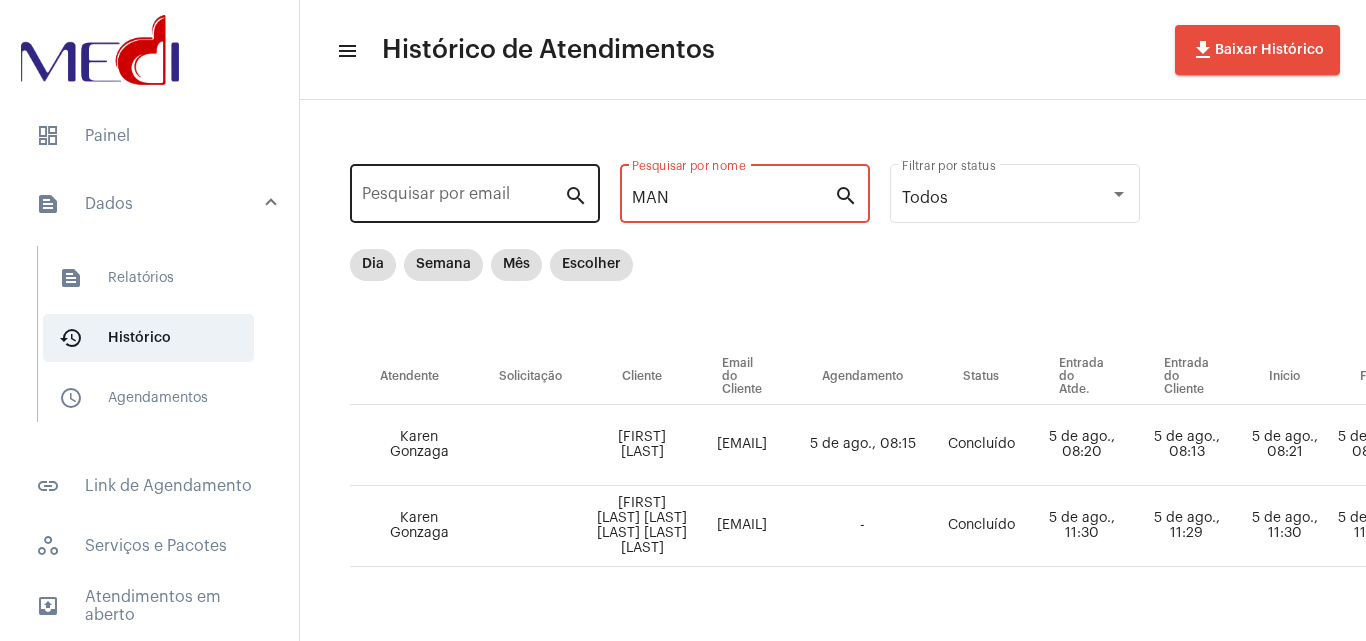 drag, startPoint x: 720, startPoint y: 197, endPoint x: 577, endPoint y: 195, distance: 143.01399 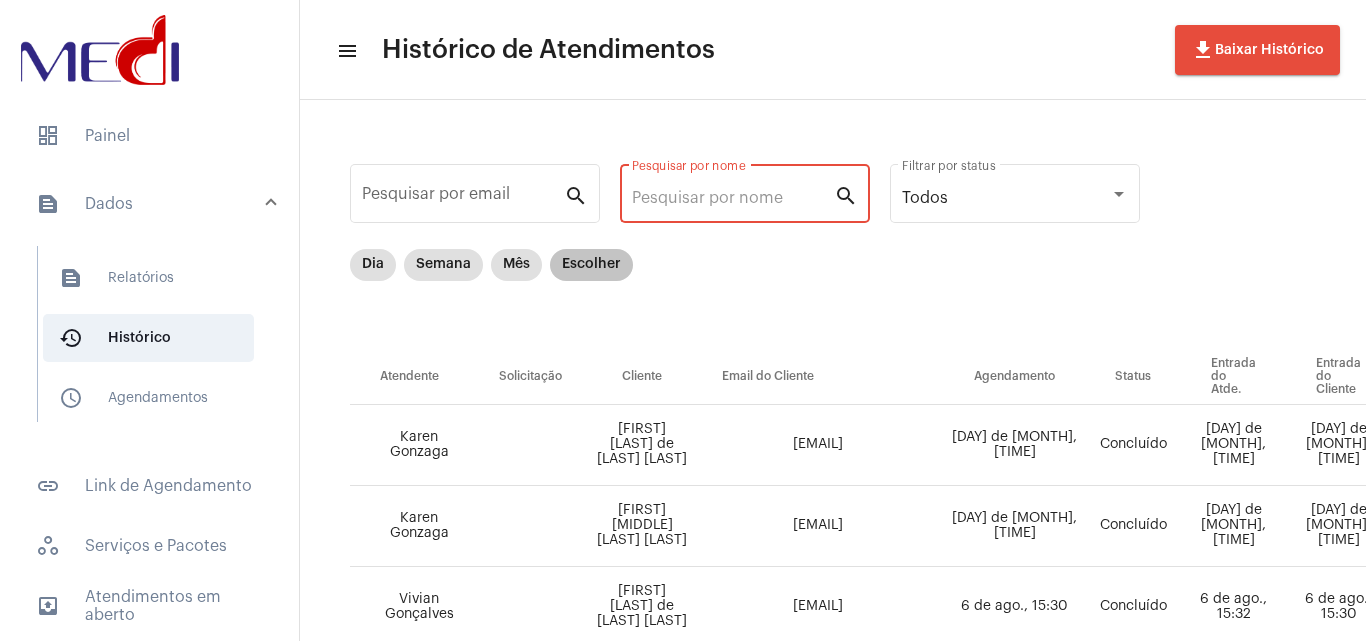 type 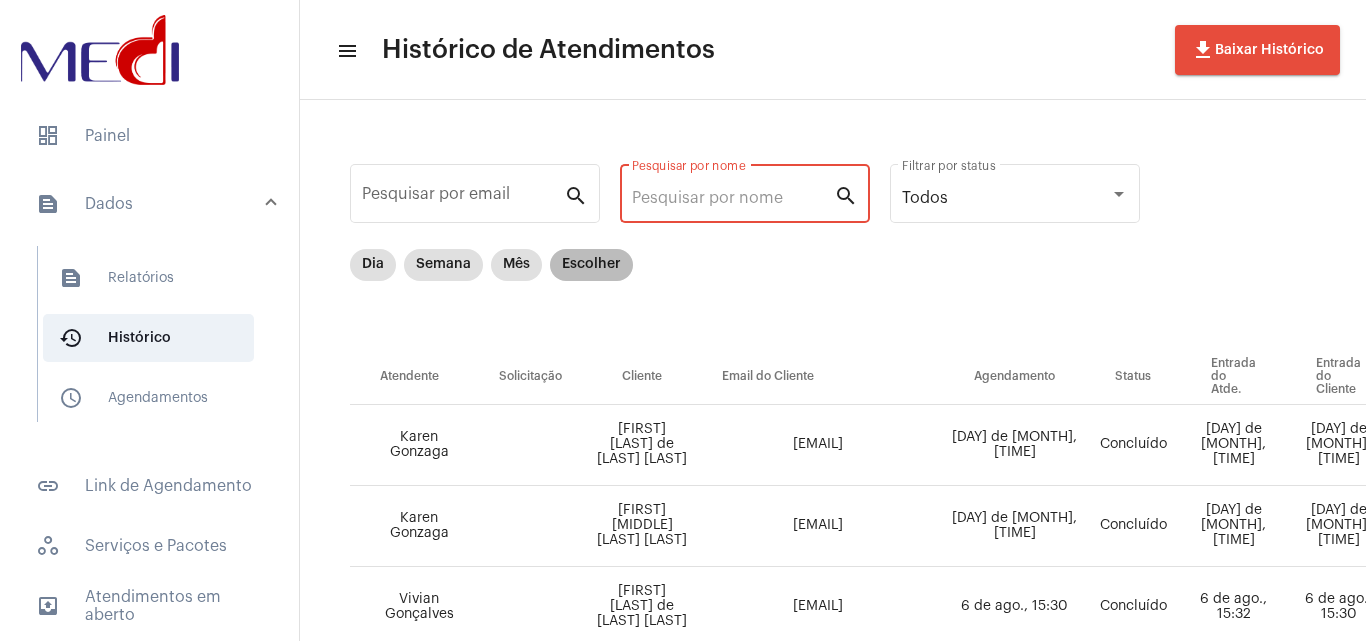 click on "Escolher" at bounding box center (591, 265) 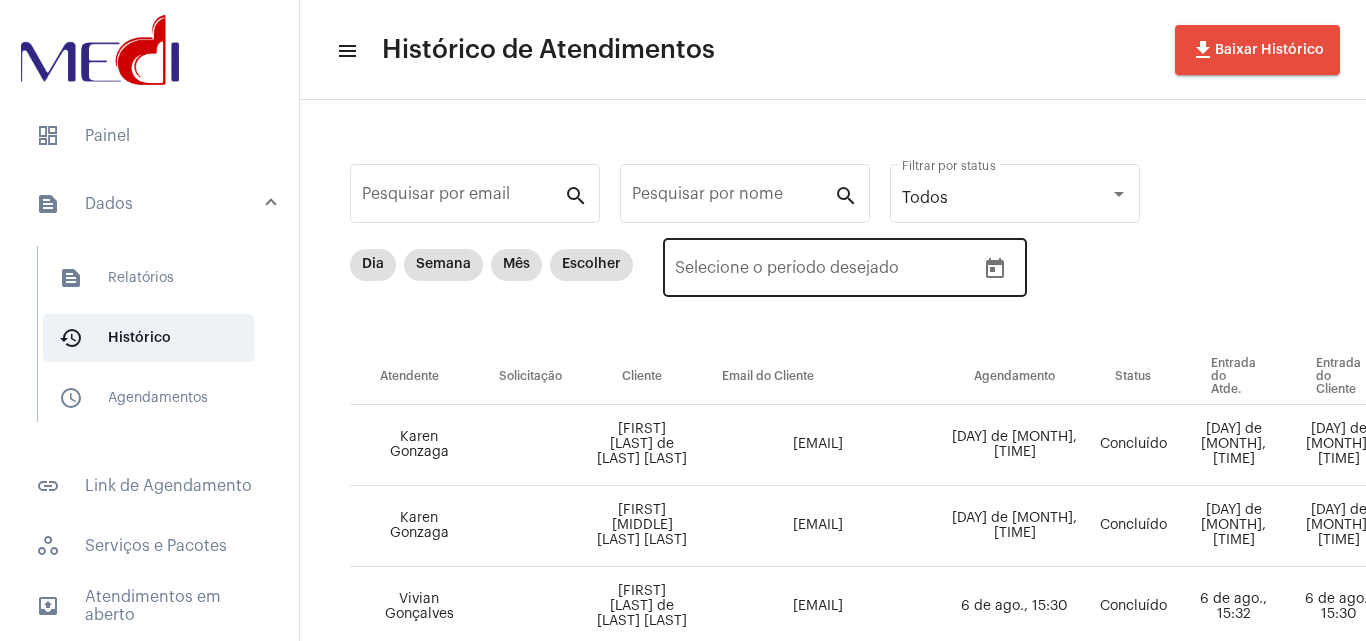 click 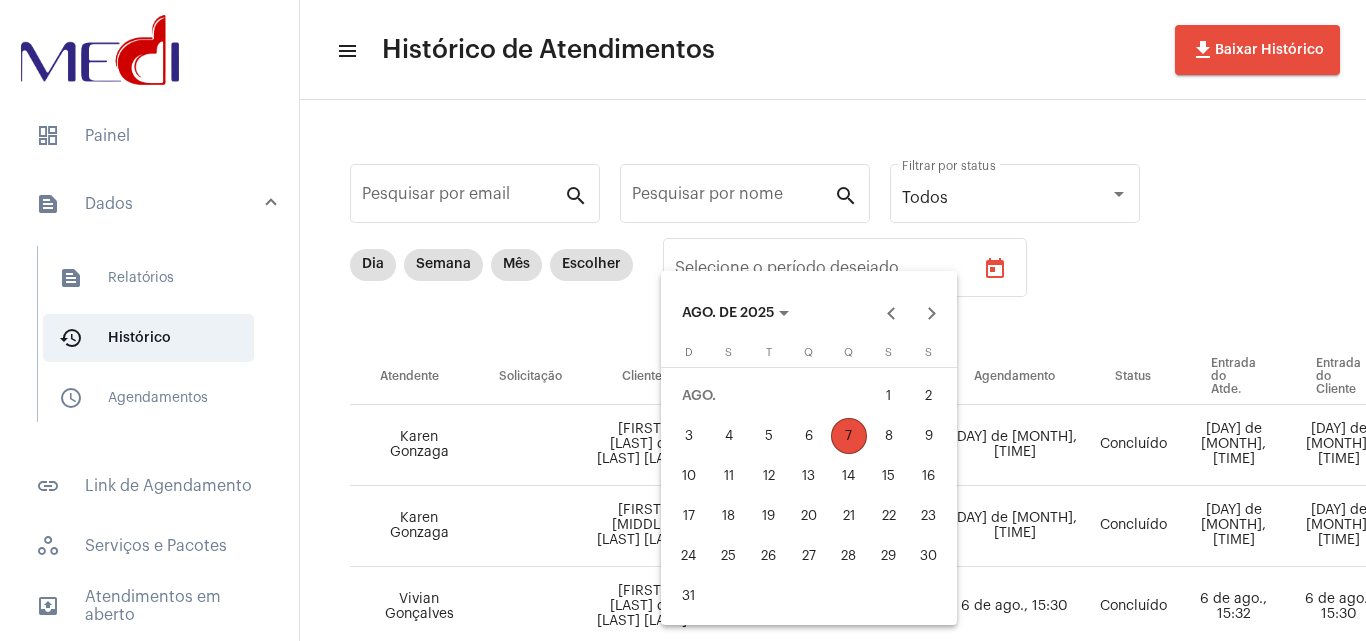 click on "6" at bounding box center [809, 436] 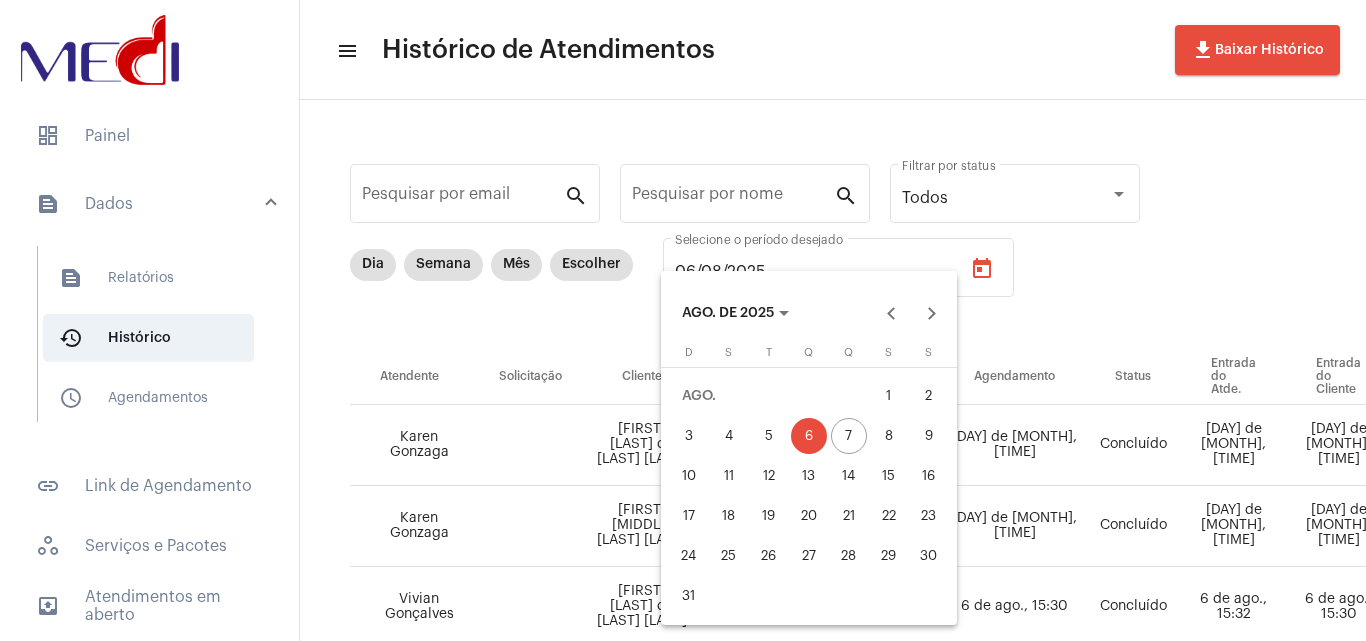 click on "6" at bounding box center (809, 436) 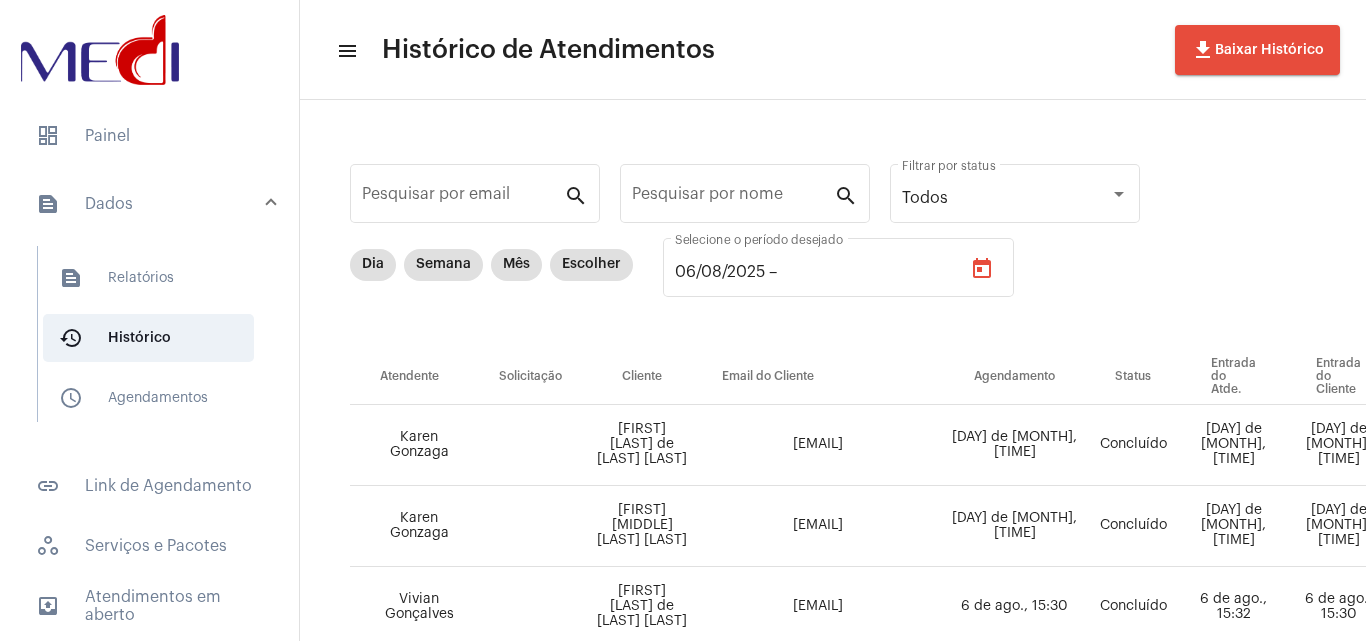 type on "06/08/2025" 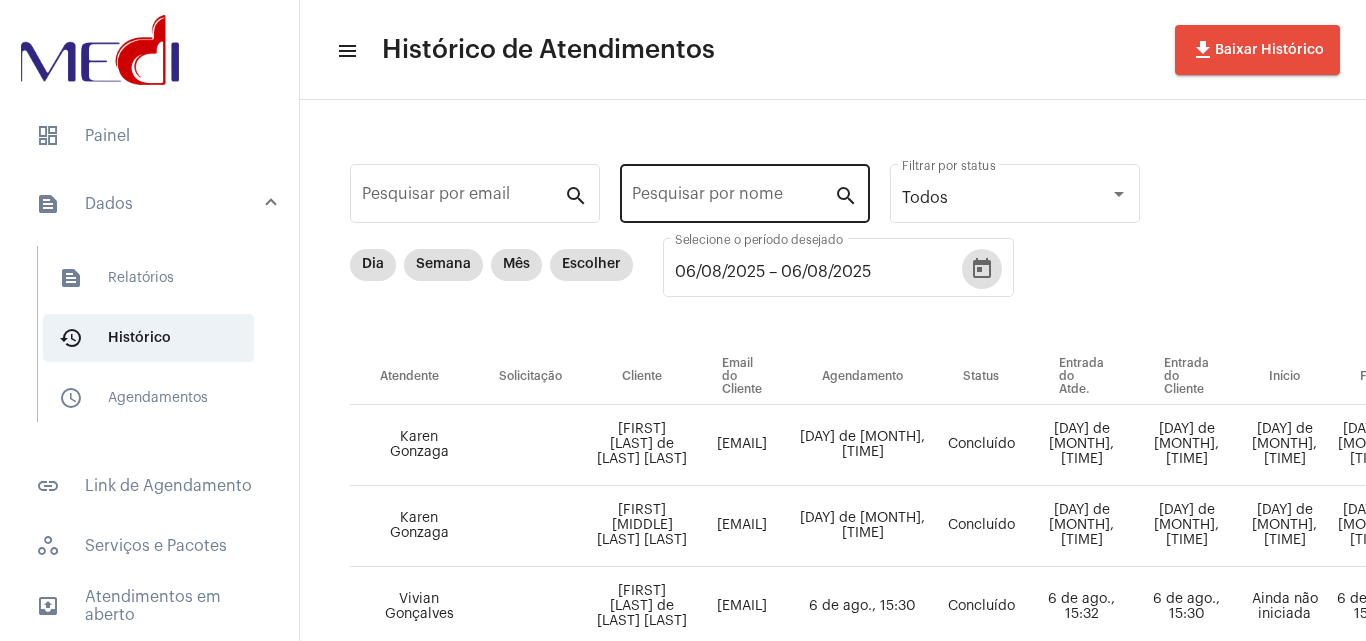 click on "Pesquisar por nome" at bounding box center (733, 198) 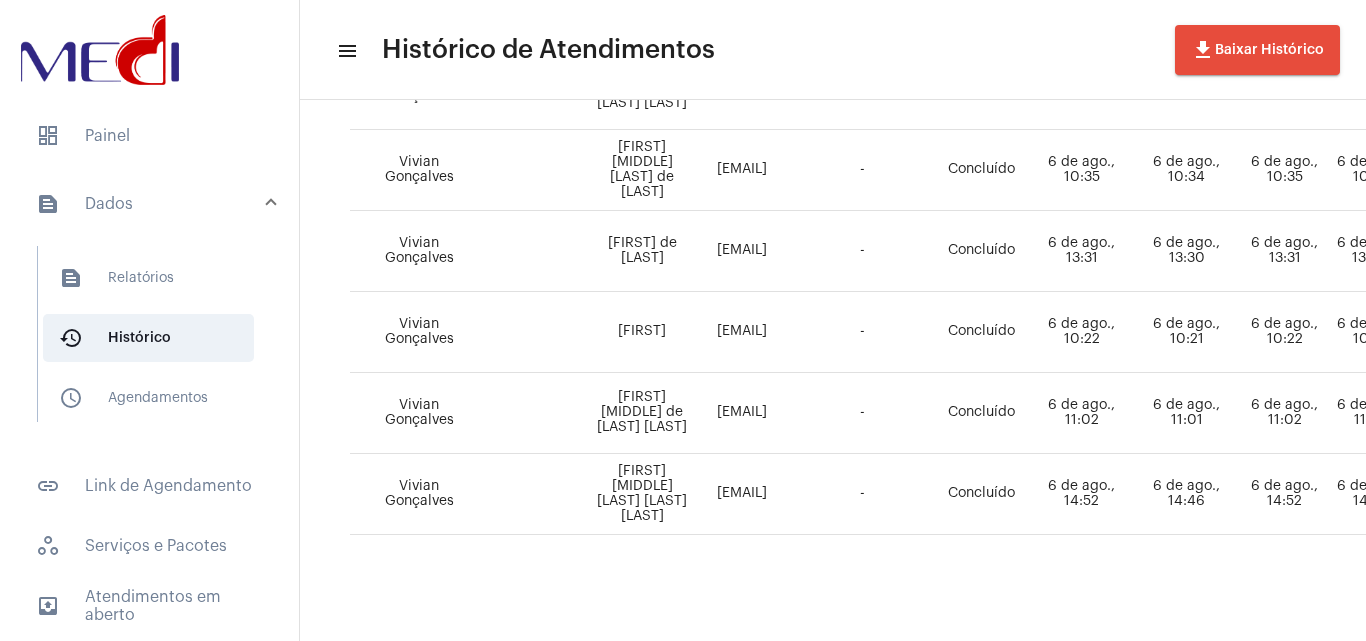 scroll, scrollTop: 1343, scrollLeft: 0, axis: vertical 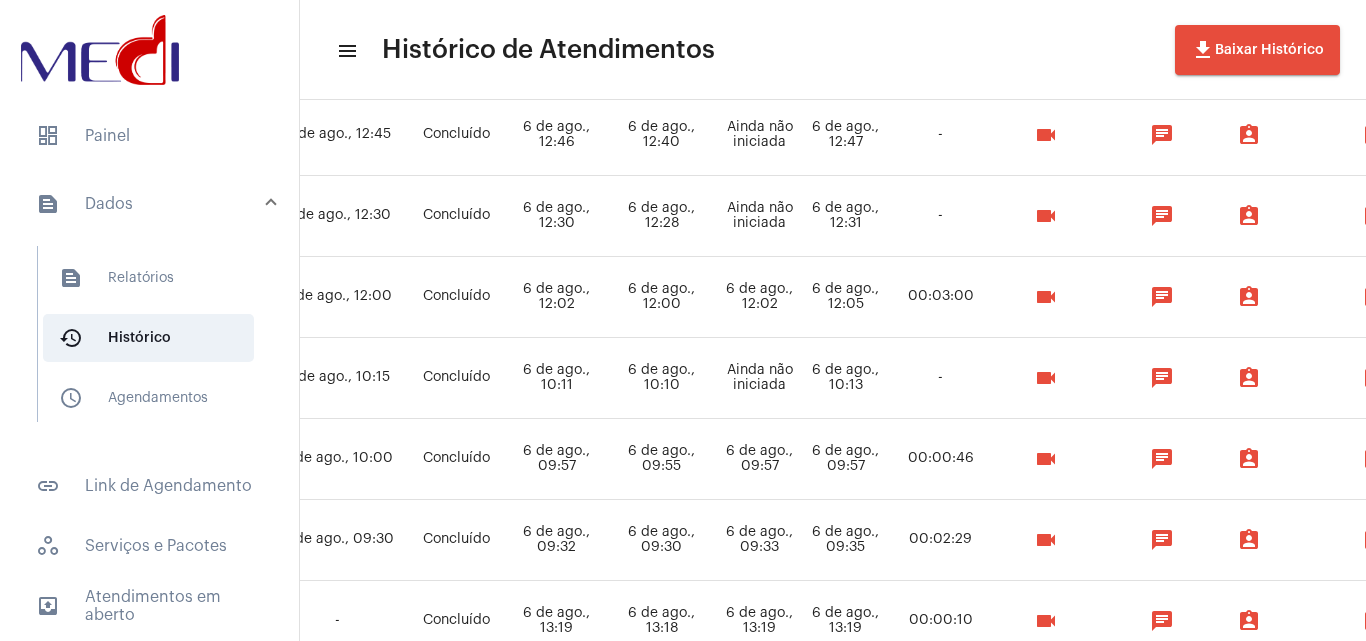 type on "[FIRST]" 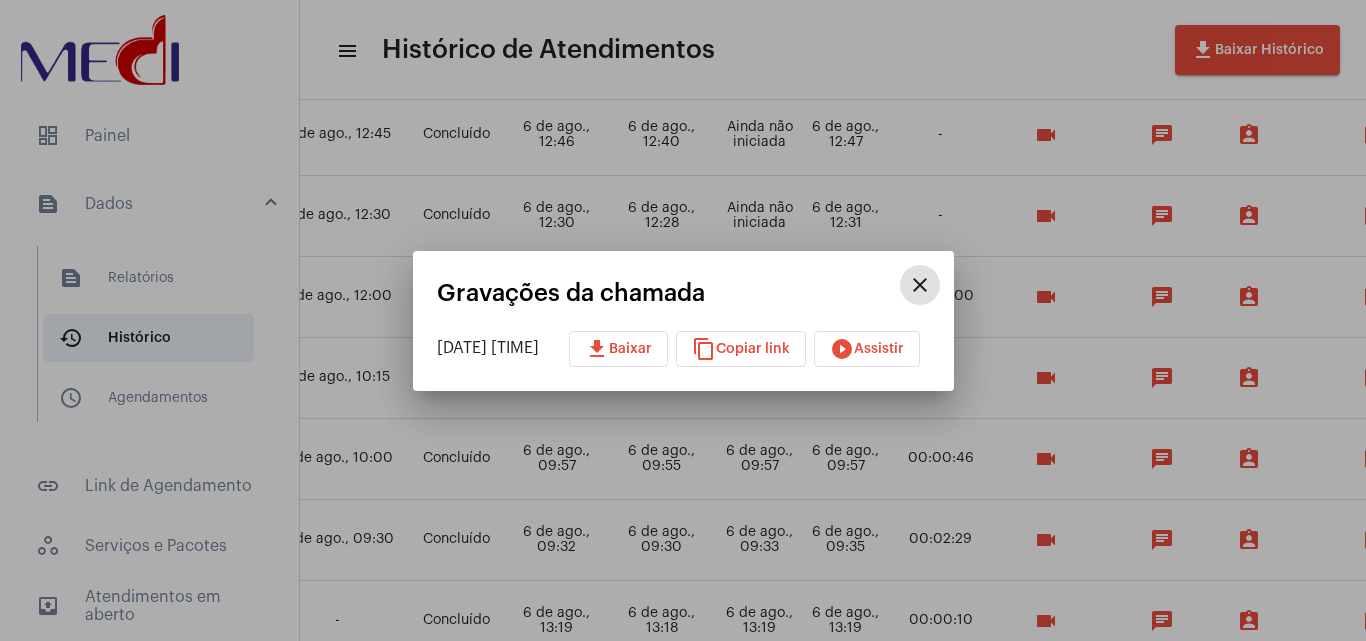 click on "play_circle_filled  Assistir" at bounding box center (867, 349) 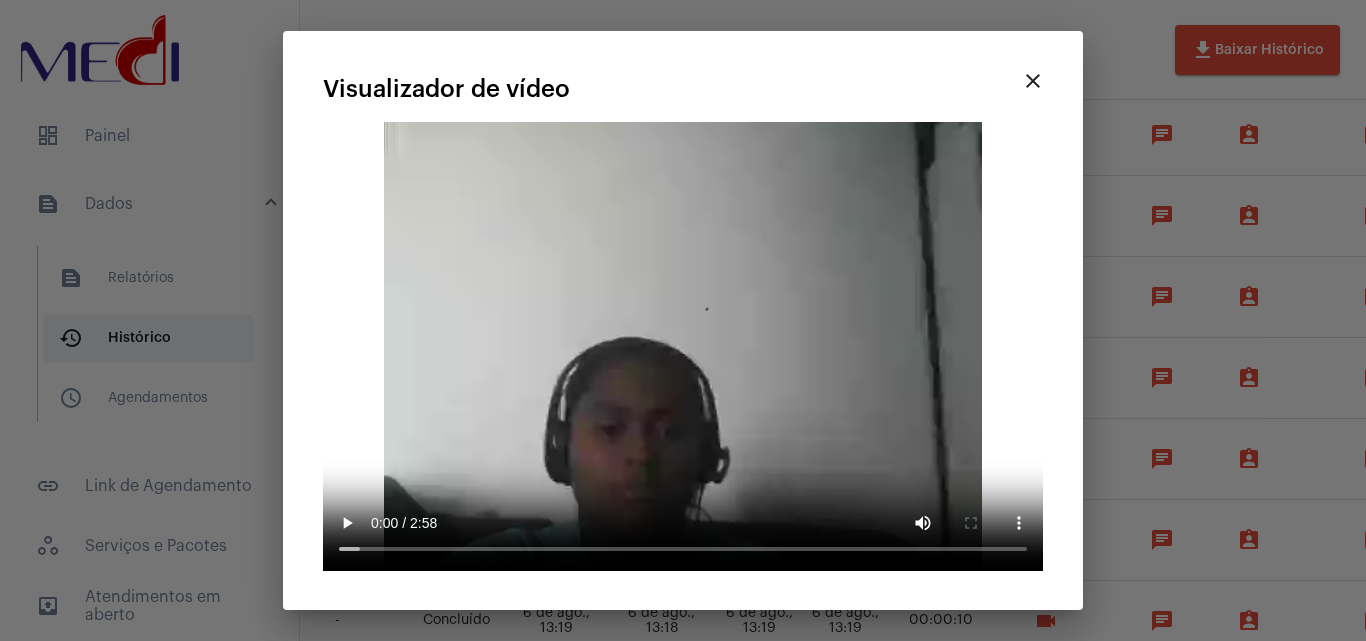 type 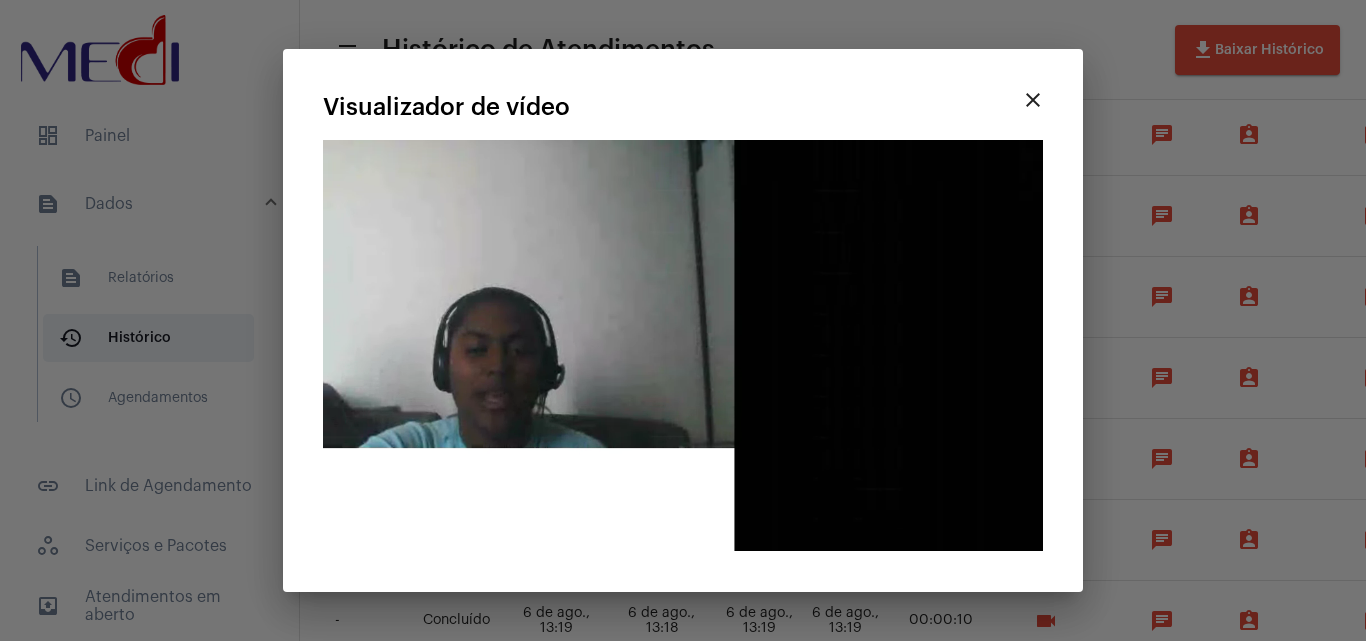 click on "close" at bounding box center [1033, 100] 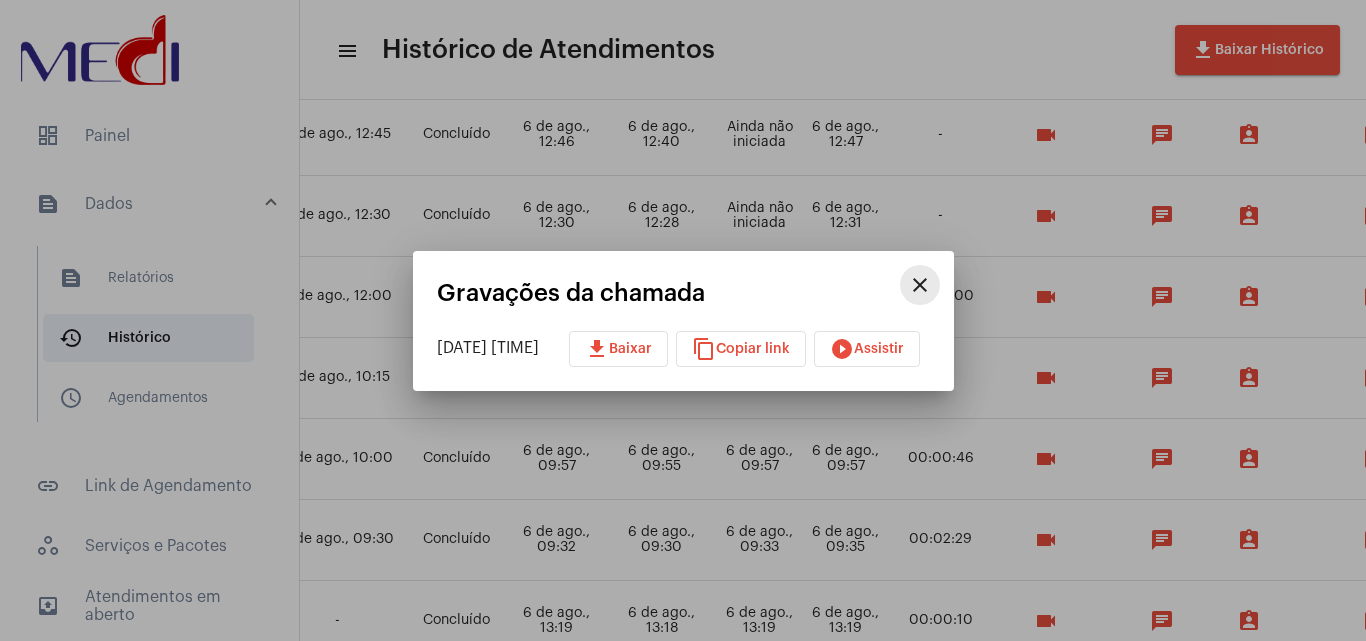 click on "close" at bounding box center [920, 285] 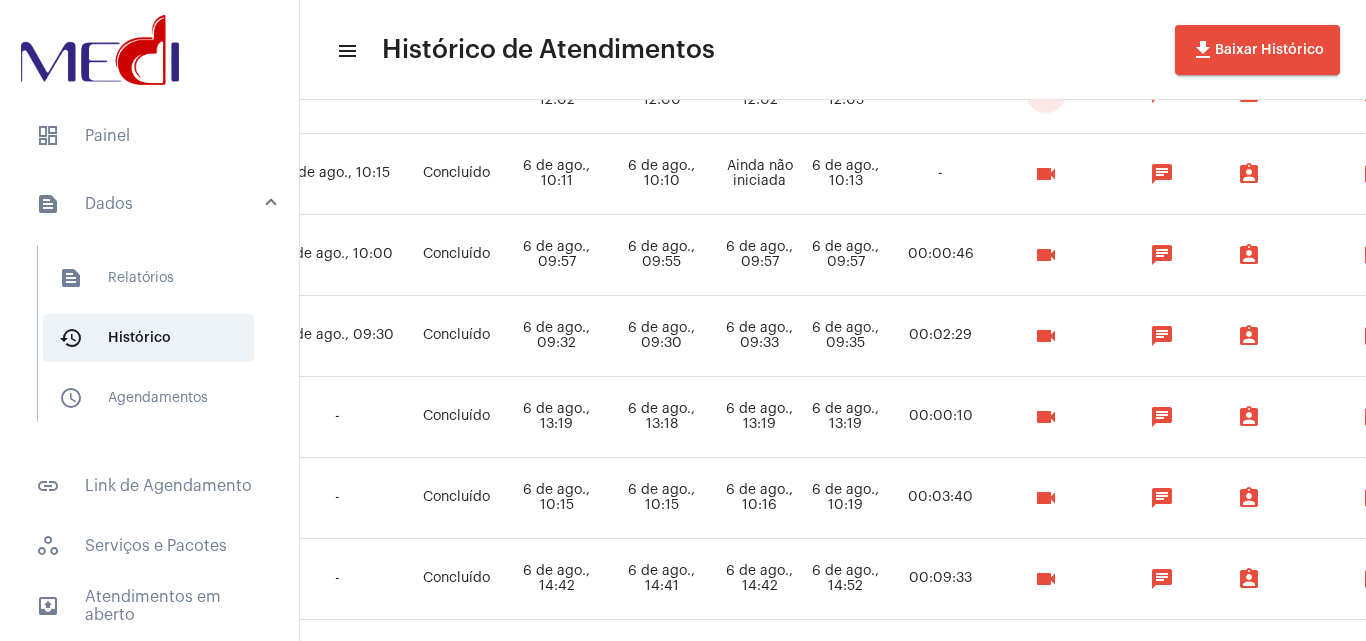 scroll, scrollTop: 601, scrollLeft: 525, axis: both 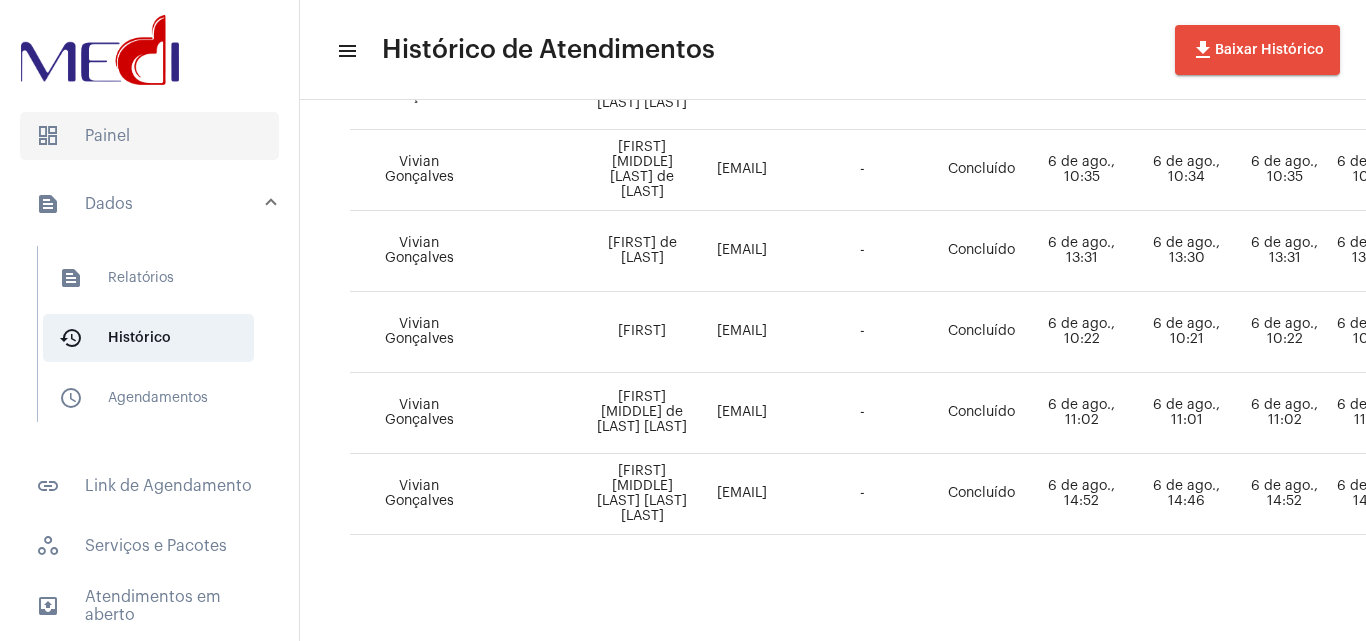 click on "dashboard   Painel" 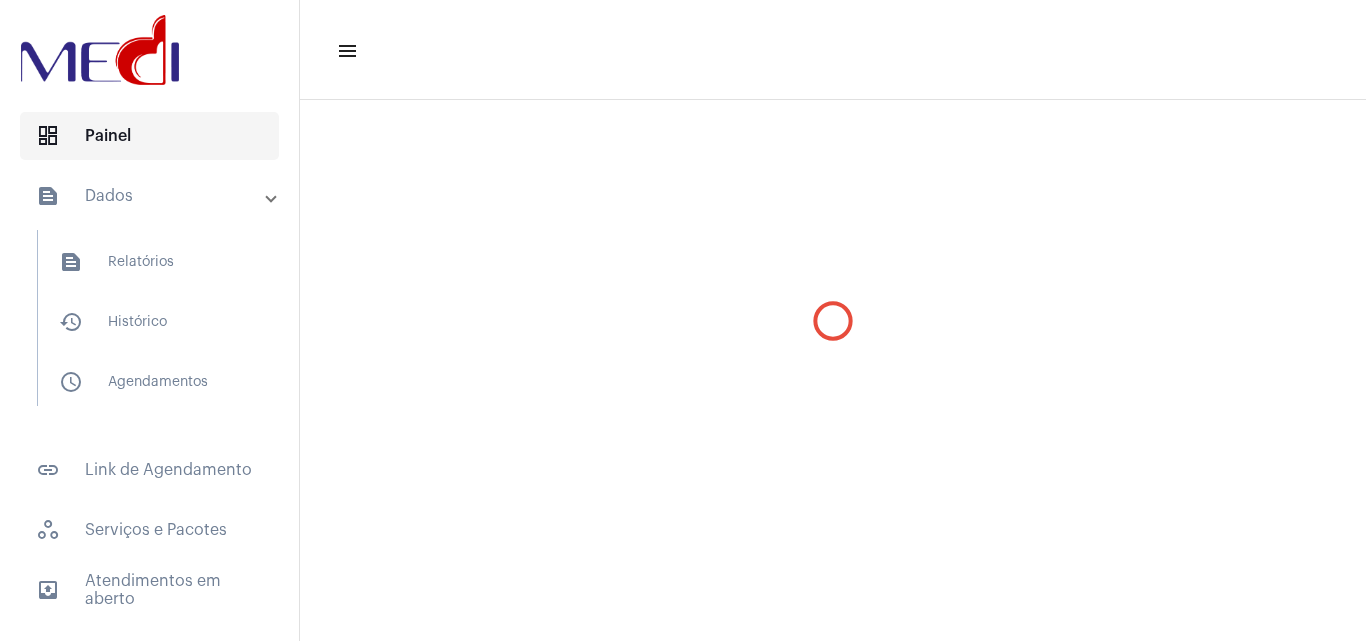 scroll, scrollTop: 0, scrollLeft: 0, axis: both 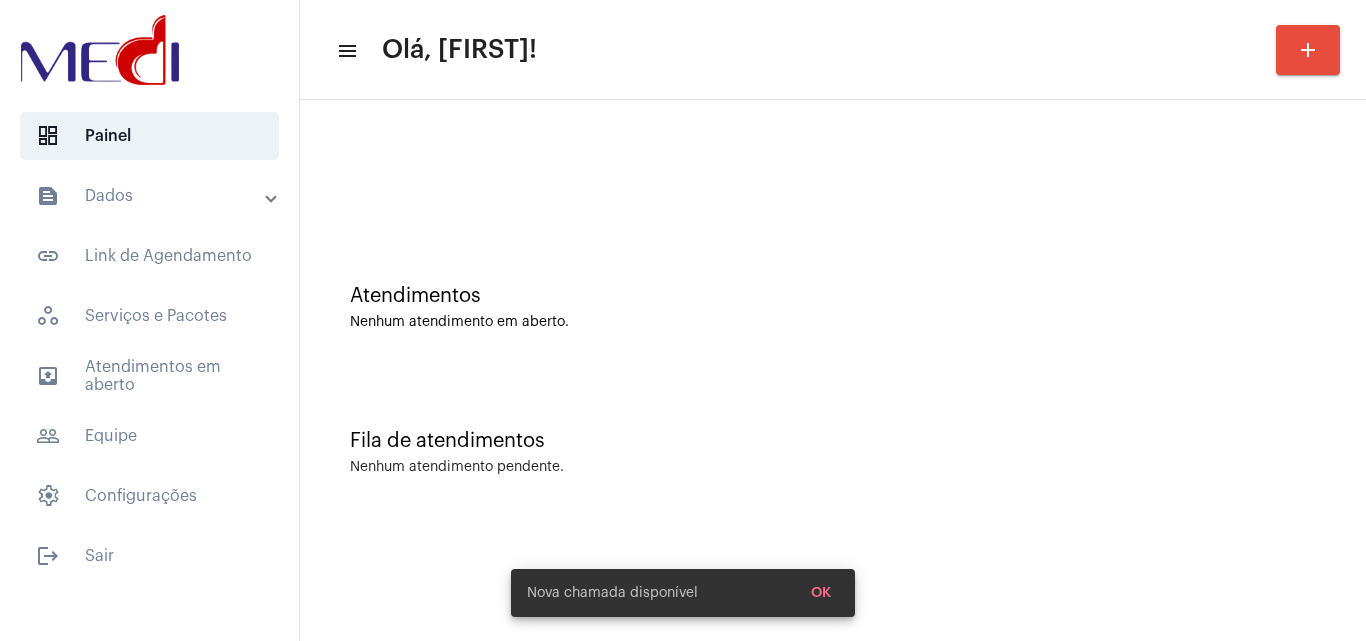 click on "text_snippet_outlined  Dados" at bounding box center [151, 196] 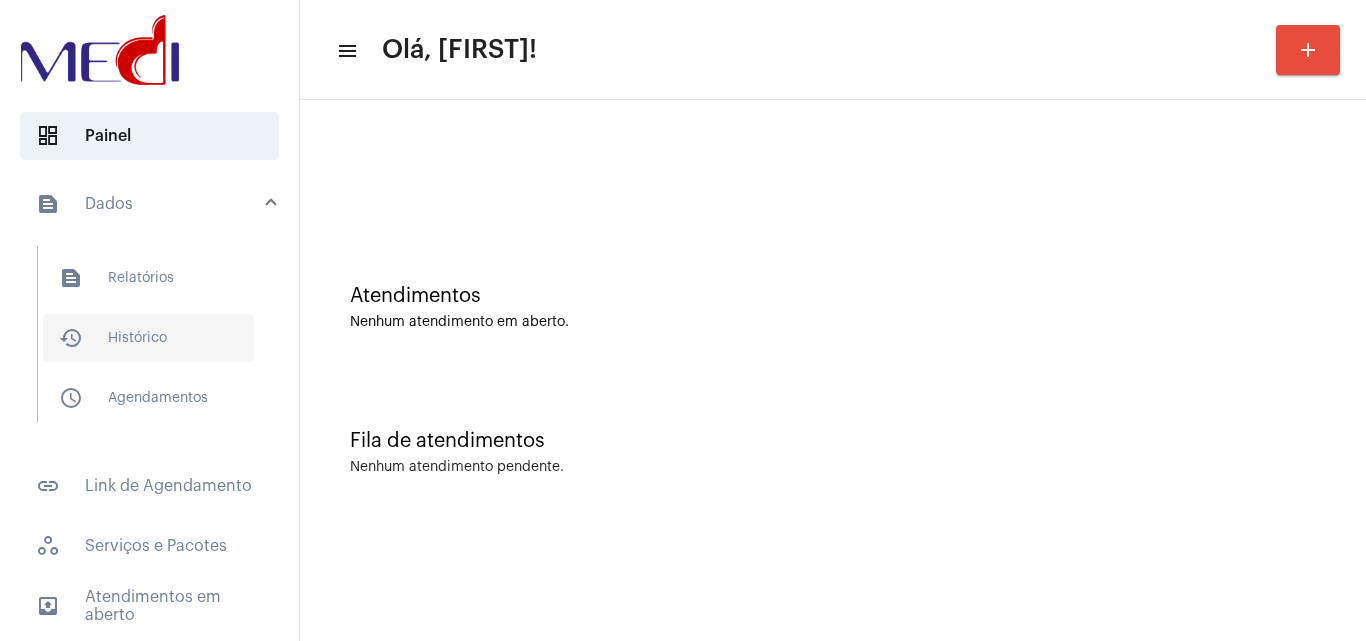 click on "history_outlined  Histórico" at bounding box center (148, 338) 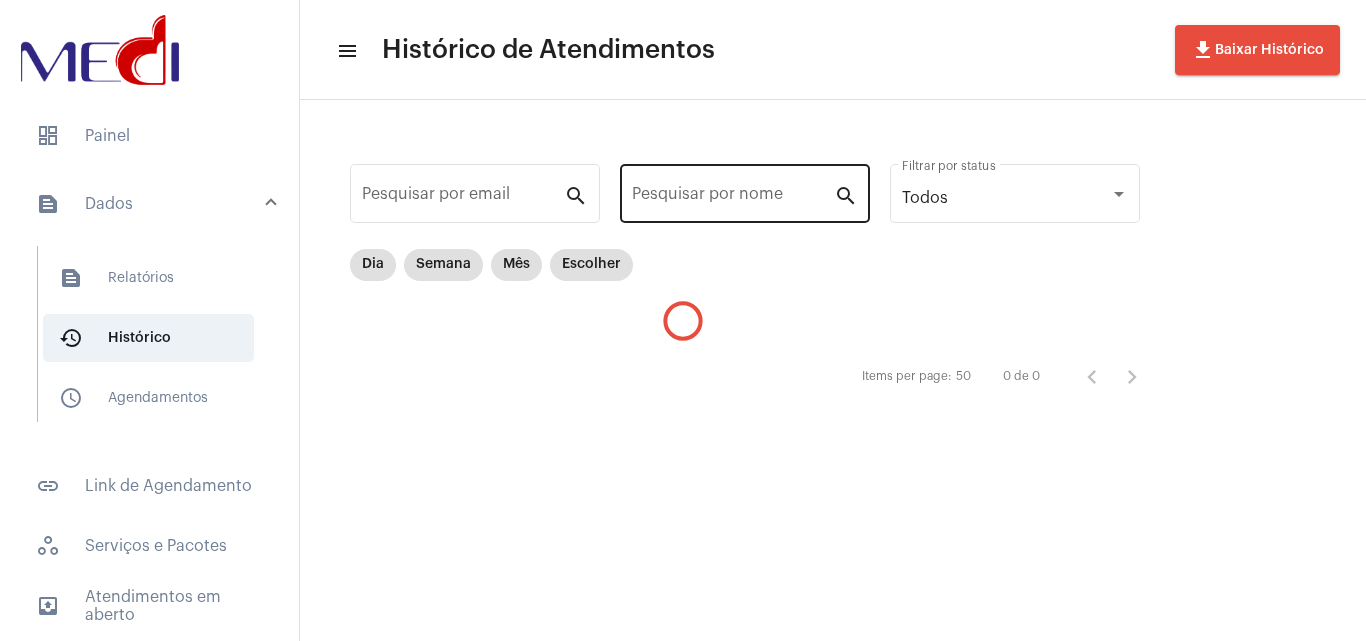 click on "Pesquisar por nome" 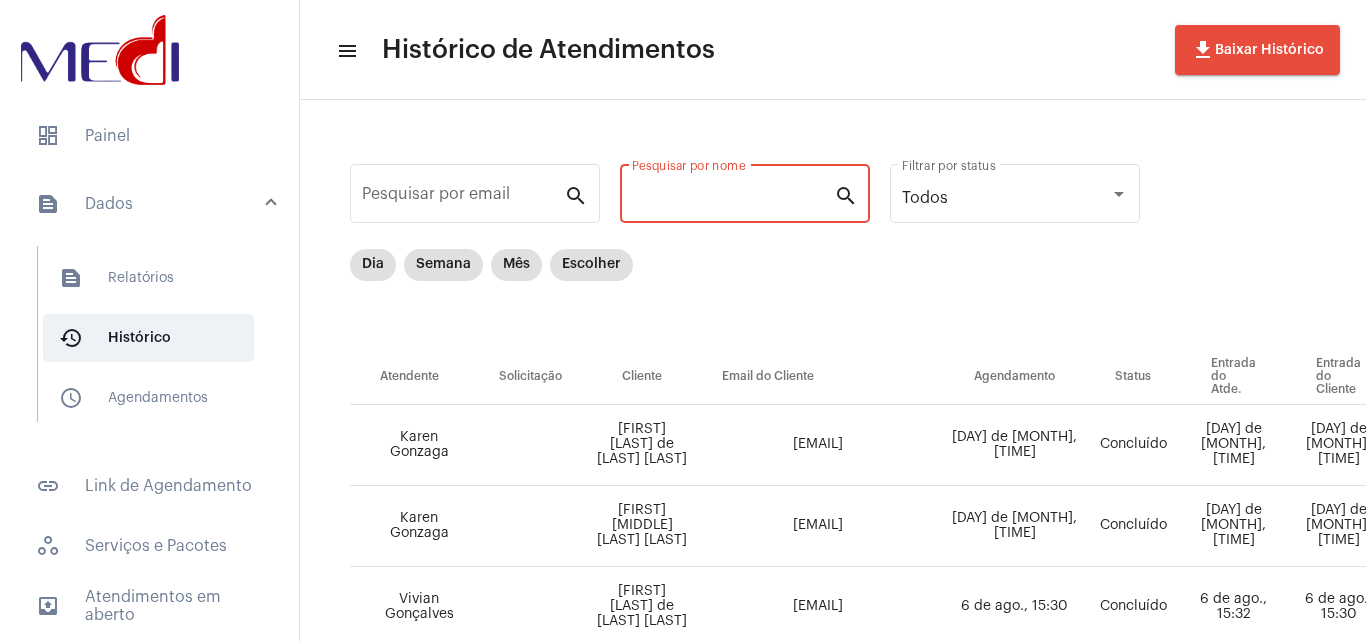 paste on "[NAME]" 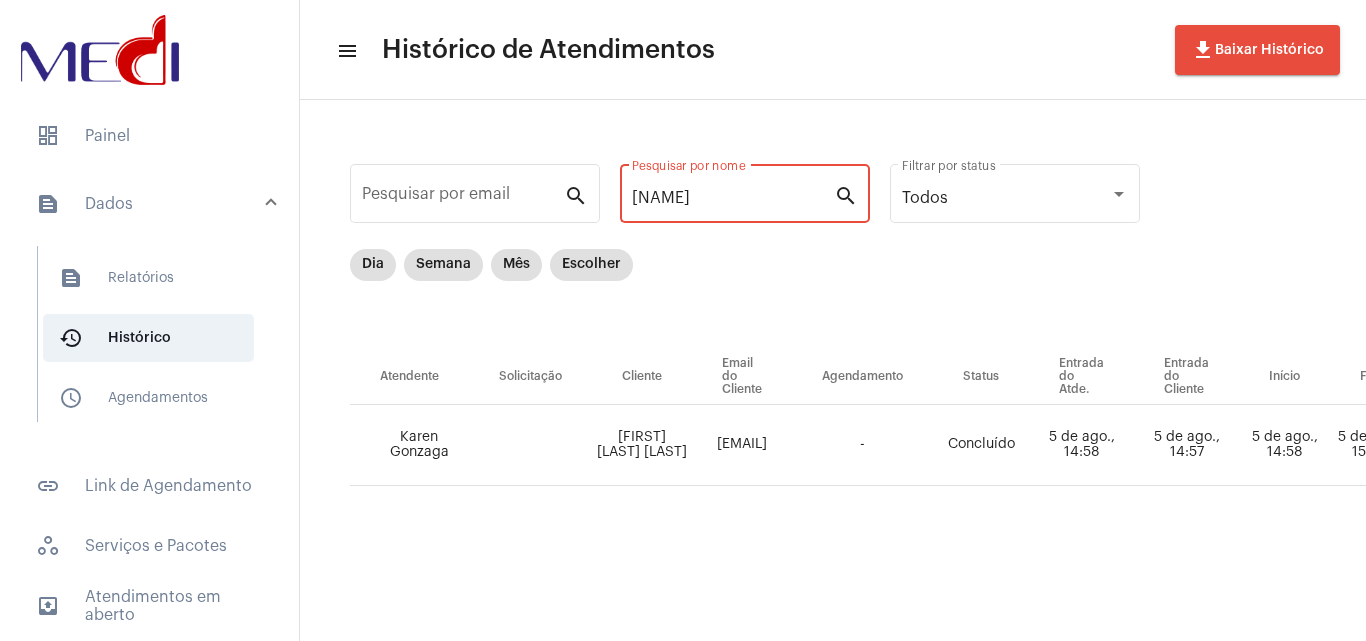 scroll, scrollTop: 0, scrollLeft: 553, axis: horizontal 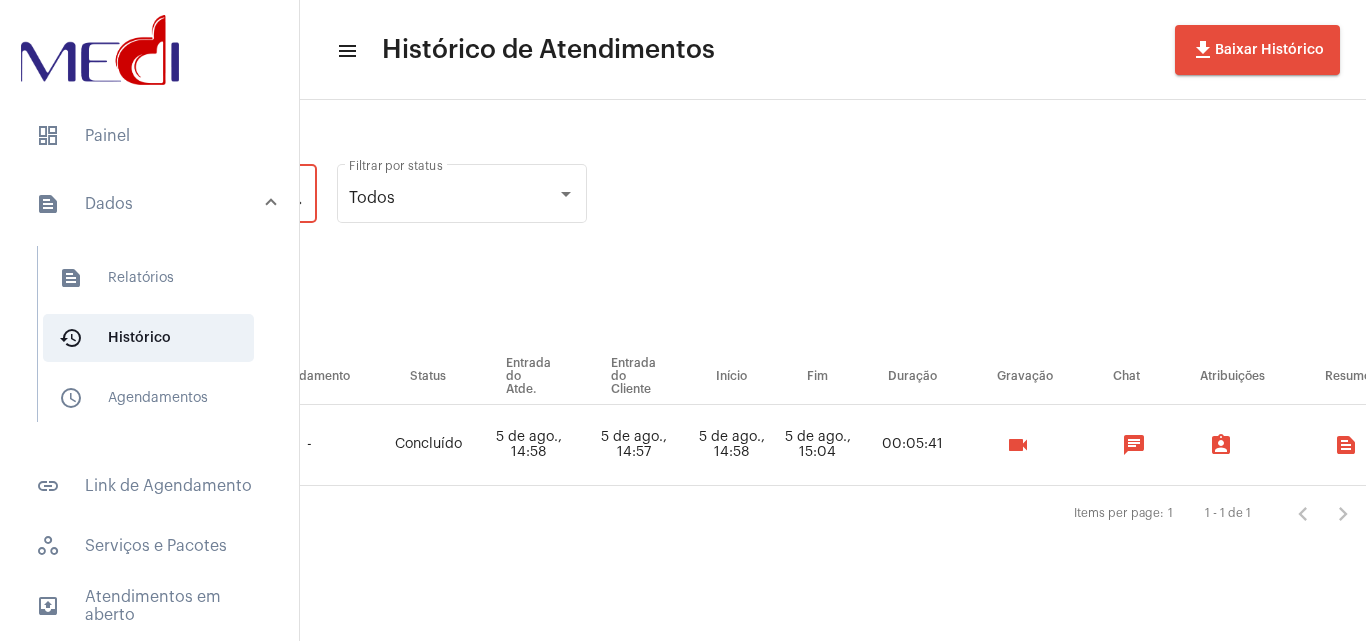 type on "[NAME]" 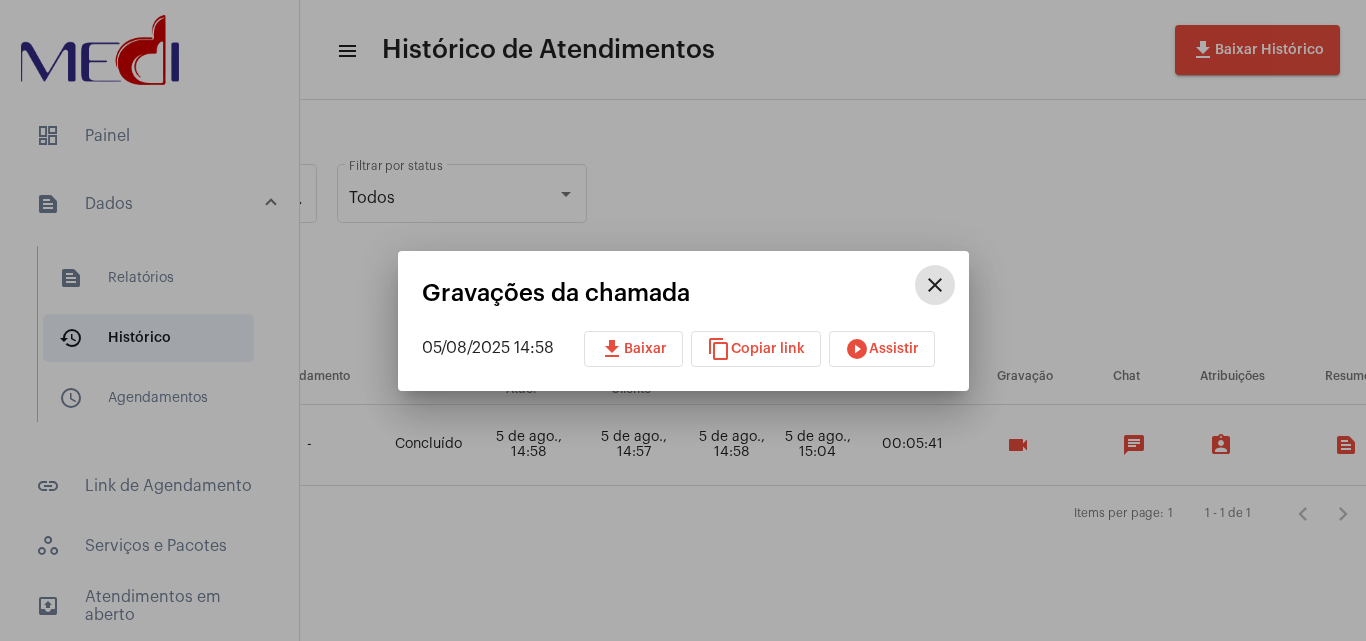 click on "play_circle_filled" at bounding box center (857, 349) 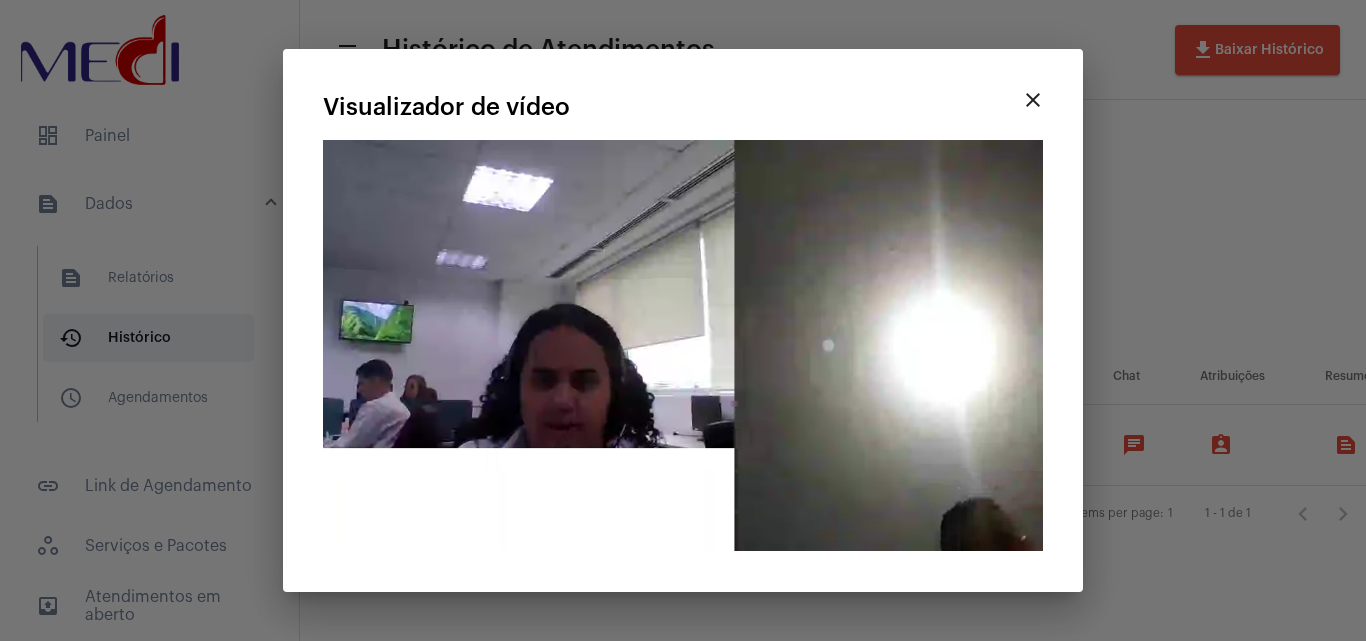 click on "close" at bounding box center [1033, 100] 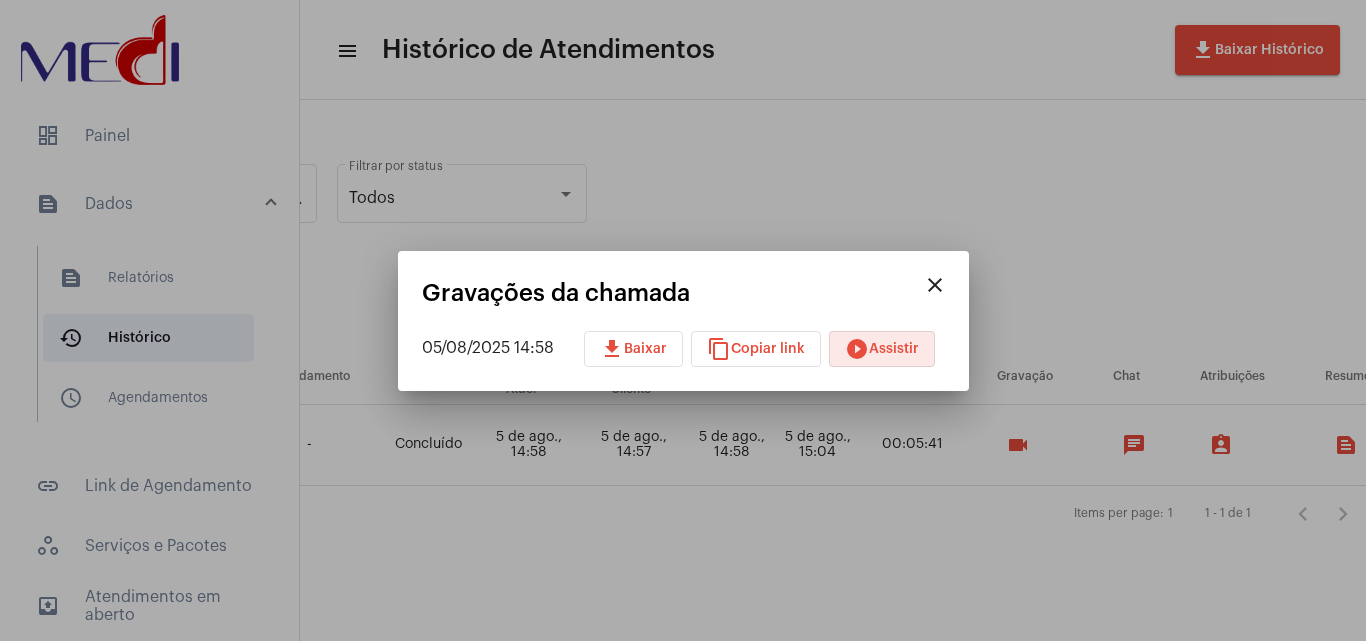 click on "close" at bounding box center [935, 285] 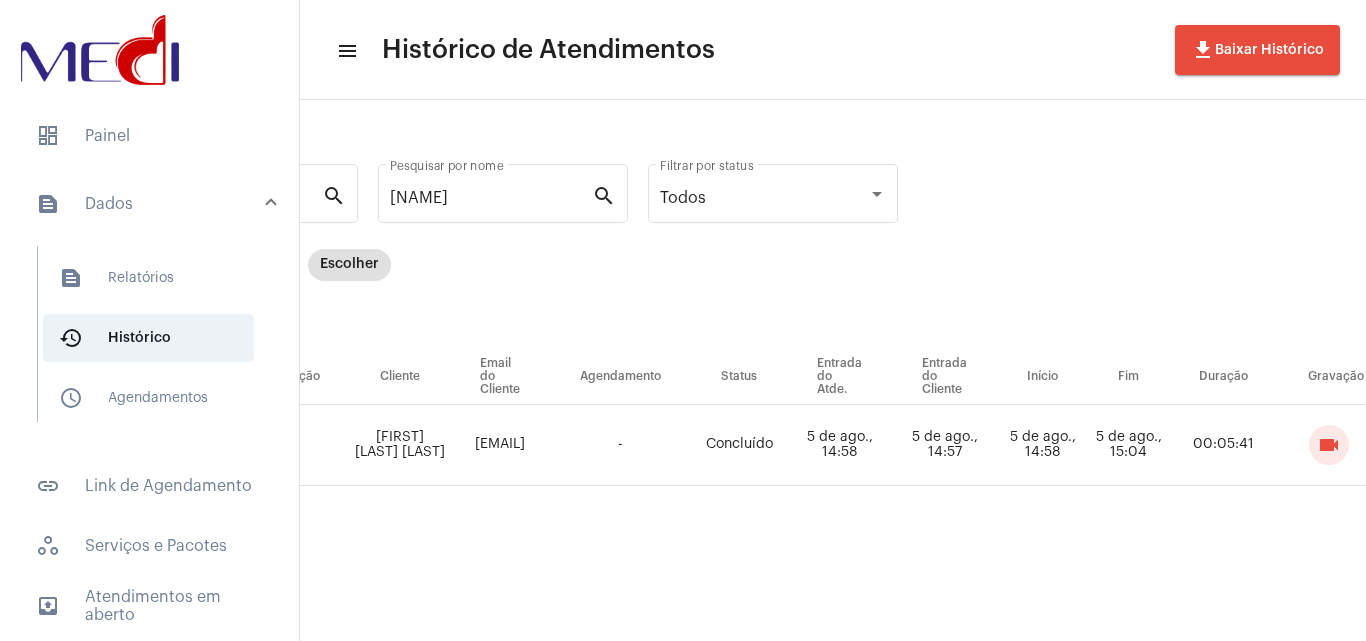 scroll, scrollTop: 0, scrollLeft: 0, axis: both 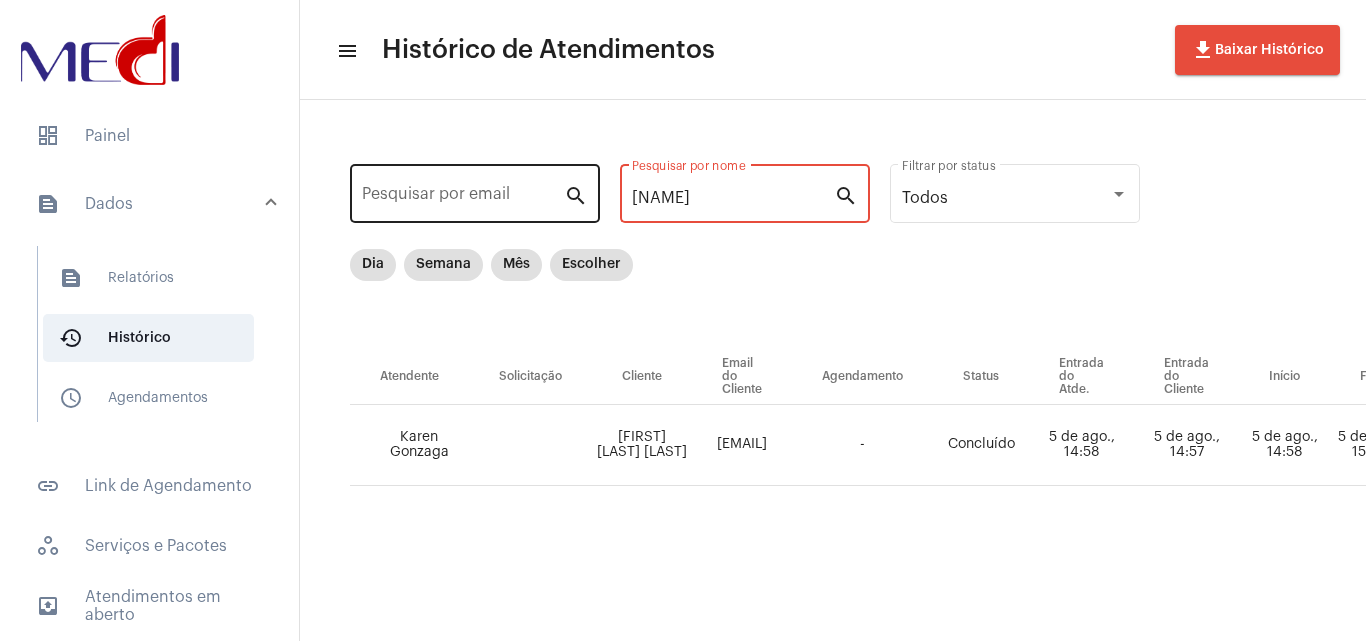 drag, startPoint x: 804, startPoint y: 197, endPoint x: 468, endPoint y: 181, distance: 336.38074 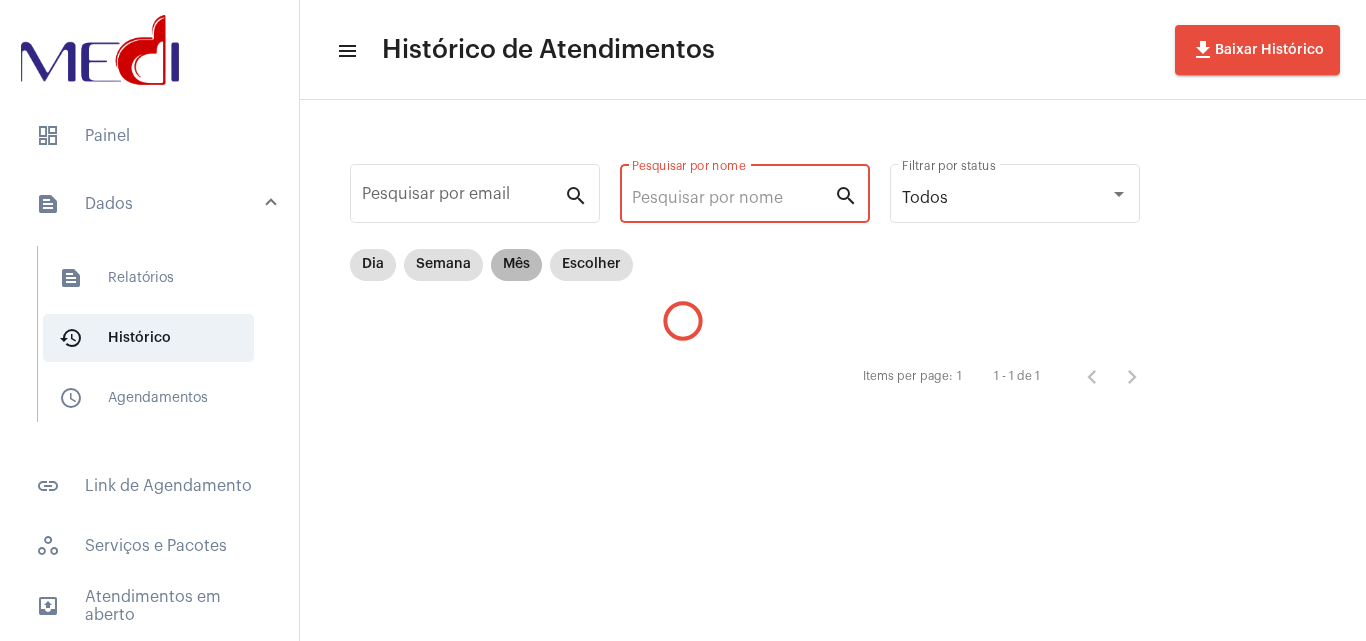 drag, startPoint x: 508, startPoint y: 262, endPoint x: 751, endPoint y: 207, distance: 249.14655 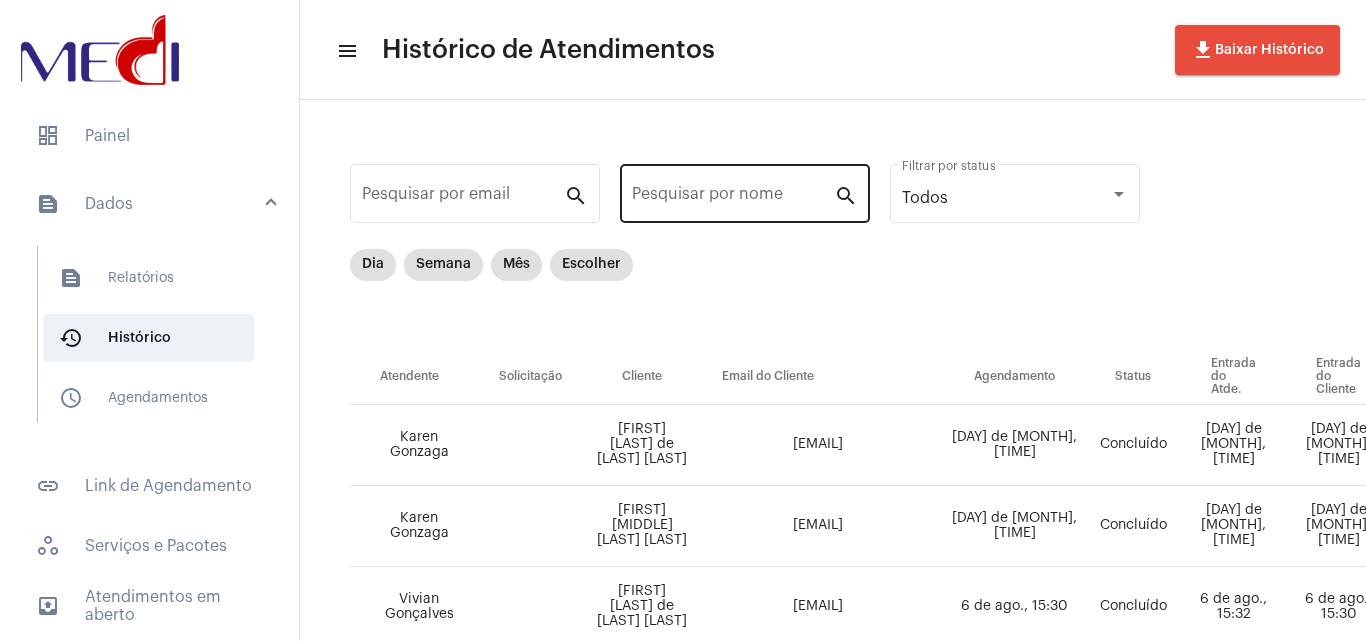 click on "Pesquisar por nome" at bounding box center (733, 198) 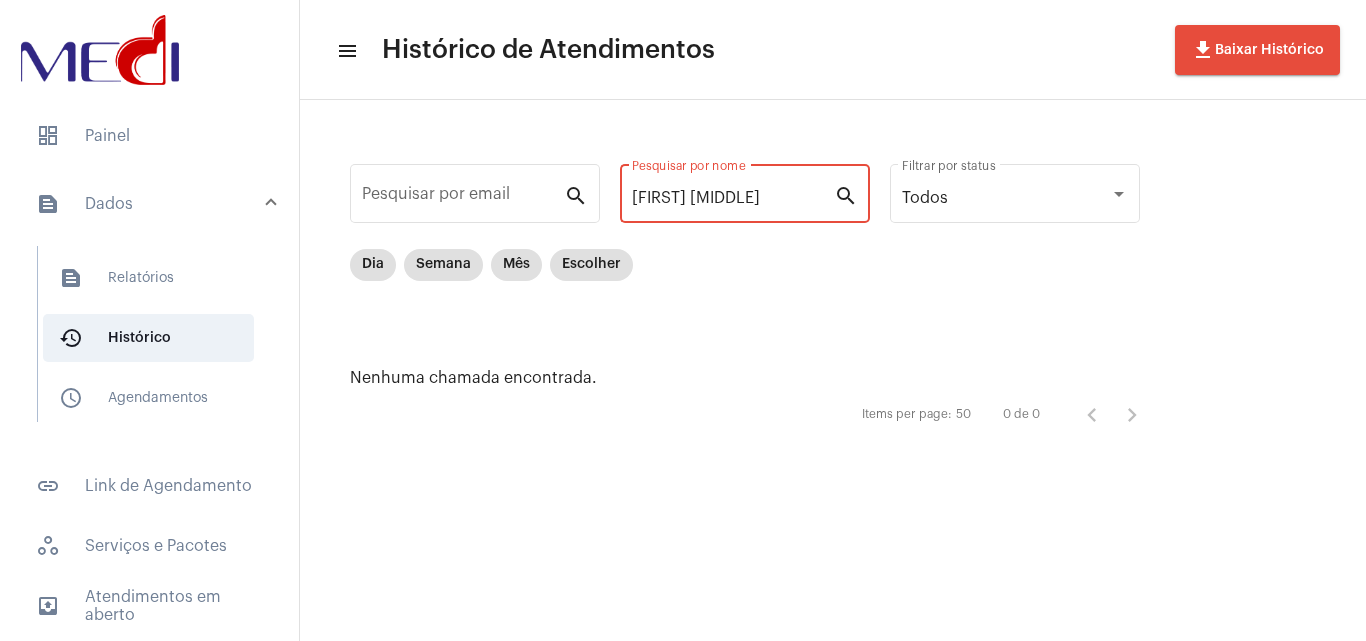 type on "[FIRST] [MIDDLE]" 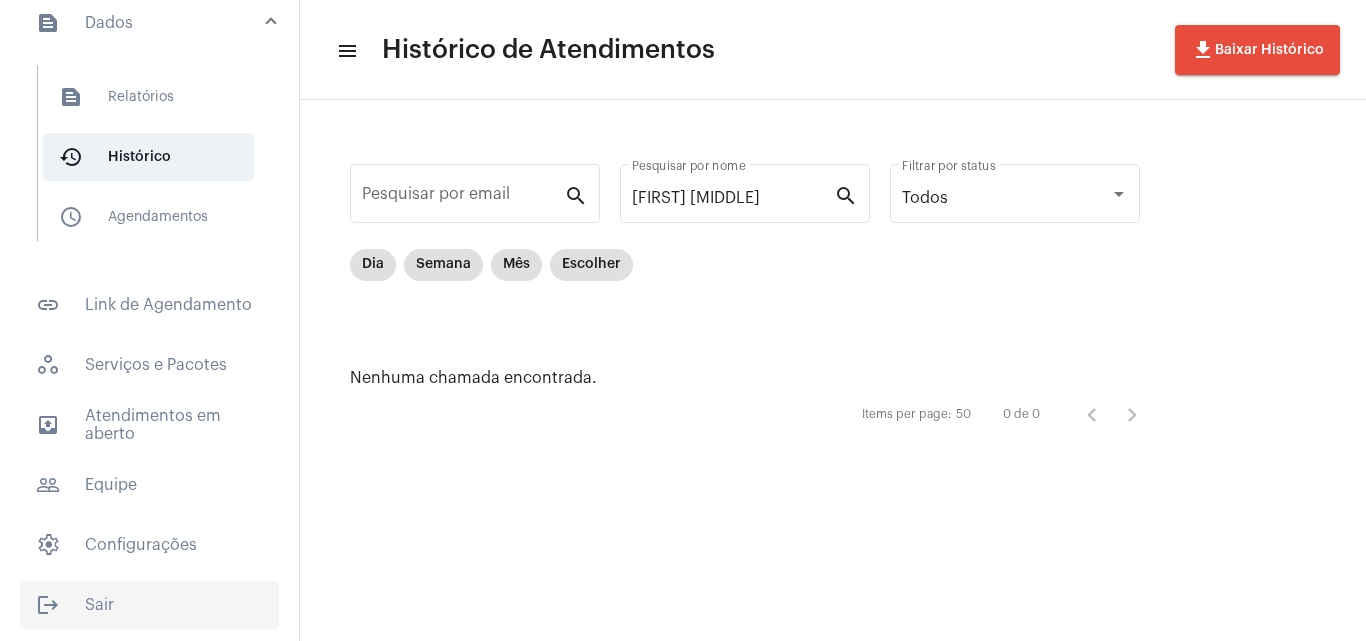click on "logout  Sair" 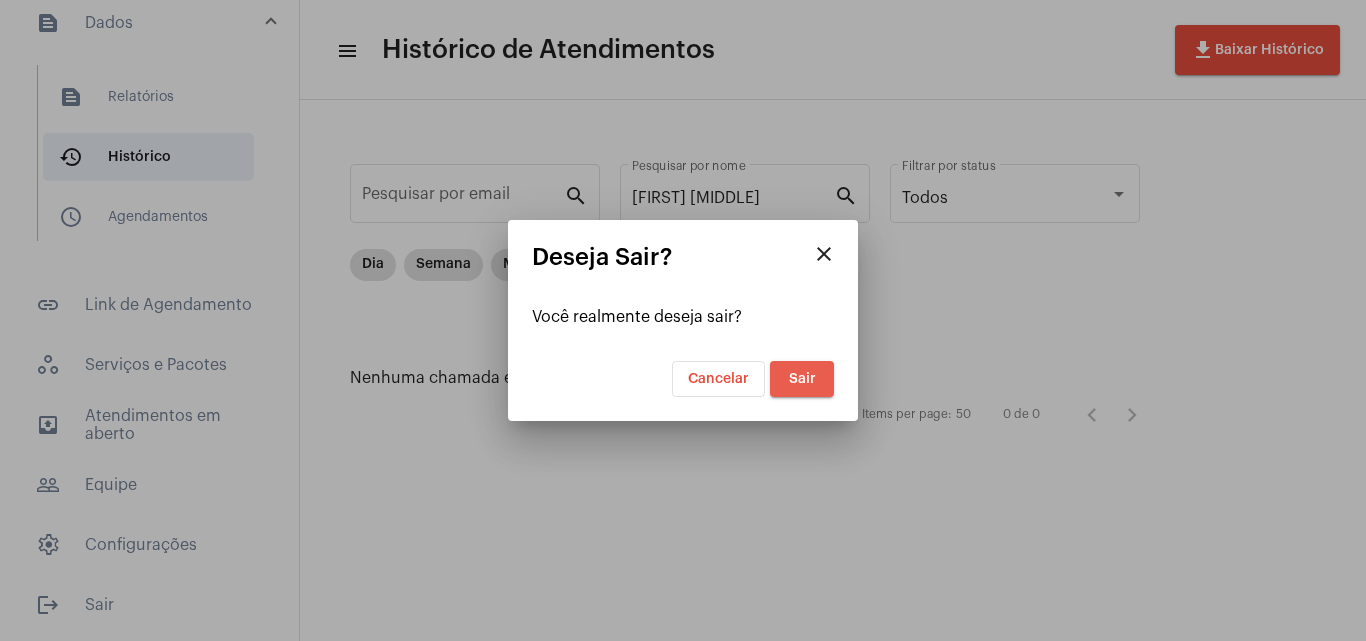 click on "Sair" at bounding box center (802, 379) 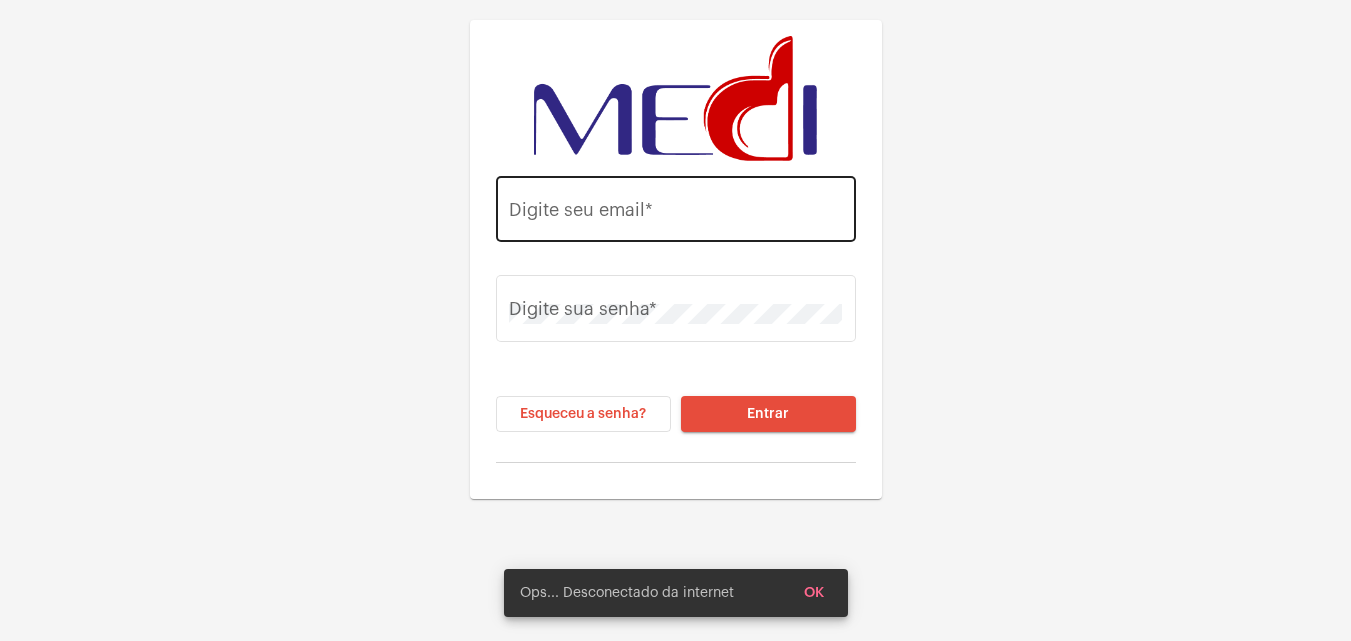 type on "[EMAIL]" 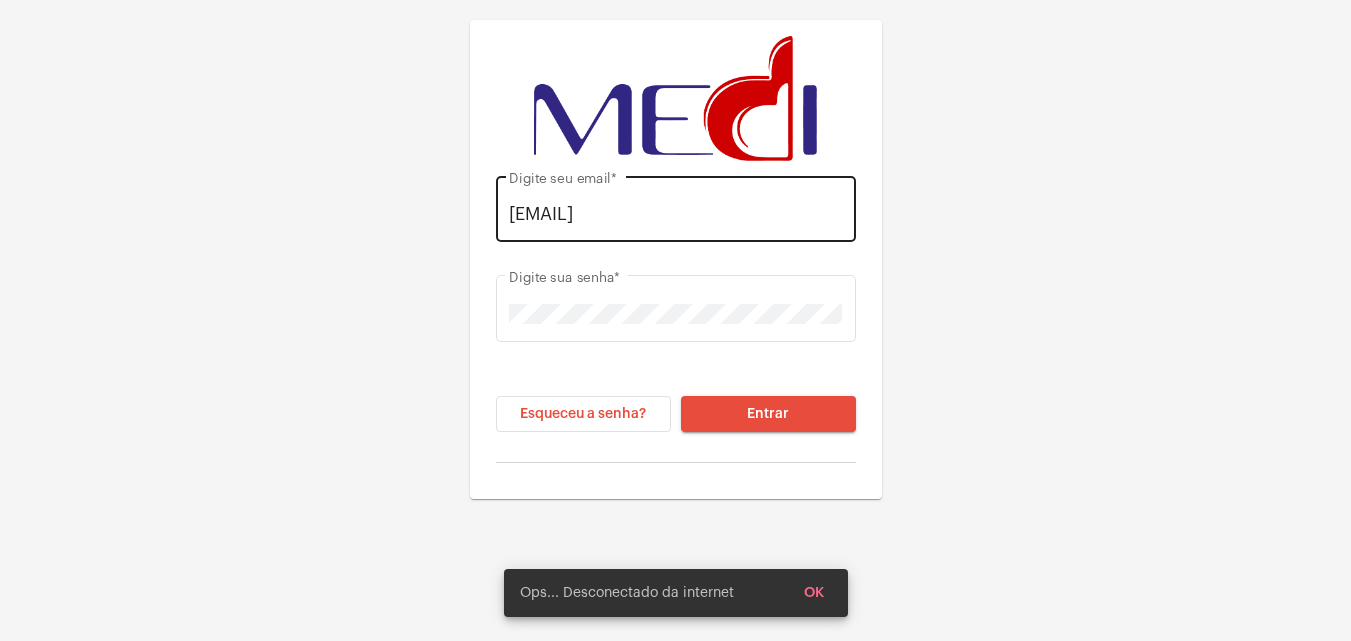 click on "[EMAIL]" at bounding box center (675, 214) 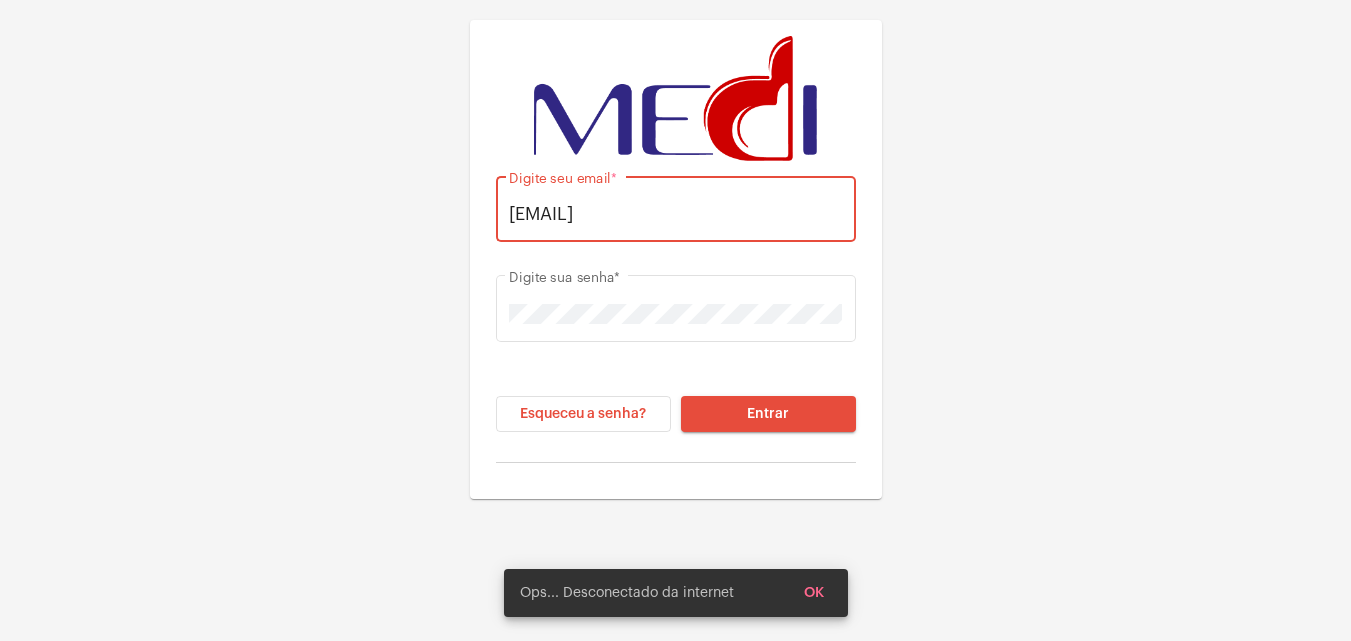 click on "[EMAIL] Digite seu email * Digite sua senha * Esqueceu a senha? Entrar" 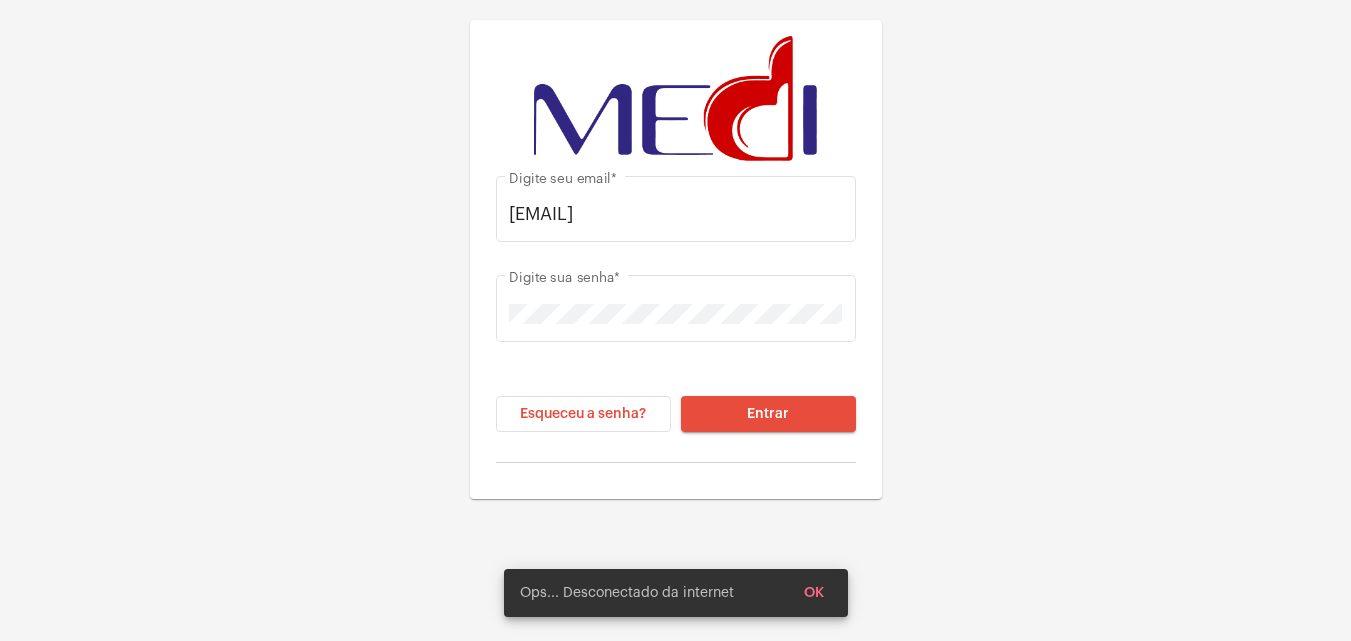 click on "Entrar" 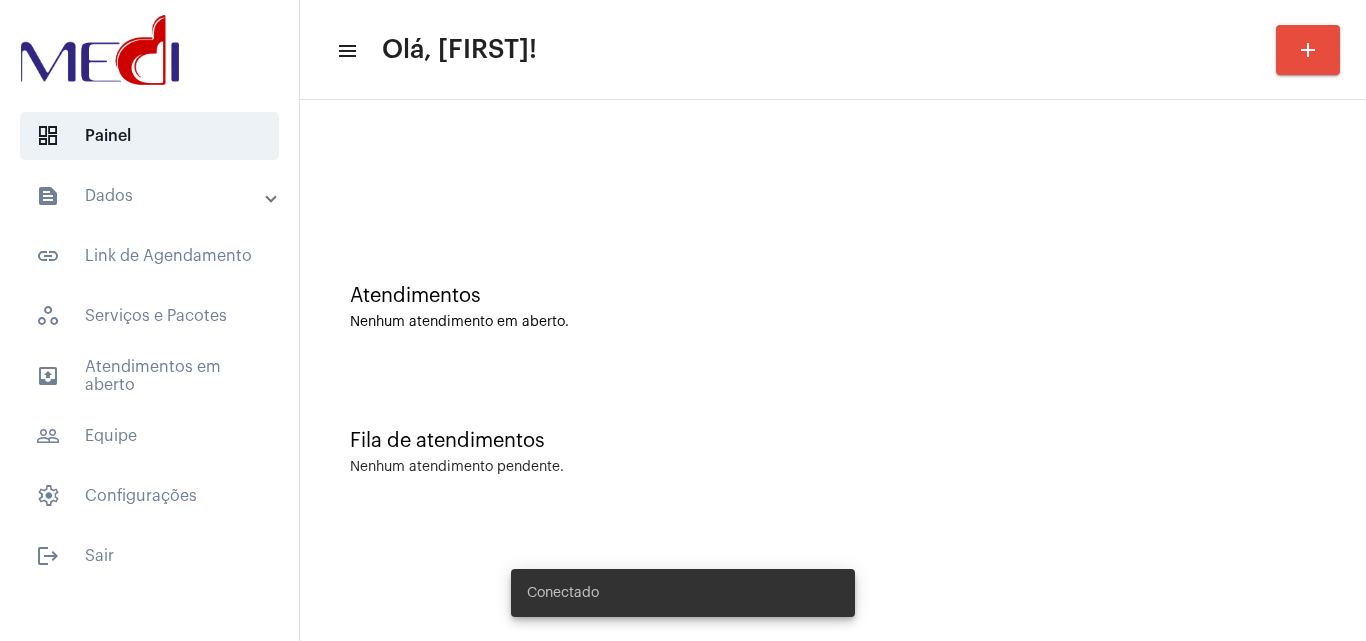 click on "text_snippet_outlined  Dados" at bounding box center [155, 196] 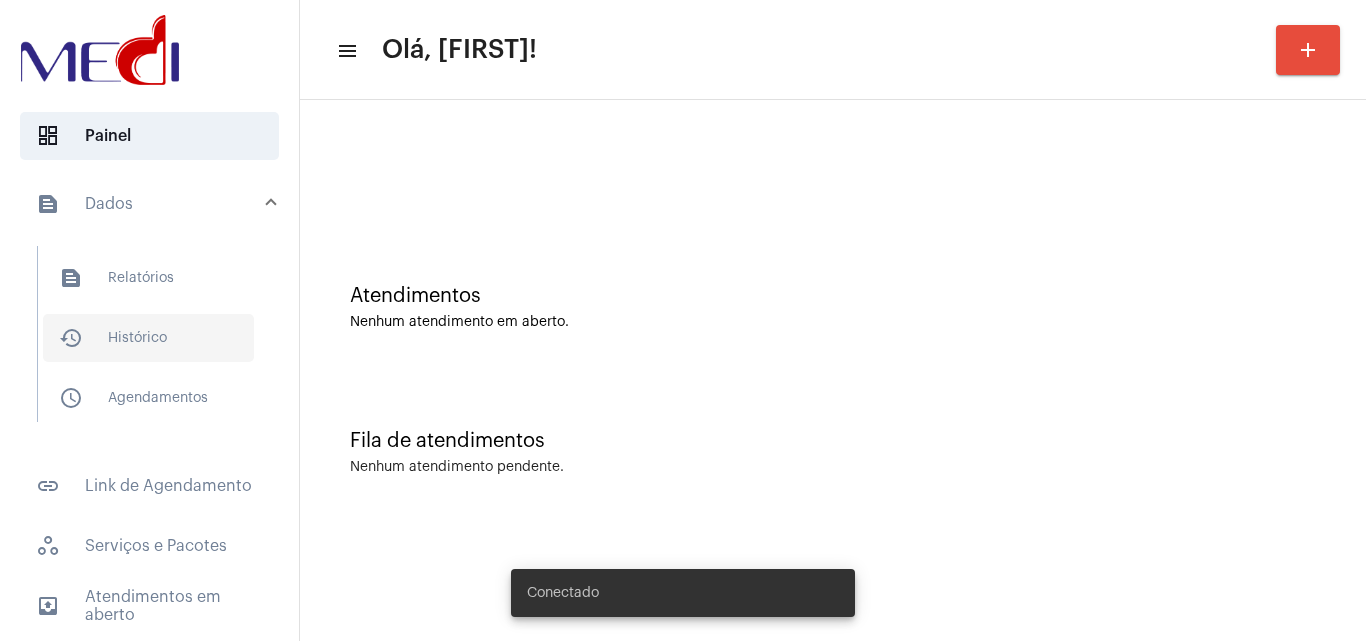 click on "history_outlined  Histórico" at bounding box center (148, 338) 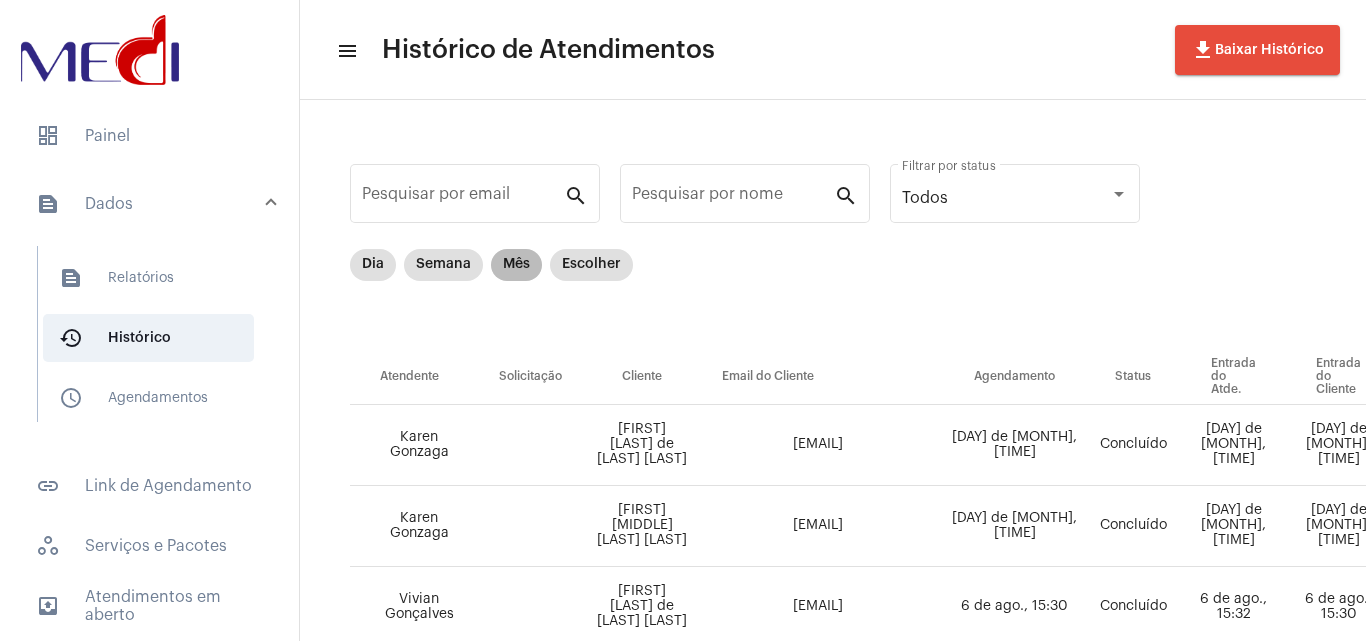 click on "Mês" at bounding box center [516, 265] 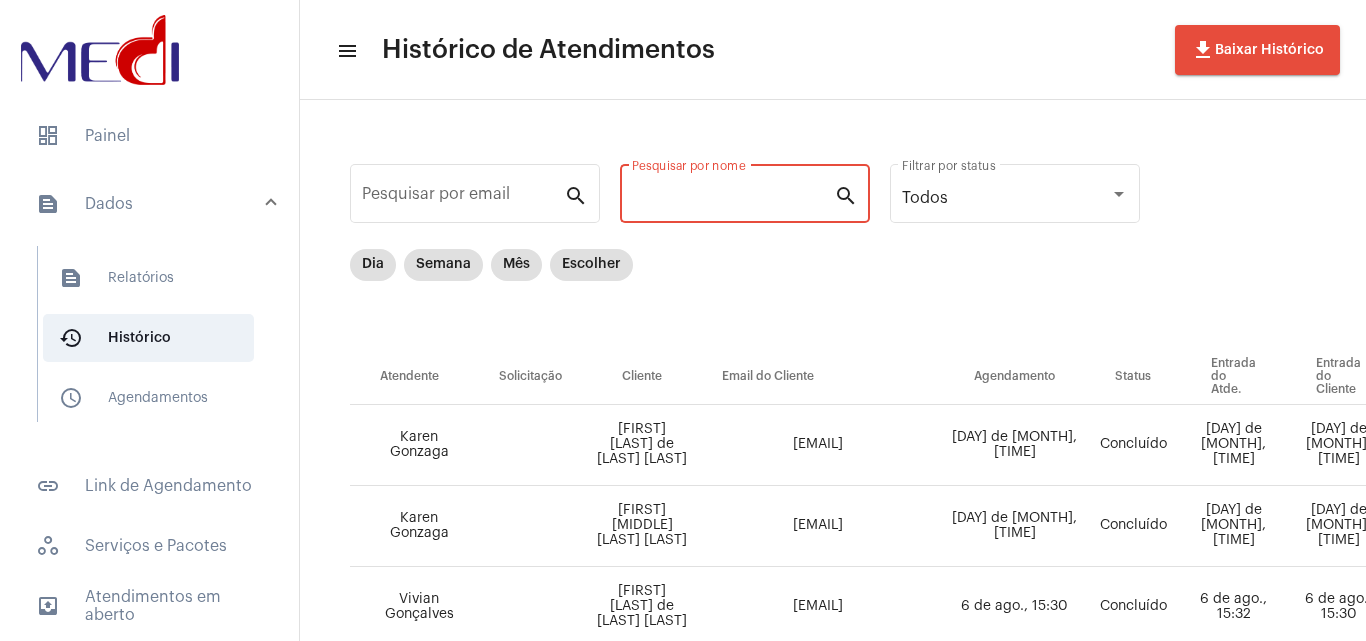 click on "Pesquisar por nome" at bounding box center [733, 198] 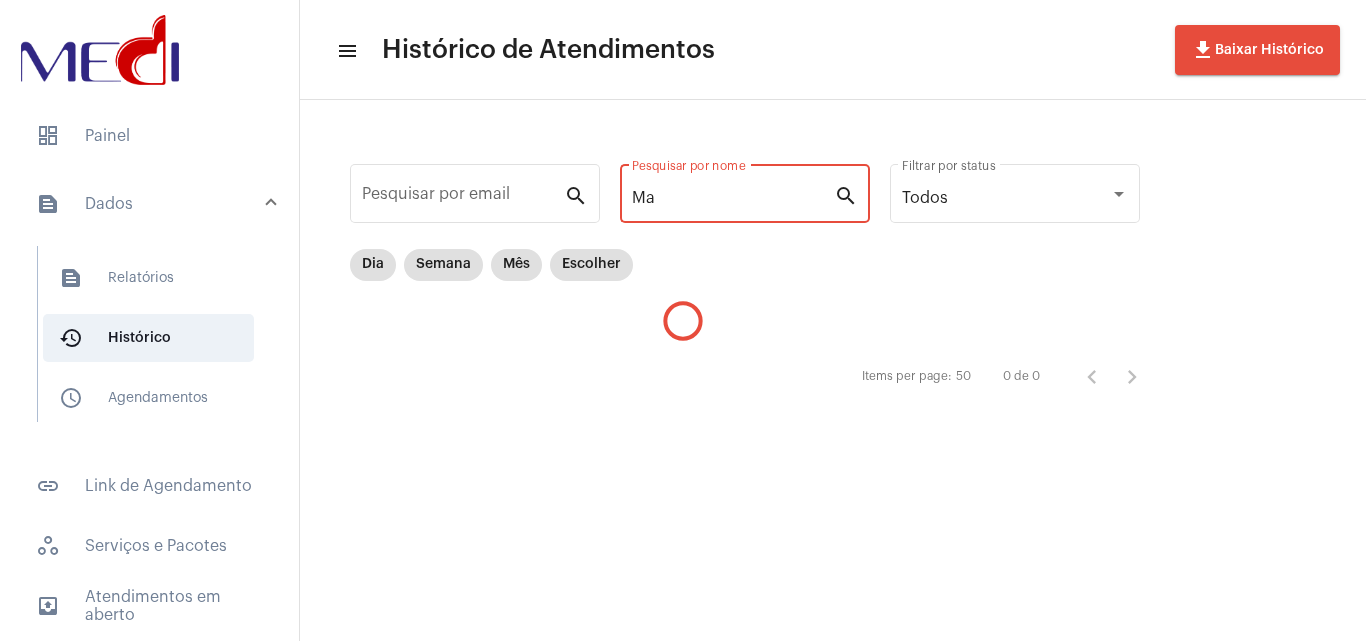 type on "M" 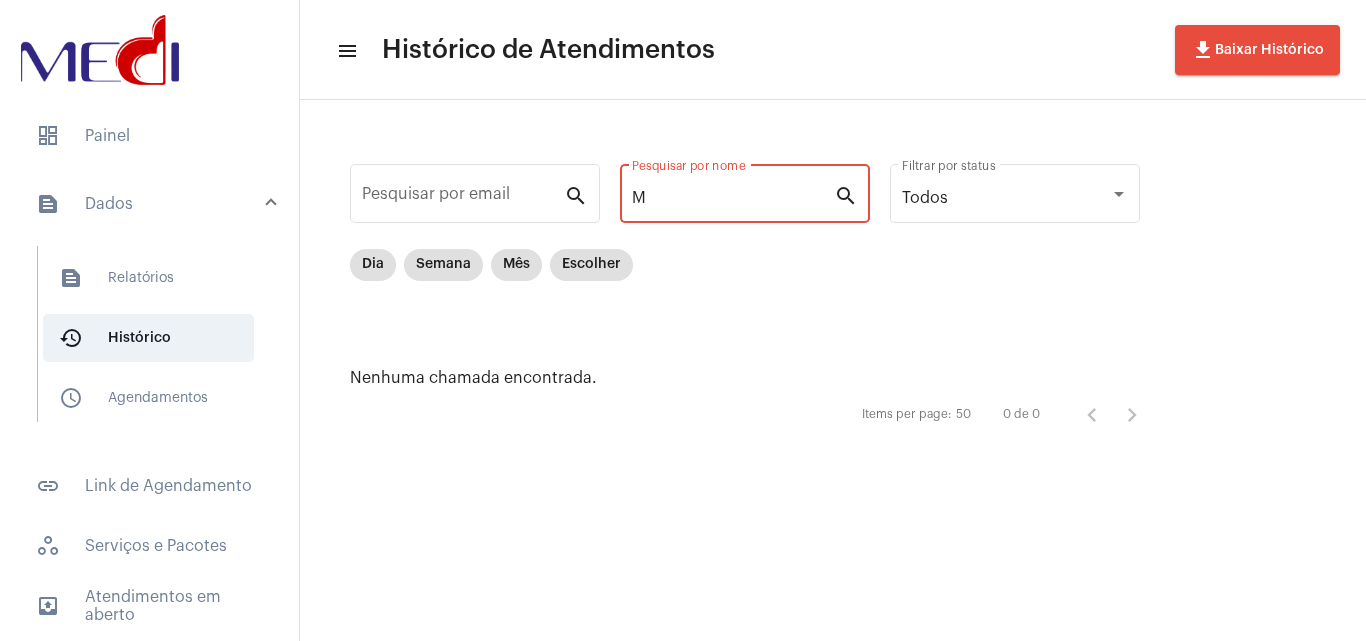 type 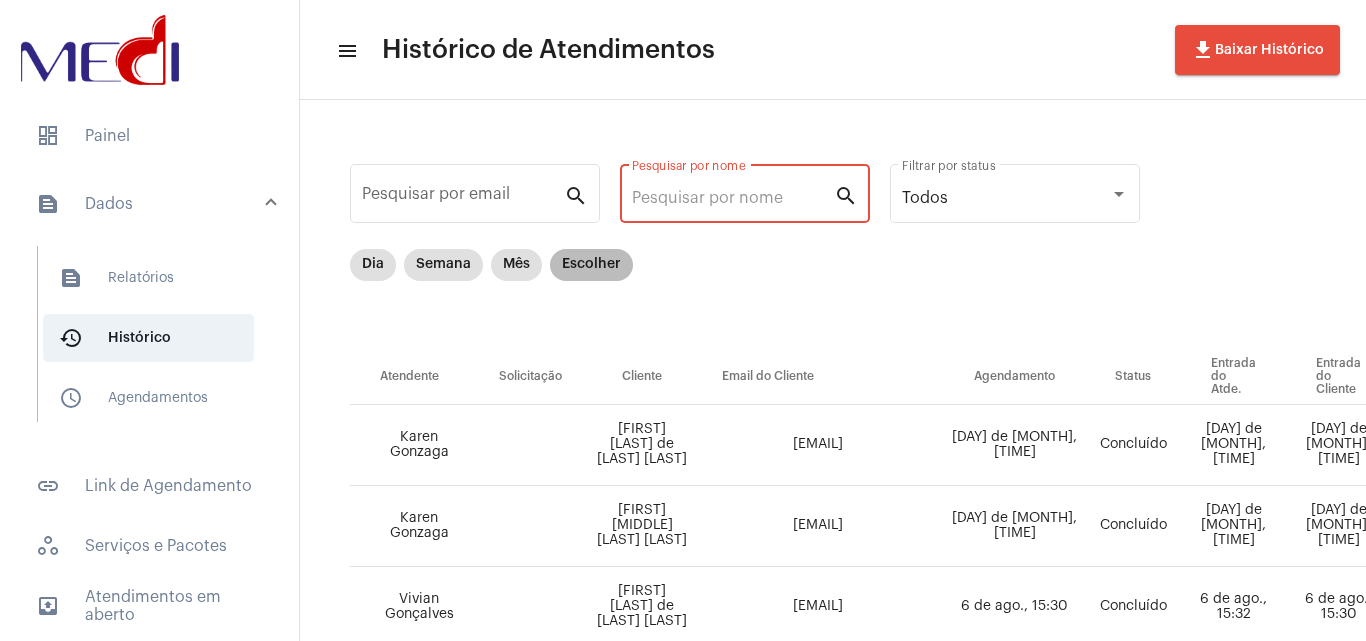 click on "Escolher" at bounding box center (591, 265) 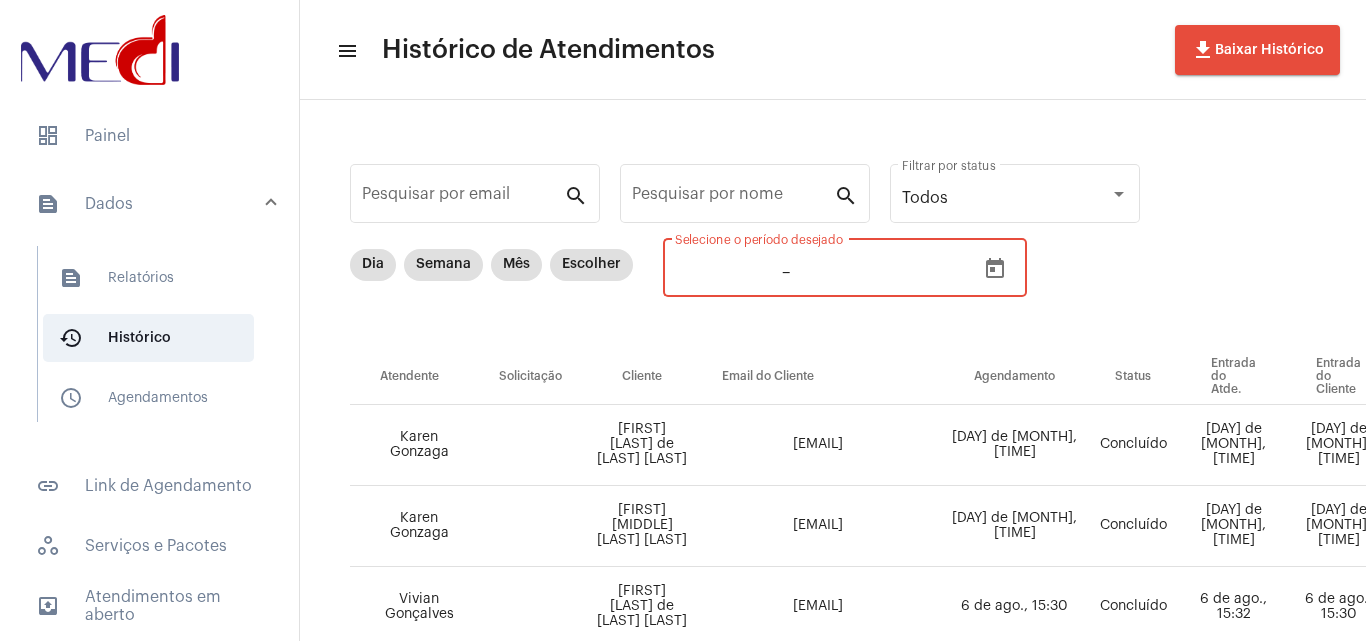 click on "Data de início – Selecione o período desejado" 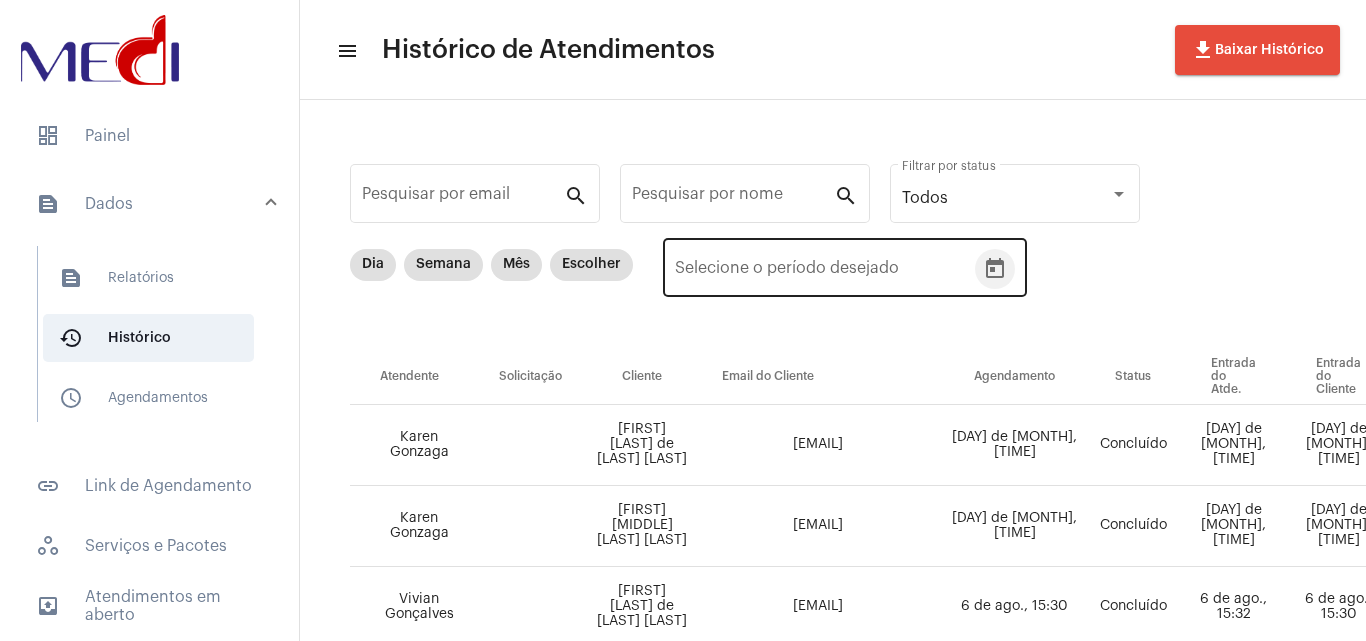 click 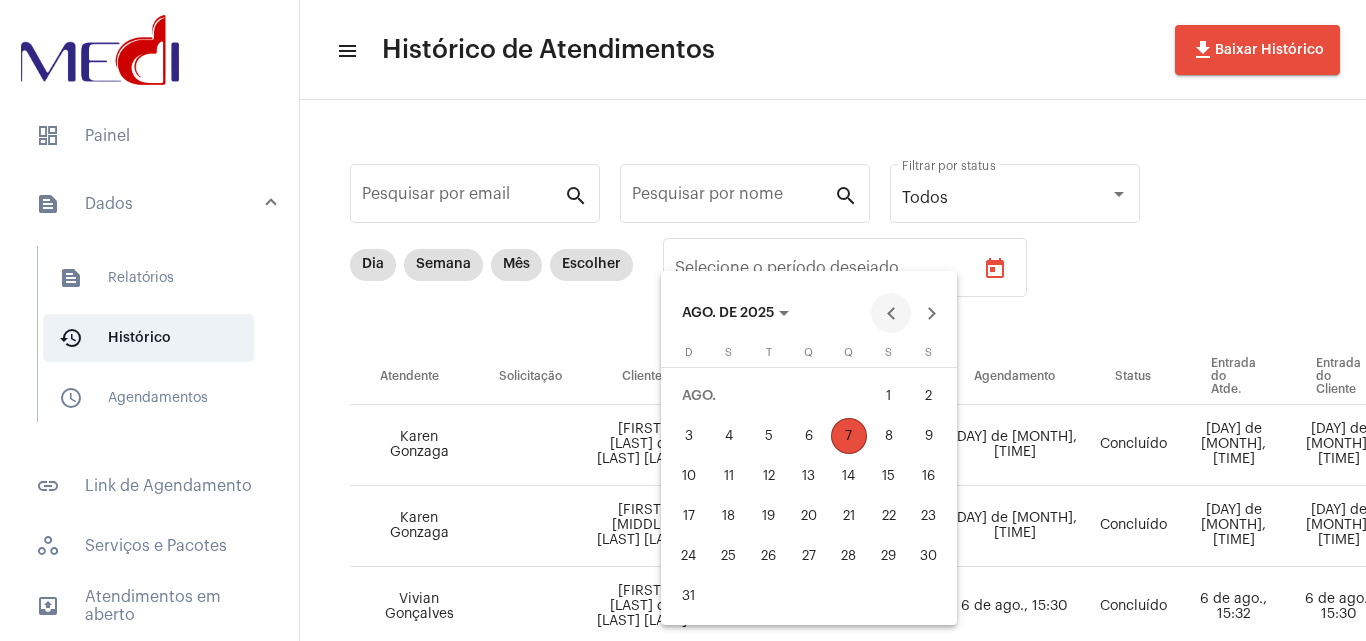 click at bounding box center [891, 313] 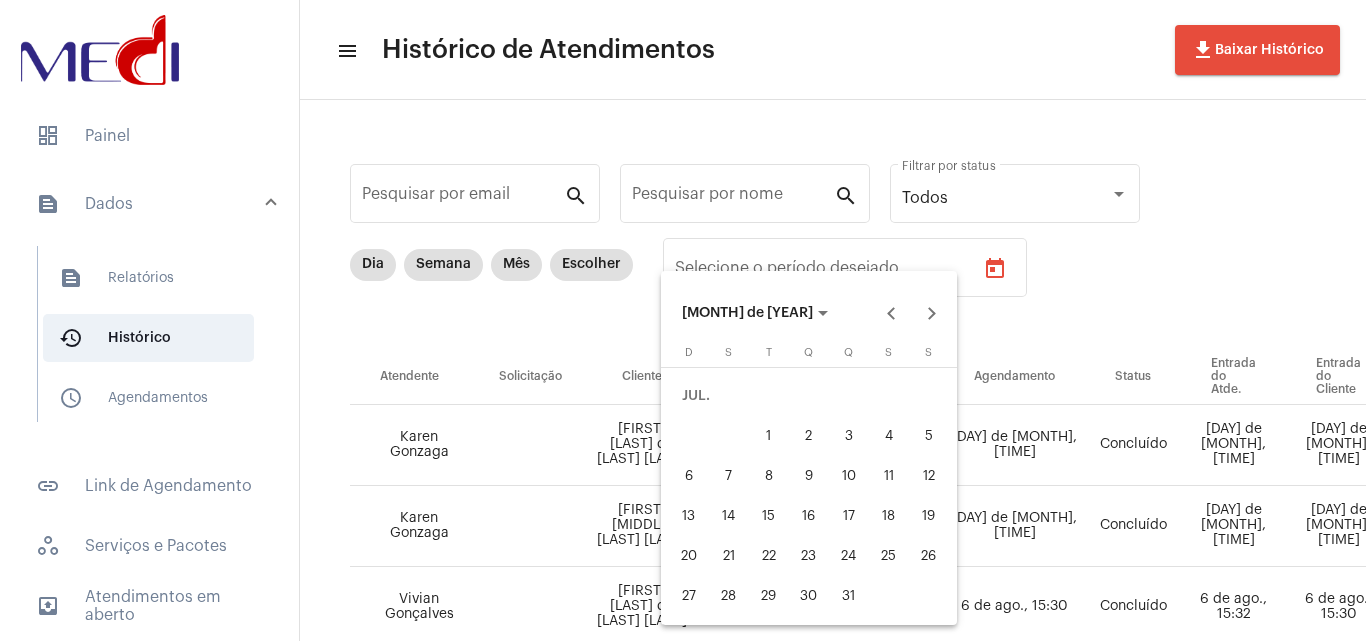click on "31" at bounding box center [849, 596] 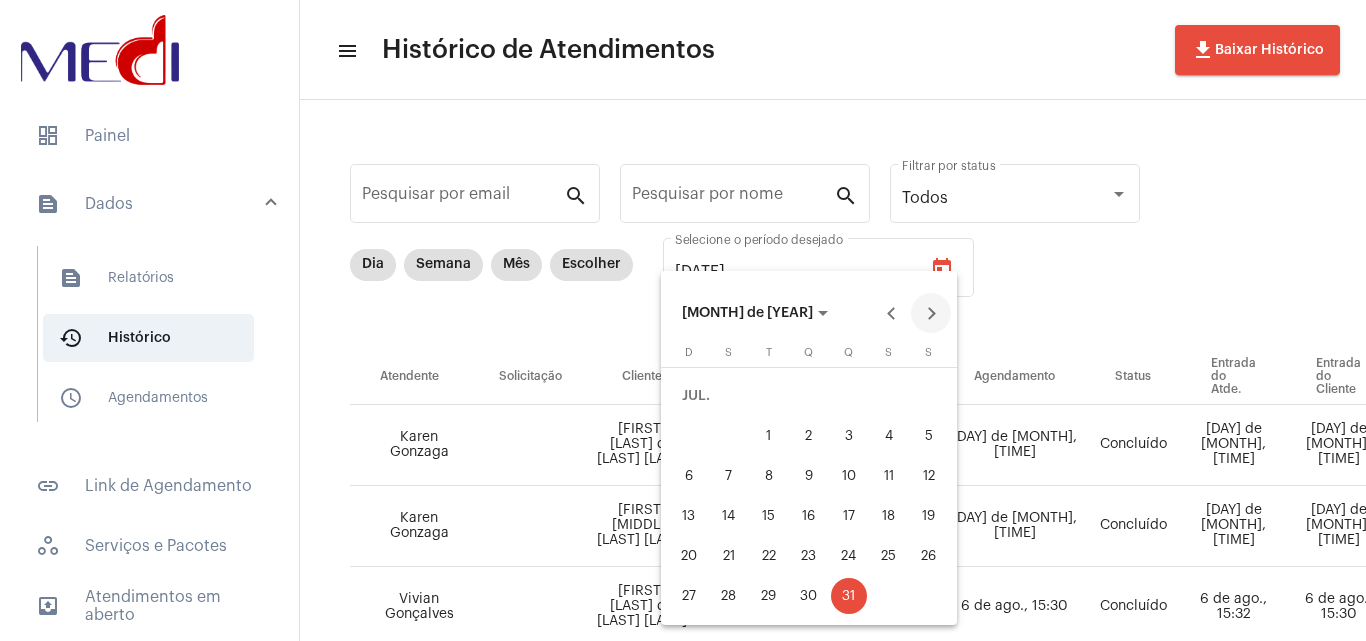 click at bounding box center [931, 313] 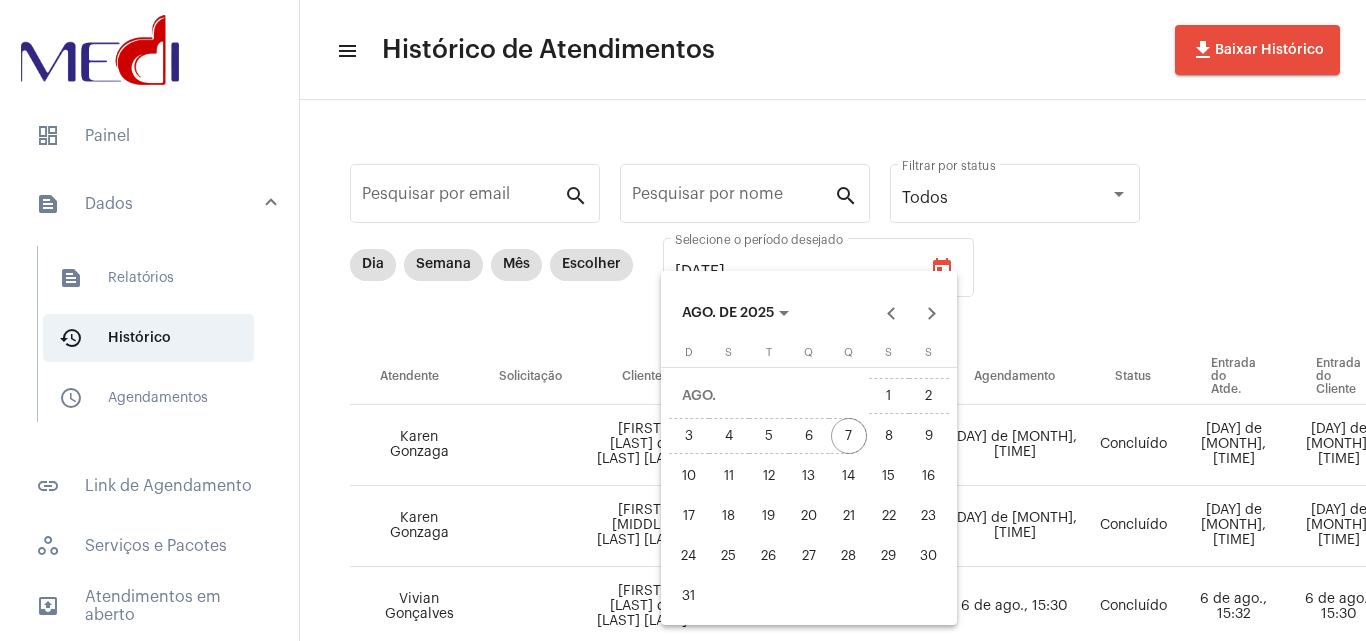 click on "7" at bounding box center (849, 436) 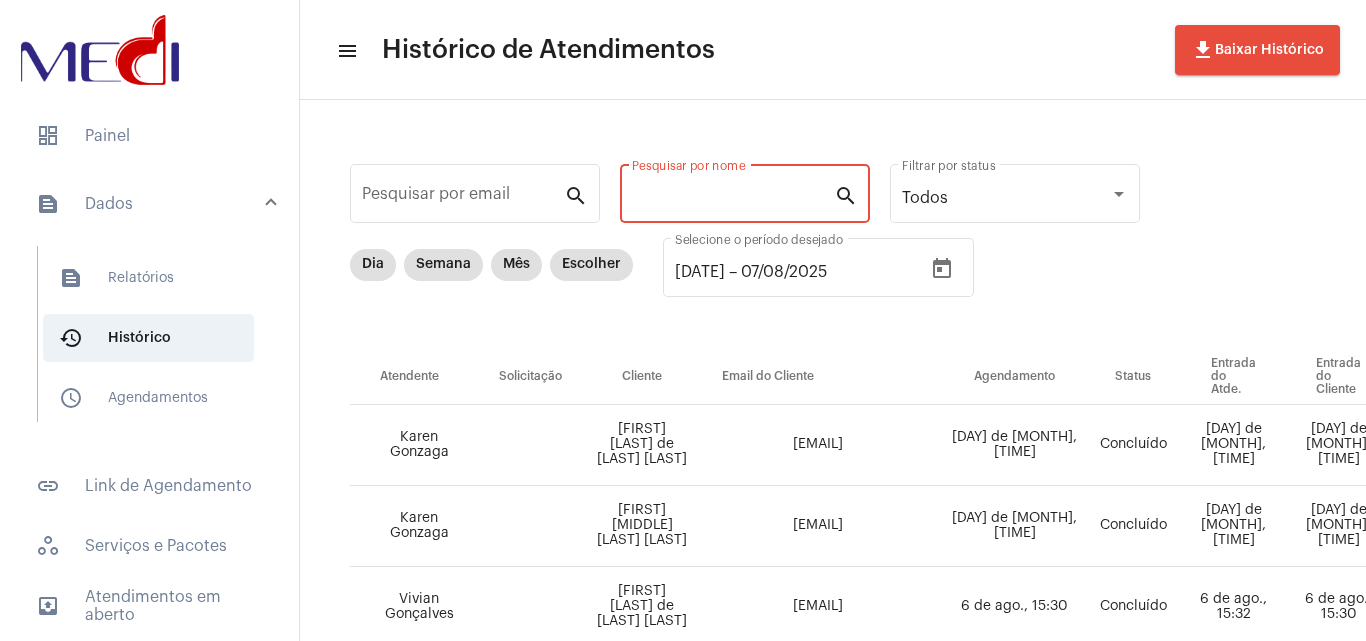 click on "Pesquisar por nome" at bounding box center [733, 198] 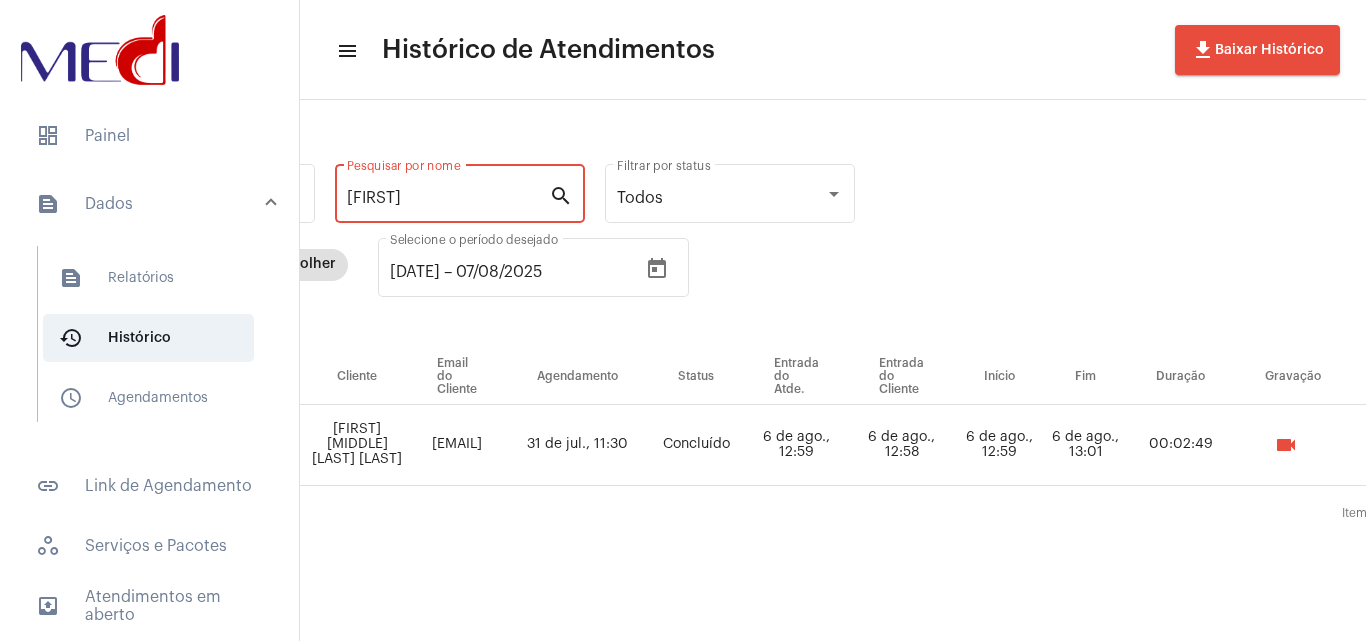 scroll, scrollTop: 0, scrollLeft: 298, axis: horizontal 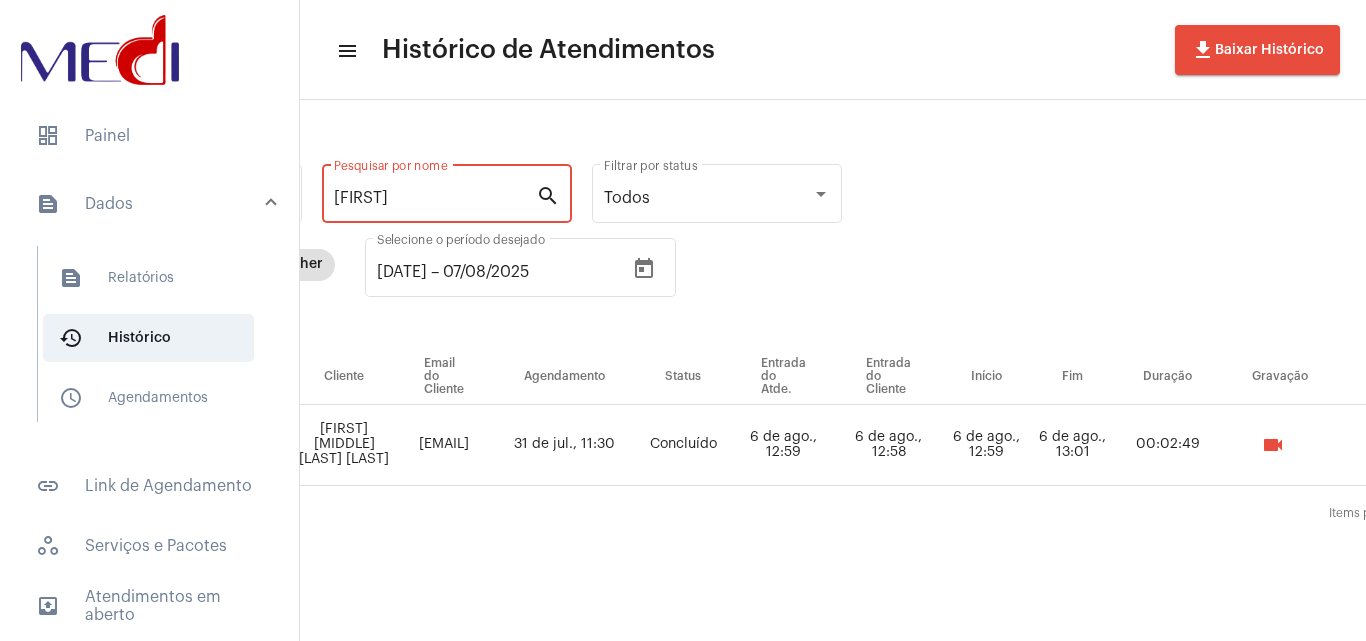 type on "[FIRST]" 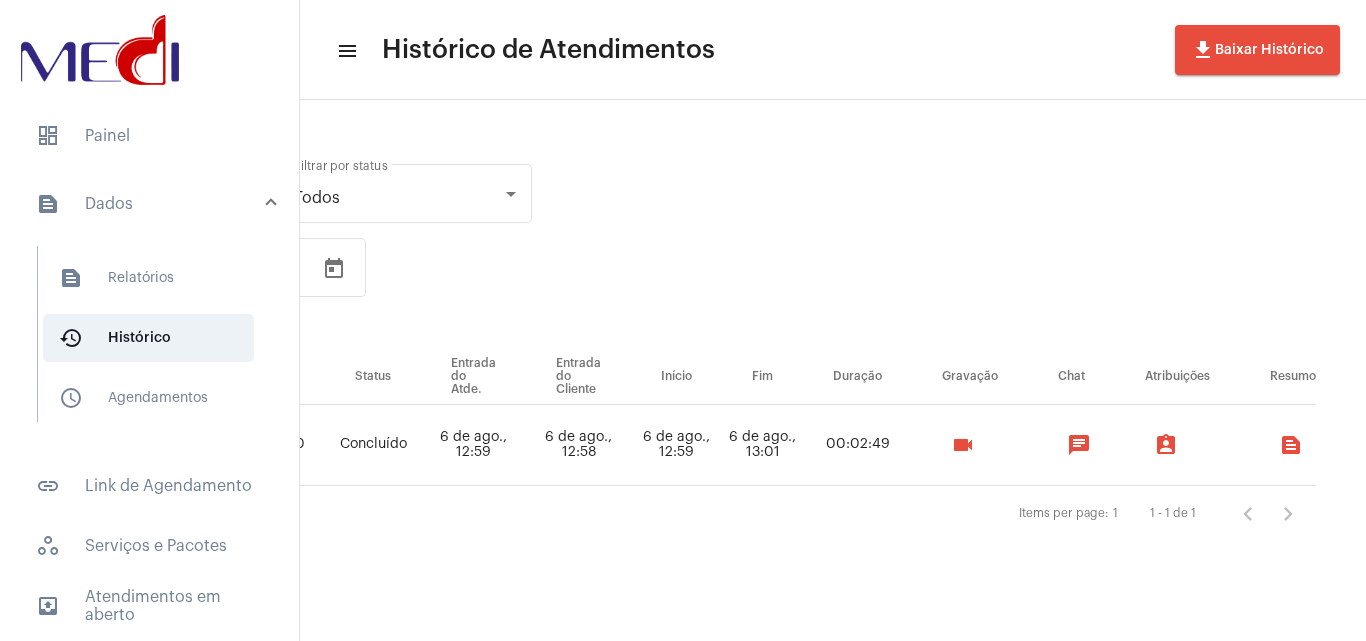 click on "videocam" at bounding box center (963, 445) 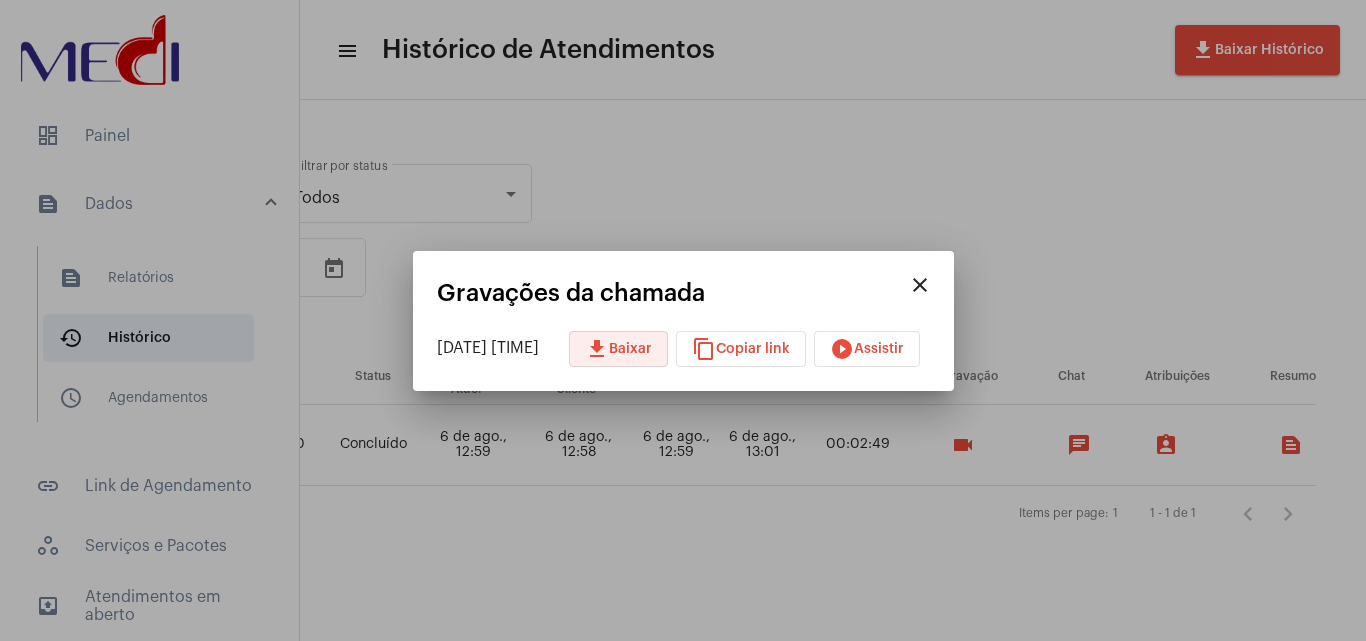 click on "download  Baixar" at bounding box center (618, 349) 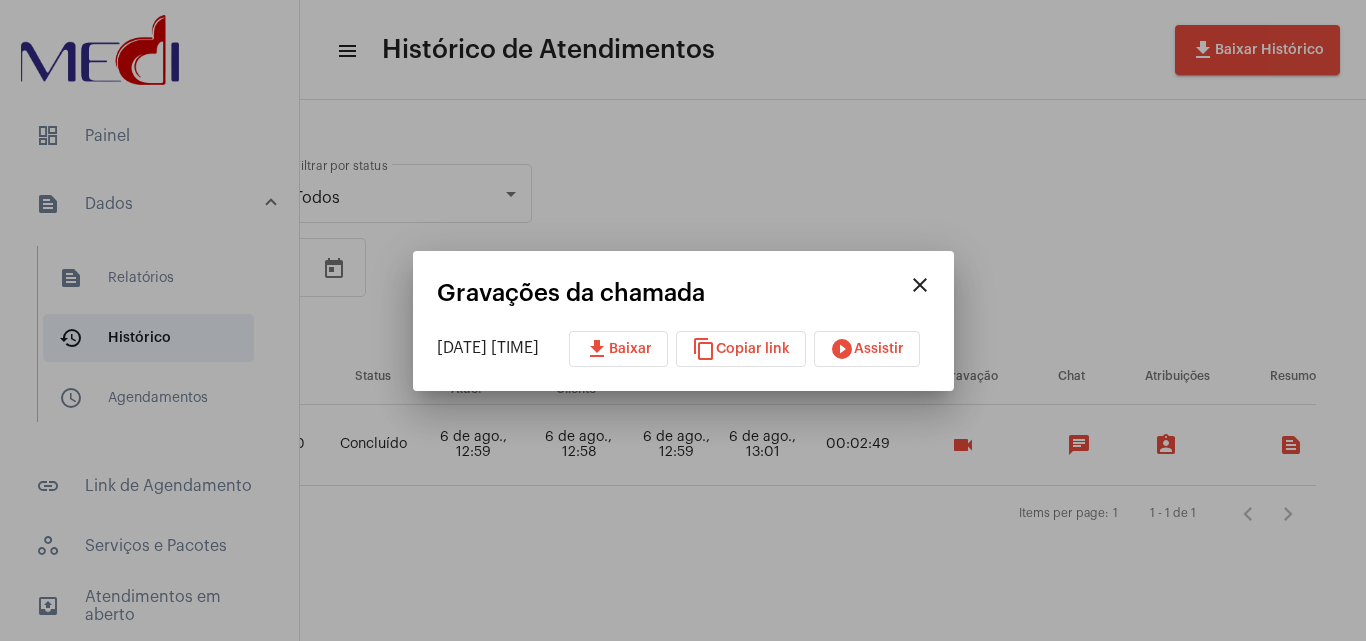 click on "close" at bounding box center [920, 285] 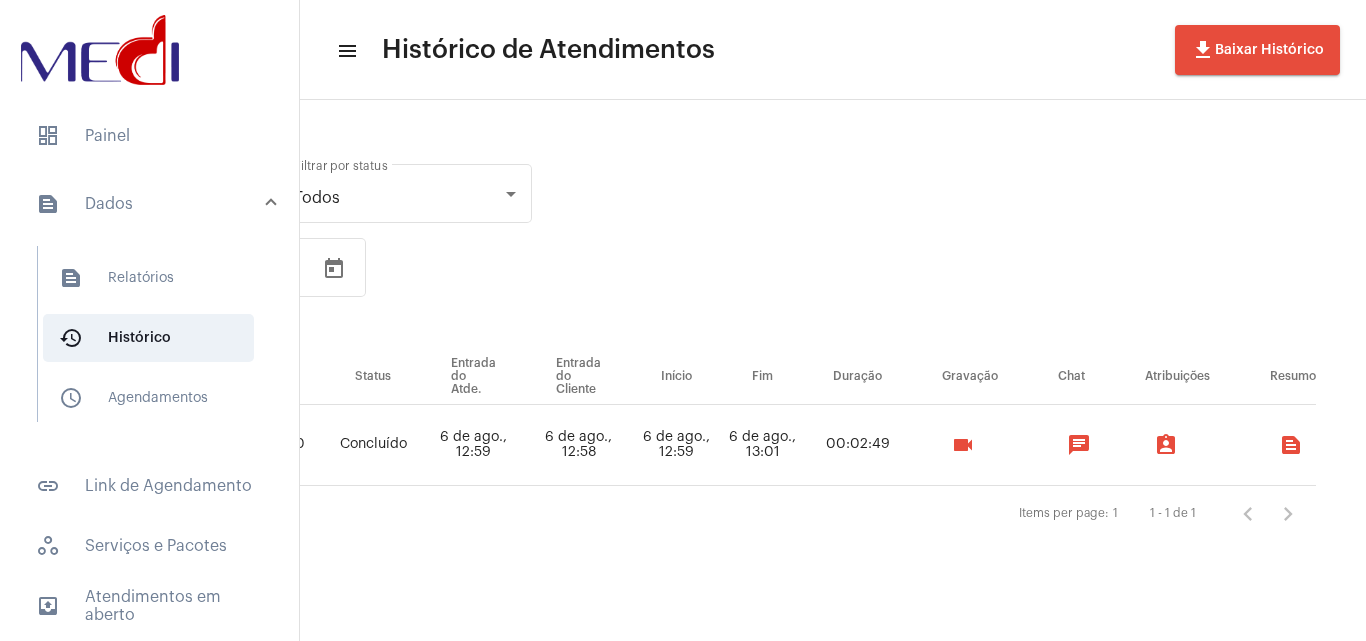 type 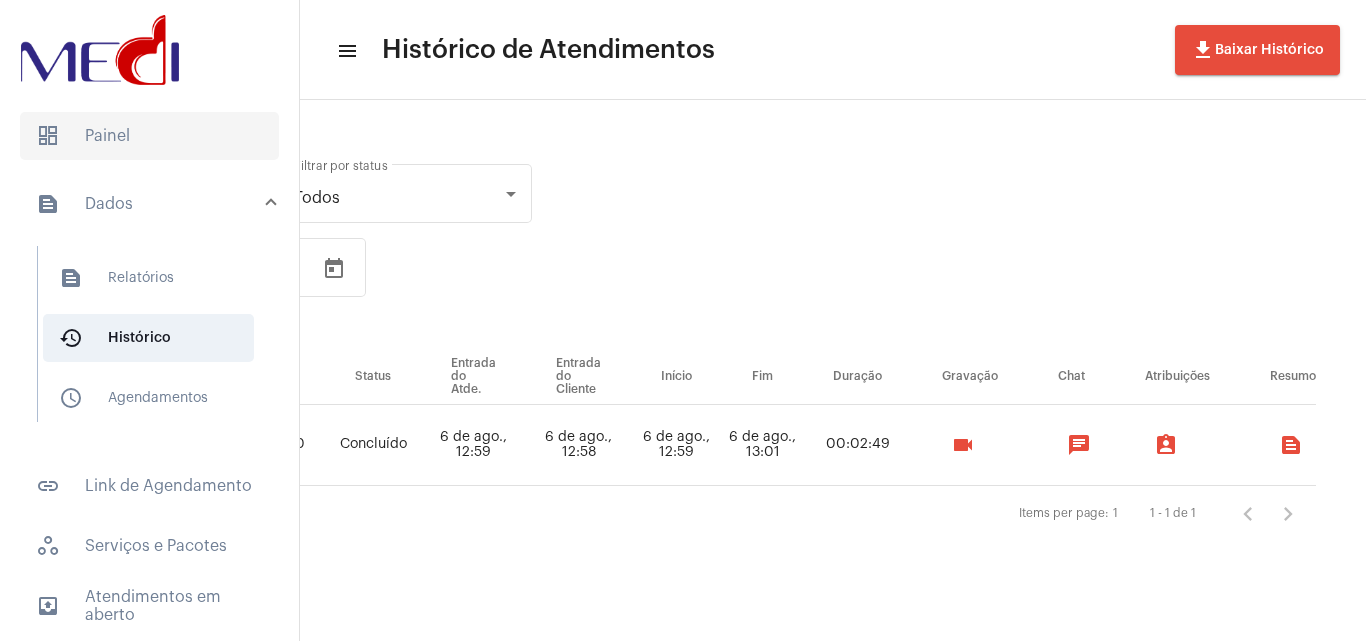 click on "dashboard   Painel" 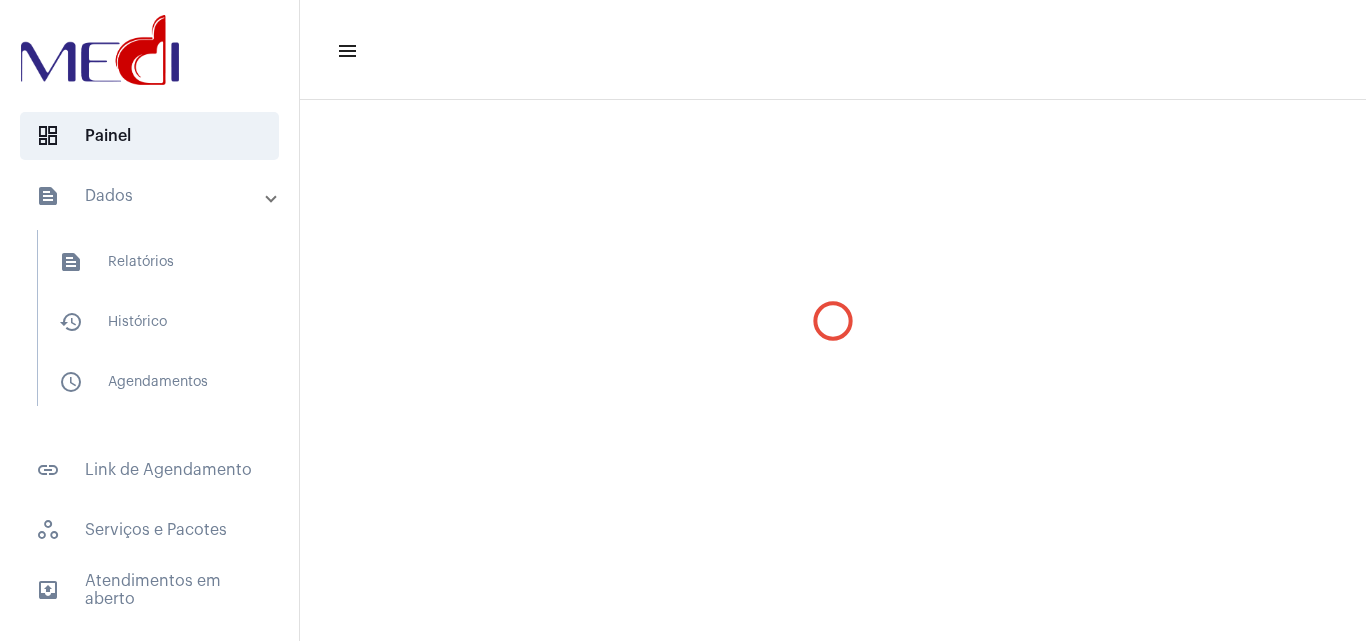 scroll, scrollTop: 0, scrollLeft: 0, axis: both 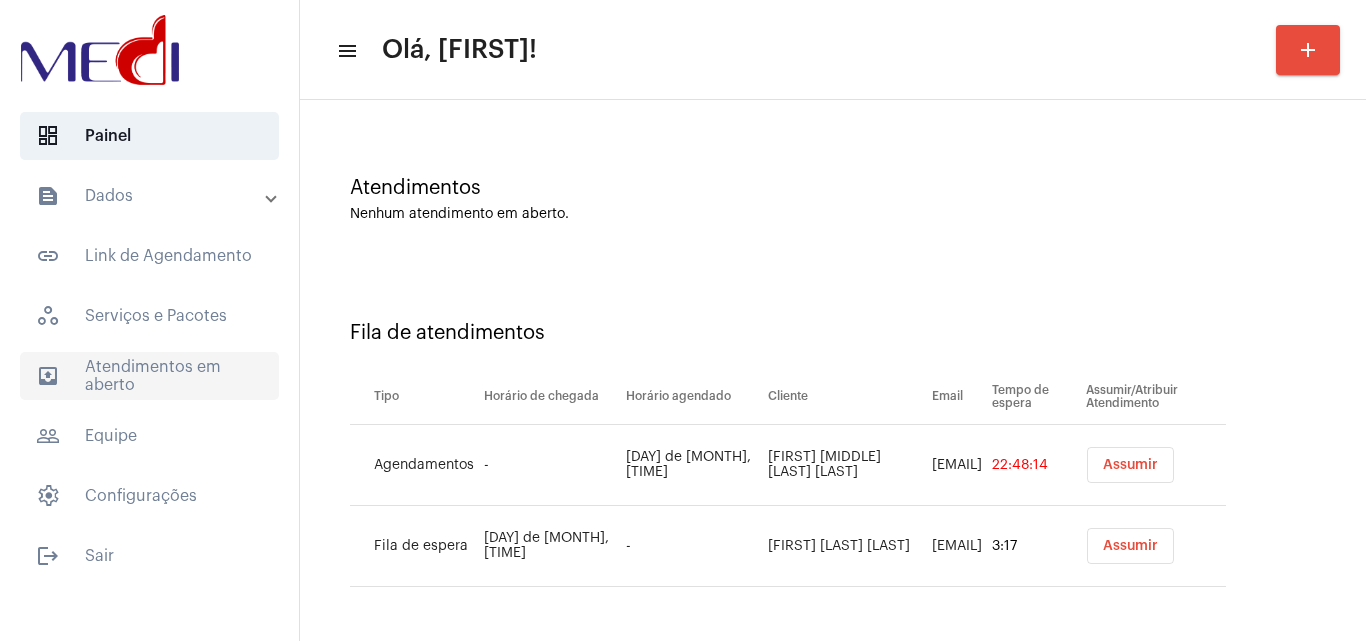 click on "outbox_outline  Atendimentos em aberto" 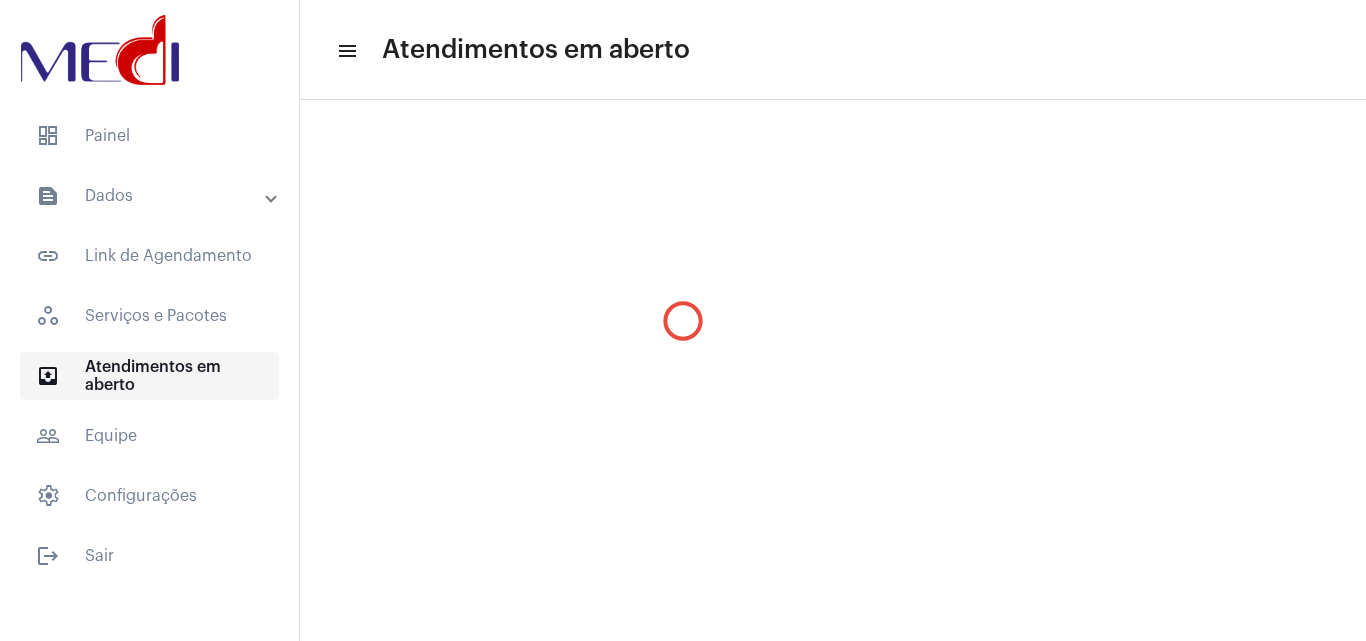 scroll, scrollTop: 0, scrollLeft: 0, axis: both 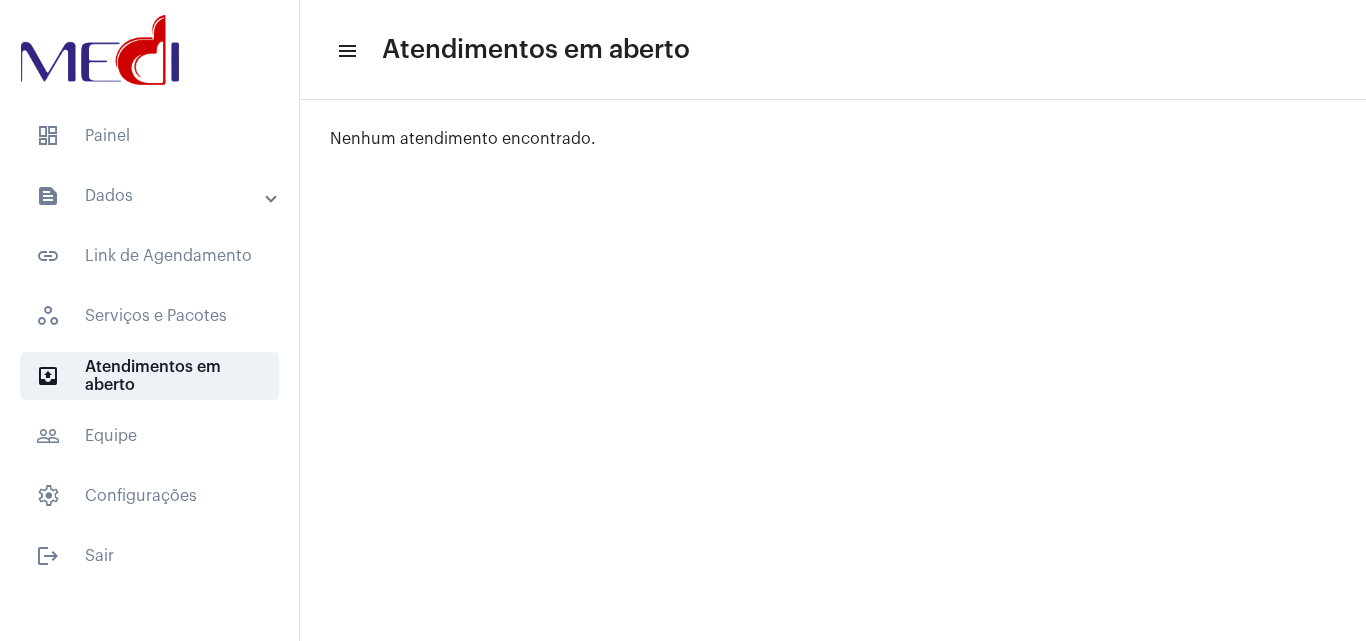 drag, startPoint x: 123, startPoint y: 135, endPoint x: 567, endPoint y: 571, distance: 622.27966 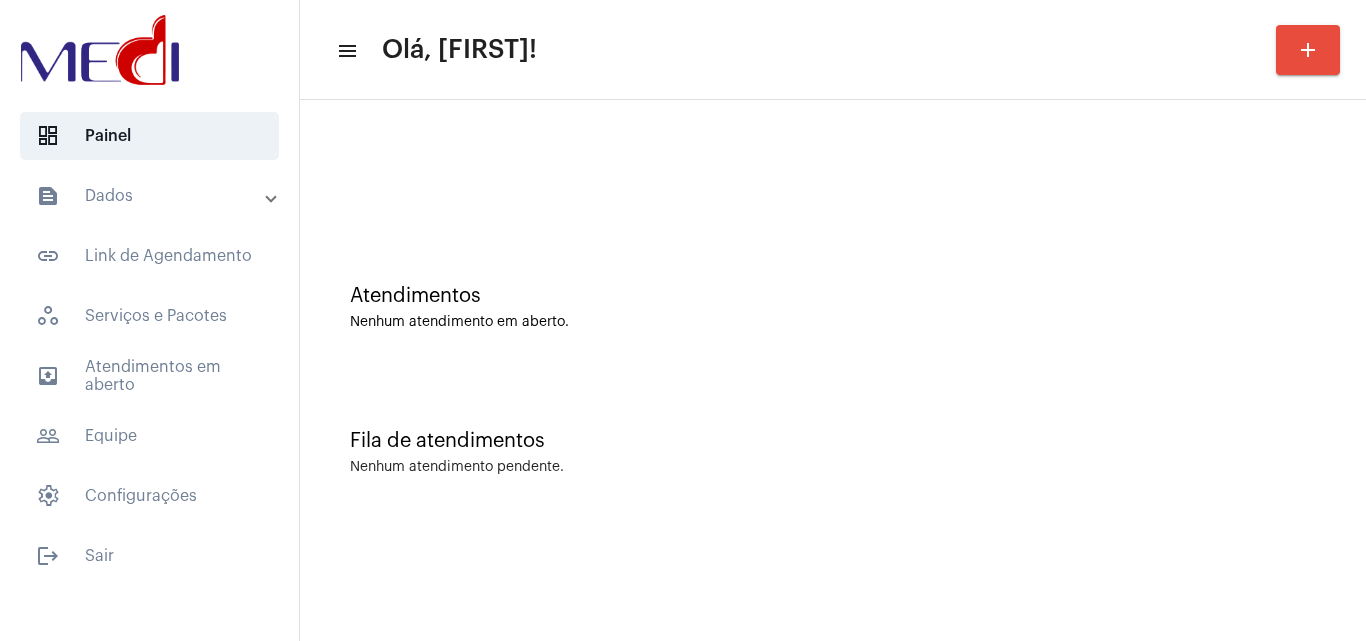 scroll, scrollTop: 0, scrollLeft: 0, axis: both 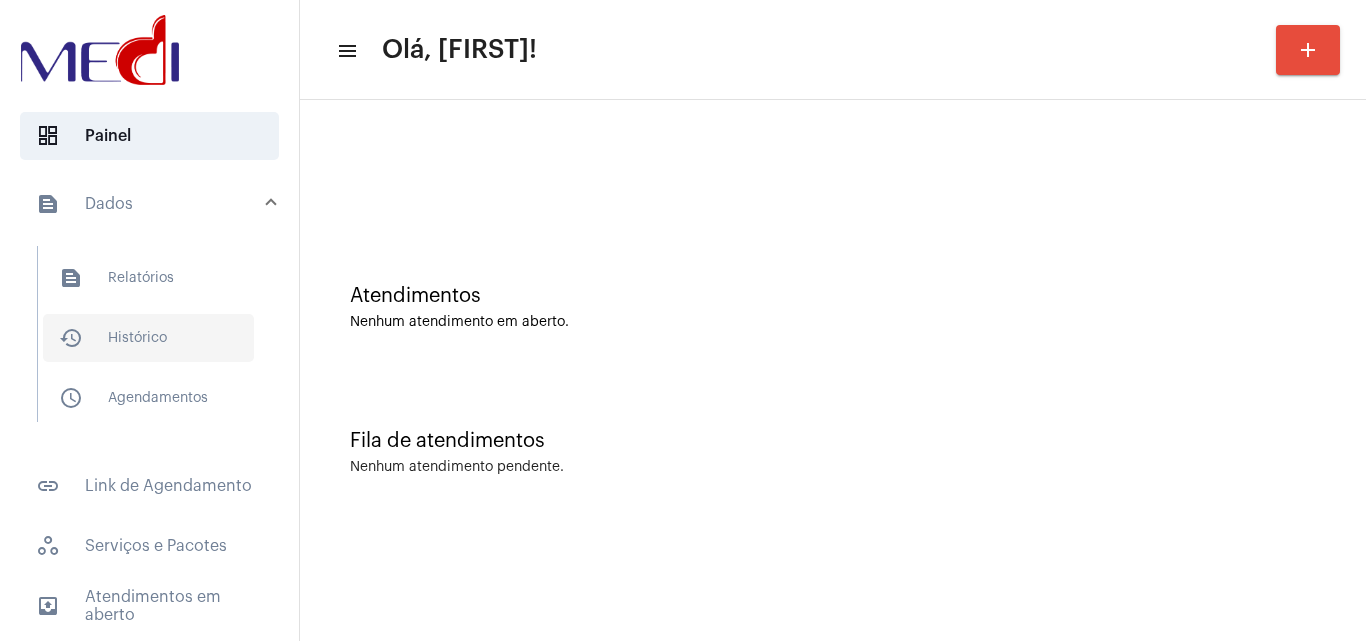 click on "history_outlined  Histórico" at bounding box center (148, 338) 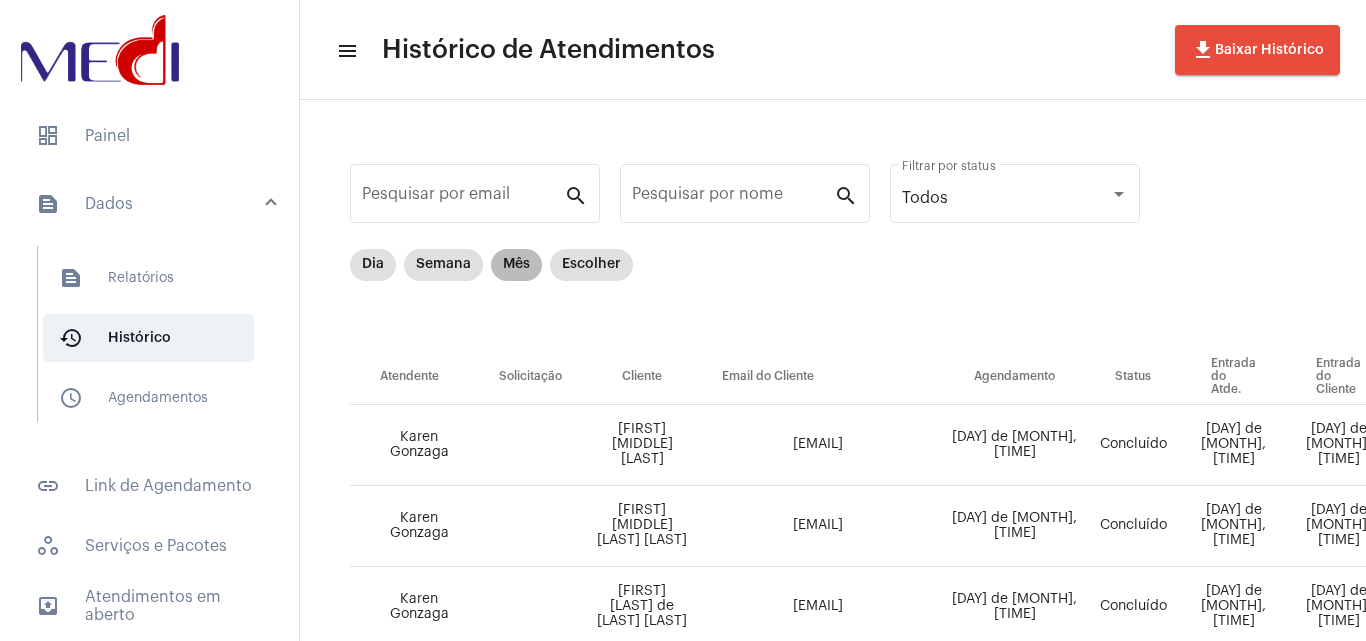 click on "Mês" at bounding box center (516, 265) 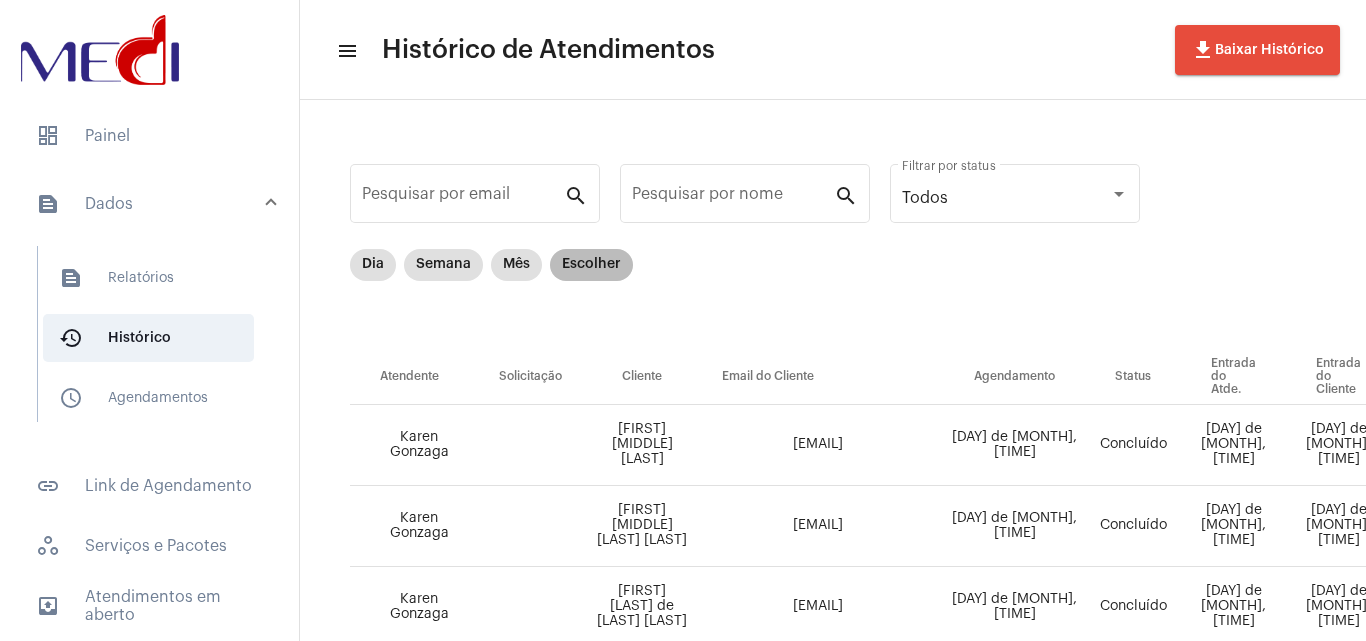 click on "Escolher" at bounding box center [591, 265] 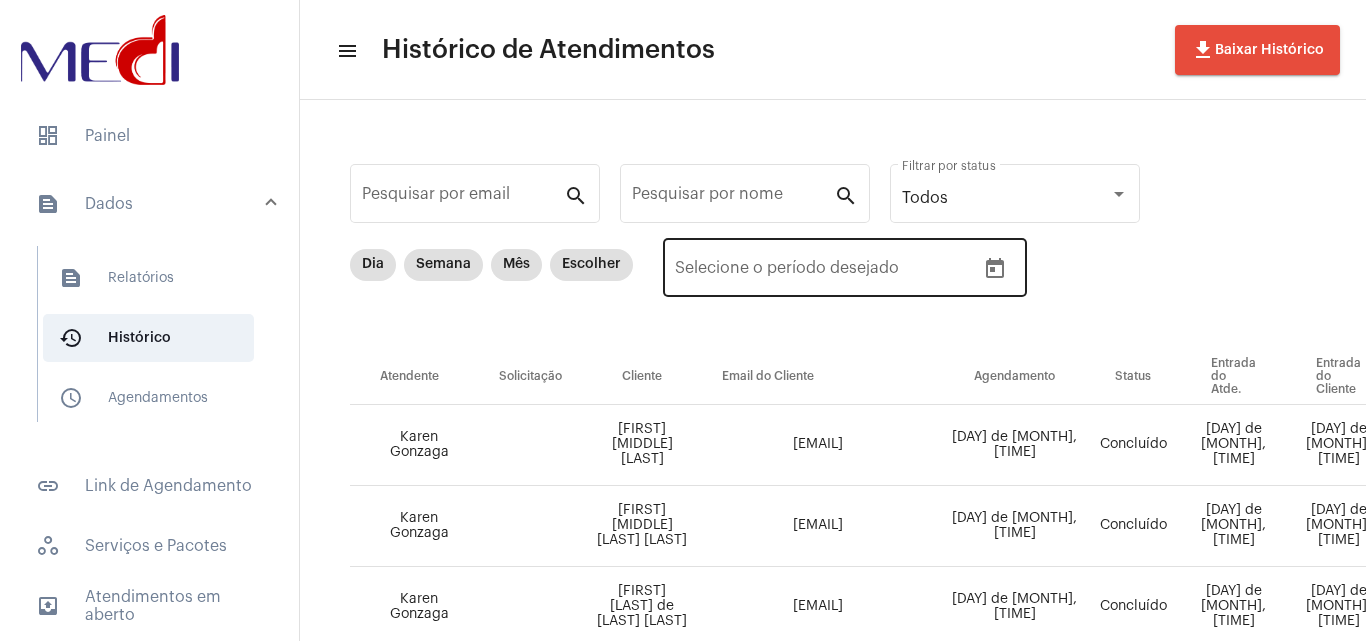 click 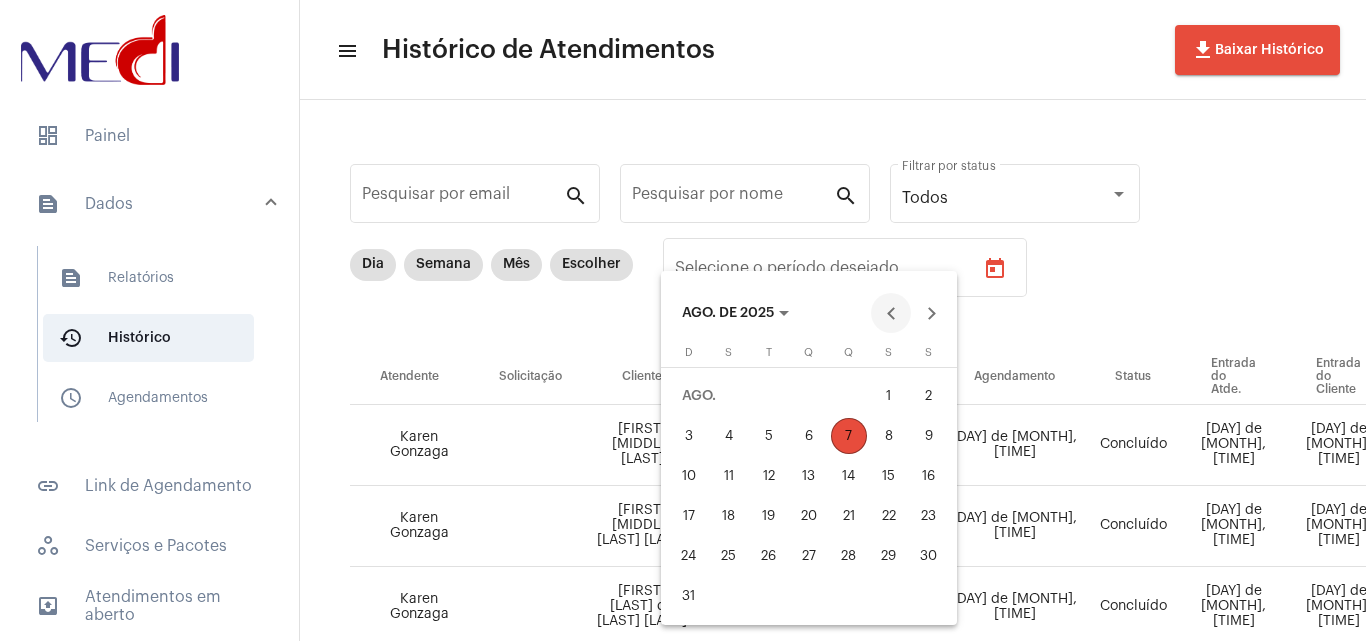 click at bounding box center [891, 313] 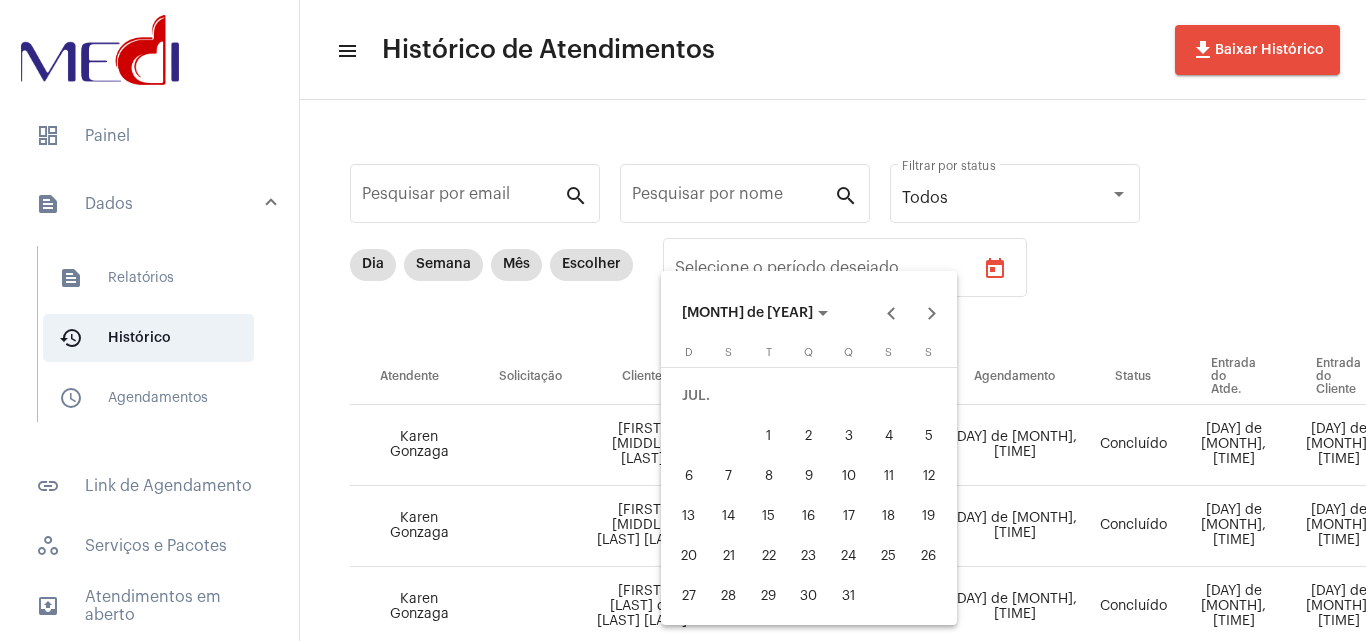 drag, startPoint x: 758, startPoint y: 429, endPoint x: 814, endPoint y: 561, distance: 143.38759 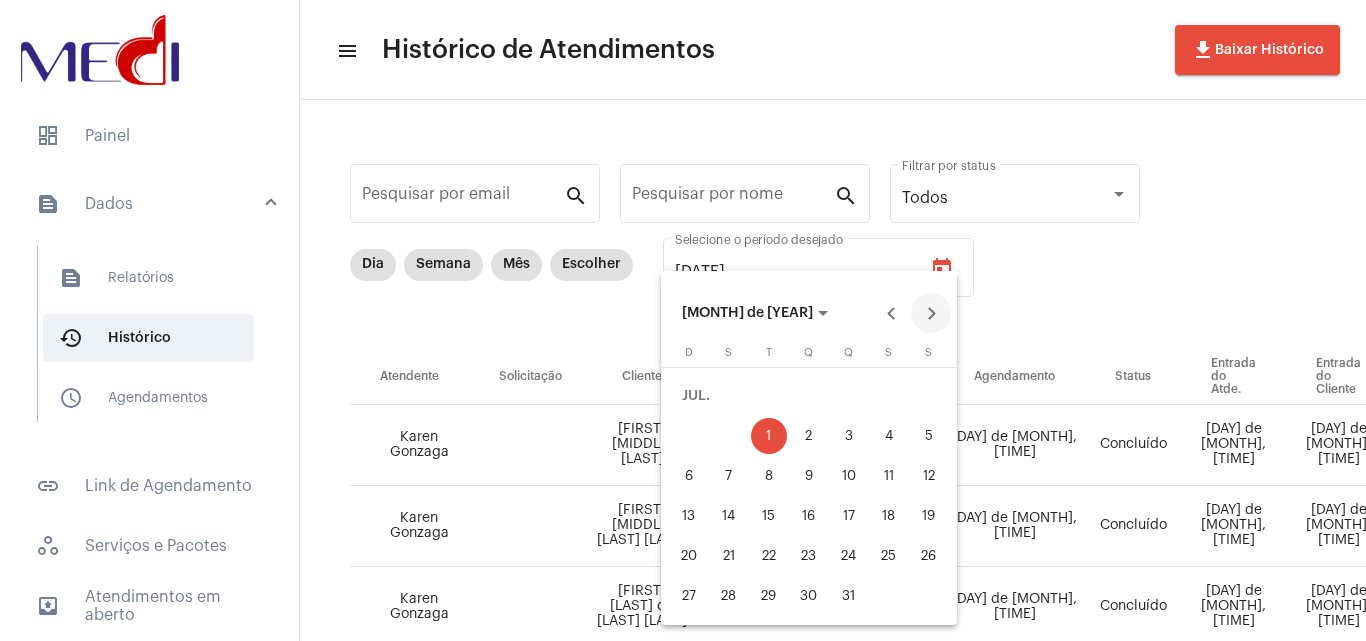 click at bounding box center [931, 313] 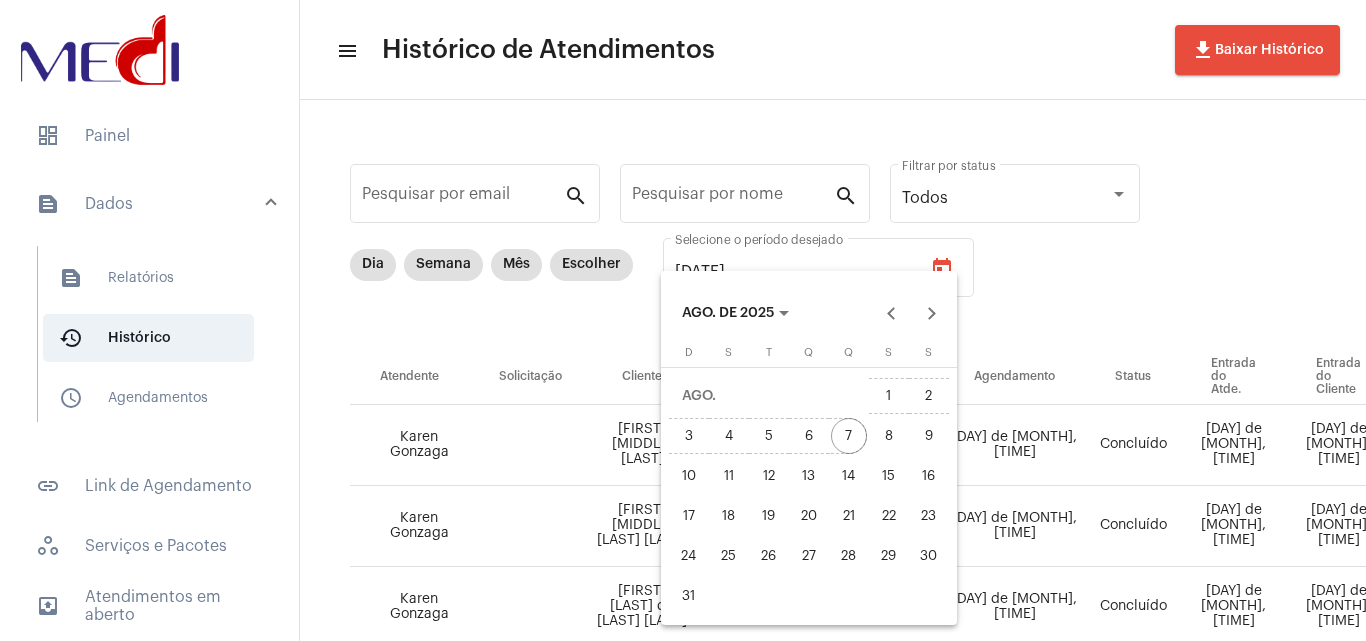 click on "7" at bounding box center (849, 436) 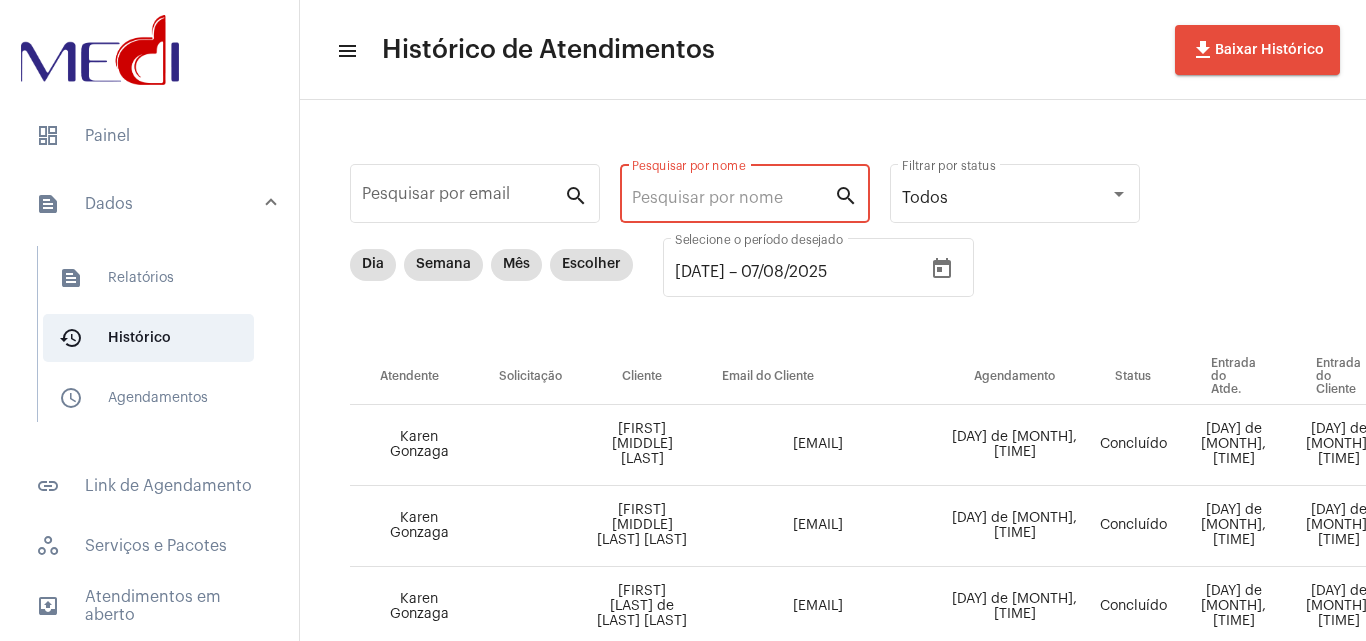 click on "Pesquisar por nome" at bounding box center [733, 198] 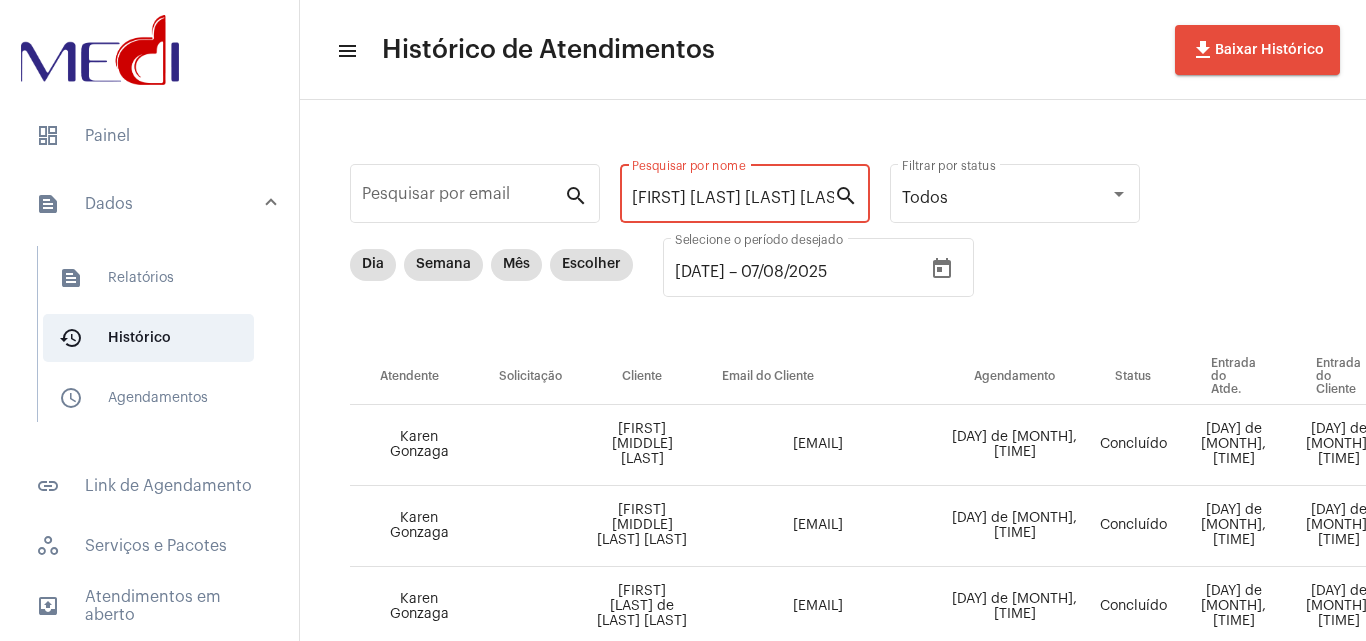 scroll, scrollTop: 0, scrollLeft: 197, axis: horizontal 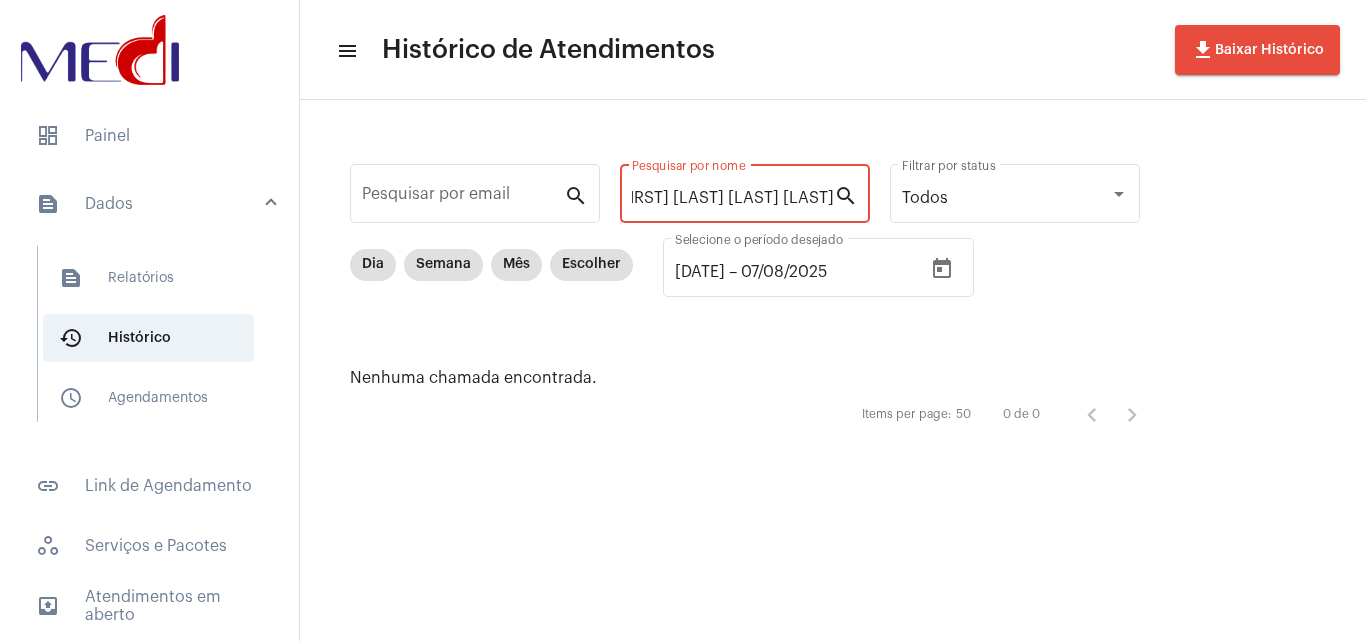 drag, startPoint x: 659, startPoint y: 193, endPoint x: 1341, endPoint y: 159, distance: 682.847 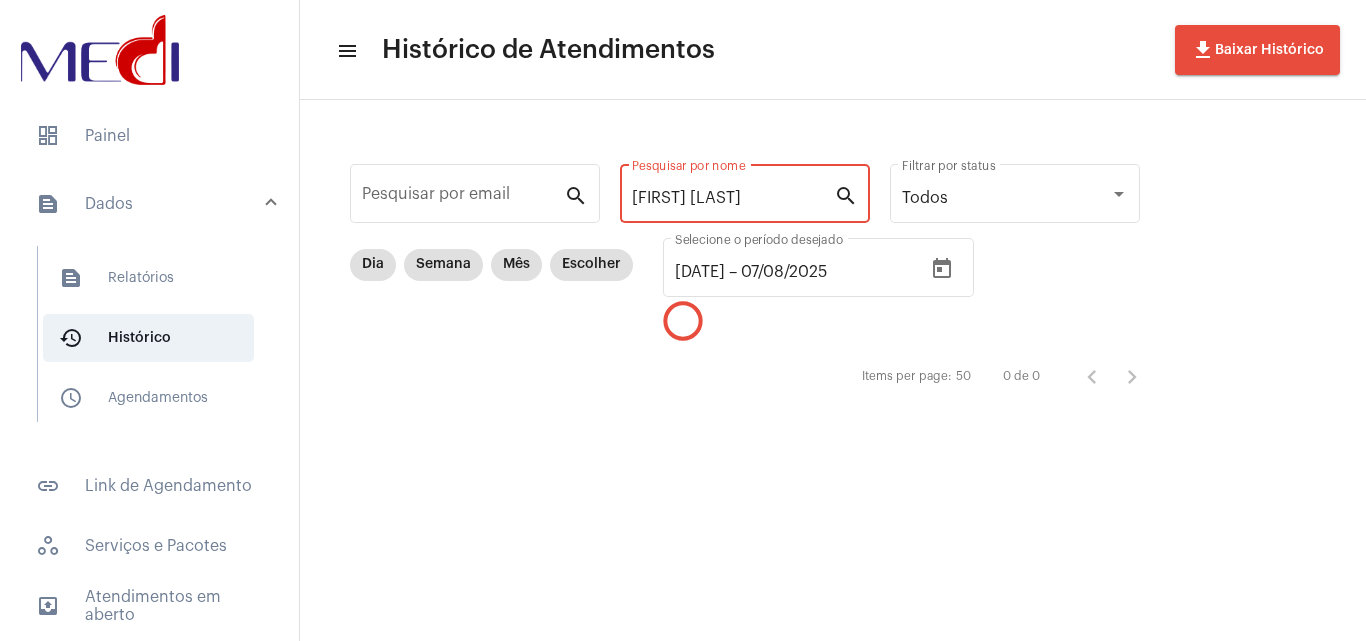 scroll, scrollTop: 0, scrollLeft: 0, axis: both 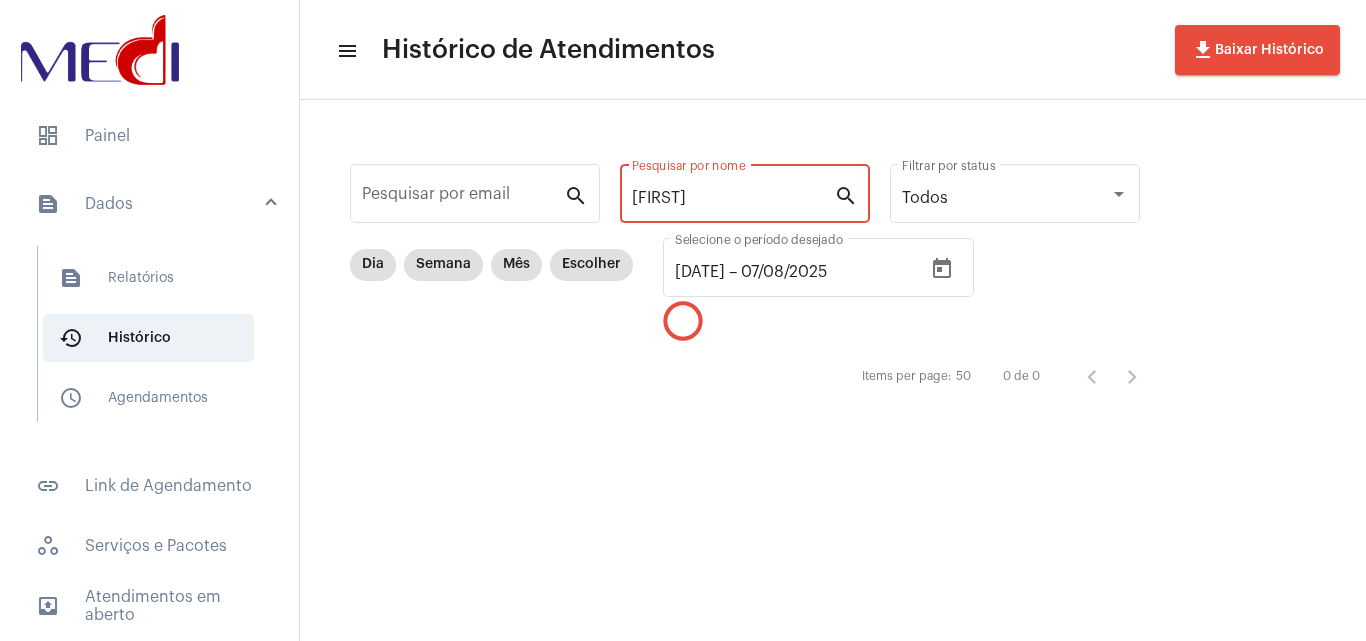 type on "D" 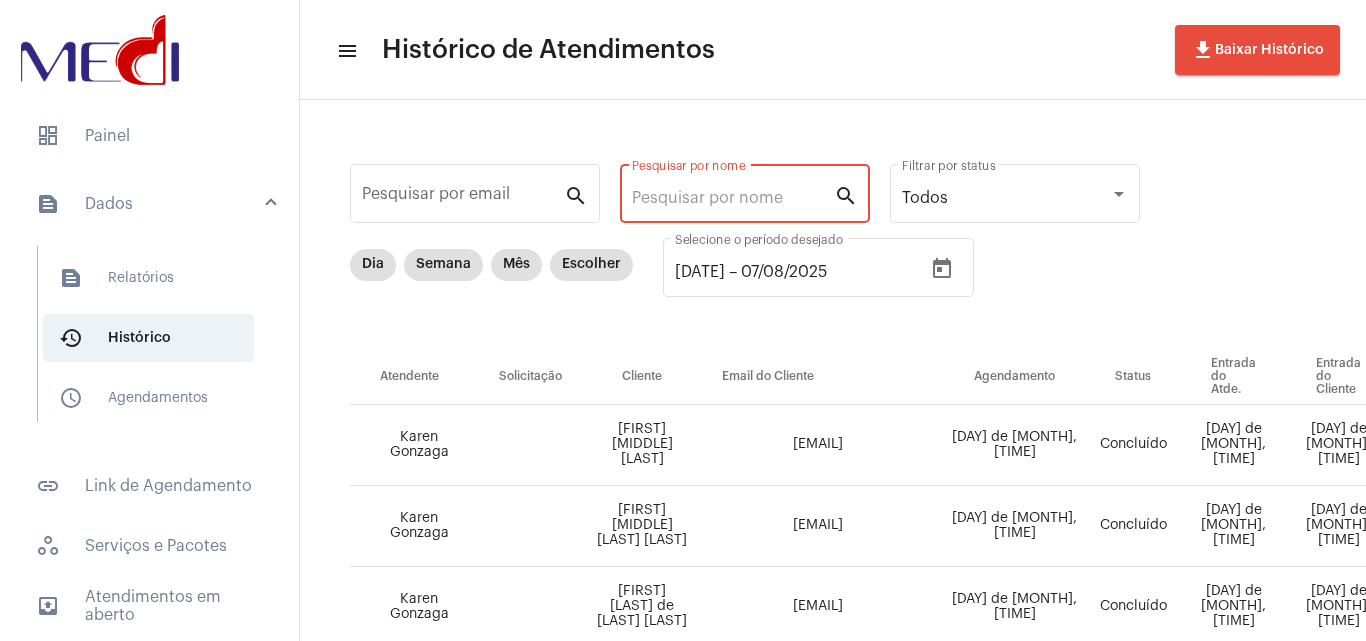 click on "Pesquisar por nome" at bounding box center [733, 198] 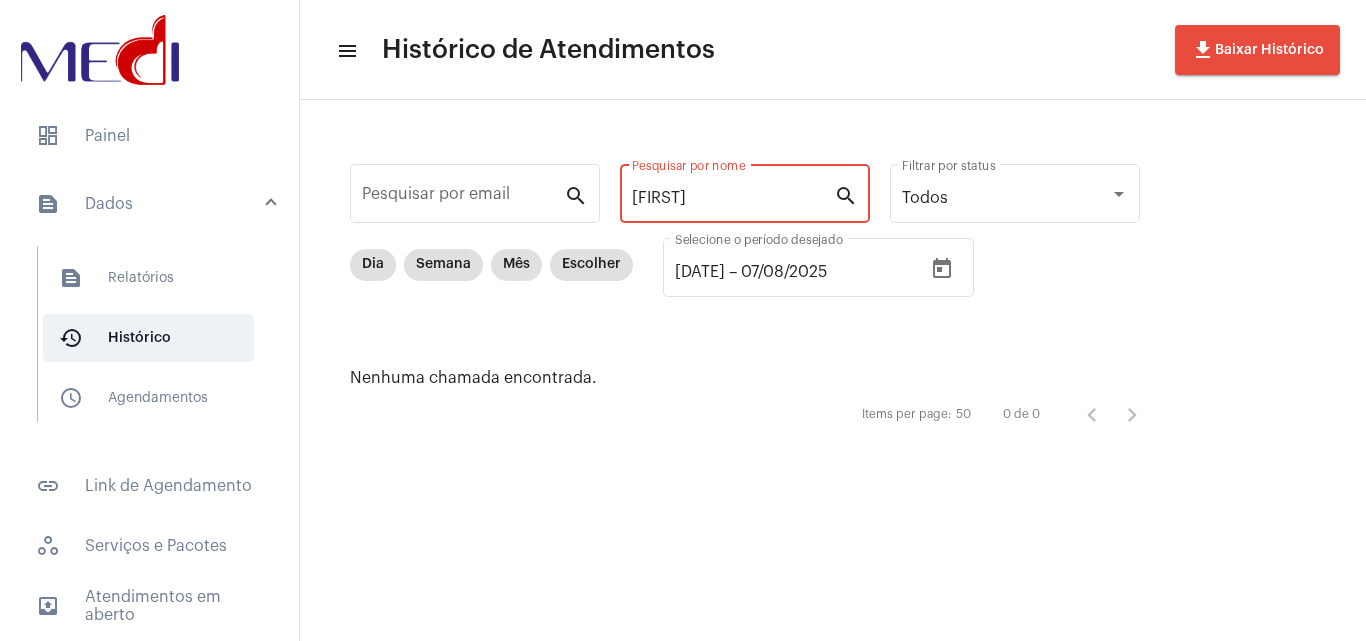 type on "bernard" 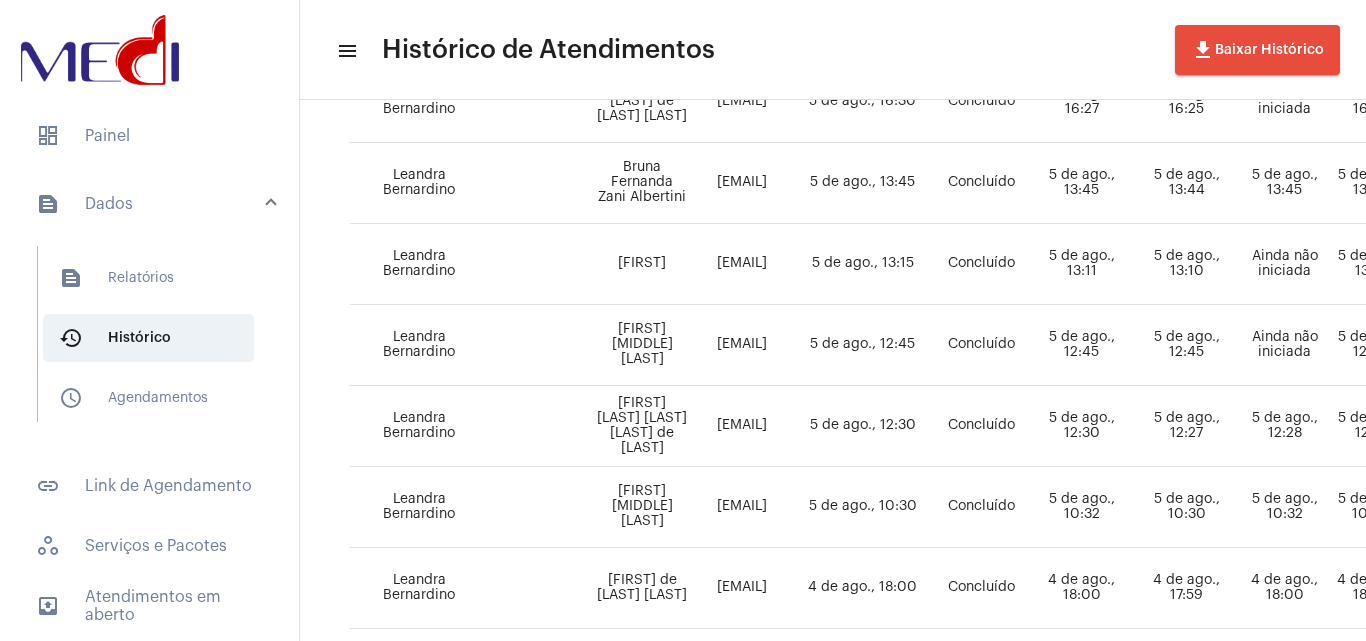 scroll, scrollTop: 0, scrollLeft: 0, axis: both 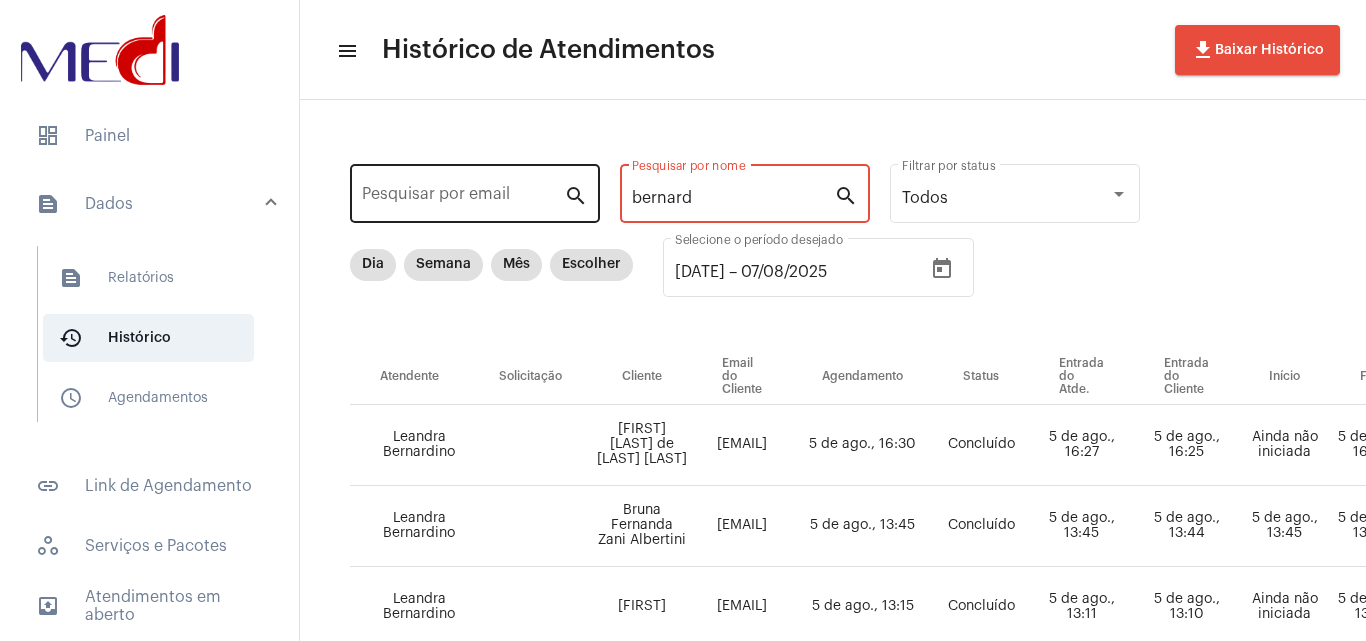 drag, startPoint x: 720, startPoint y: 193, endPoint x: 503, endPoint y: 203, distance: 217.23029 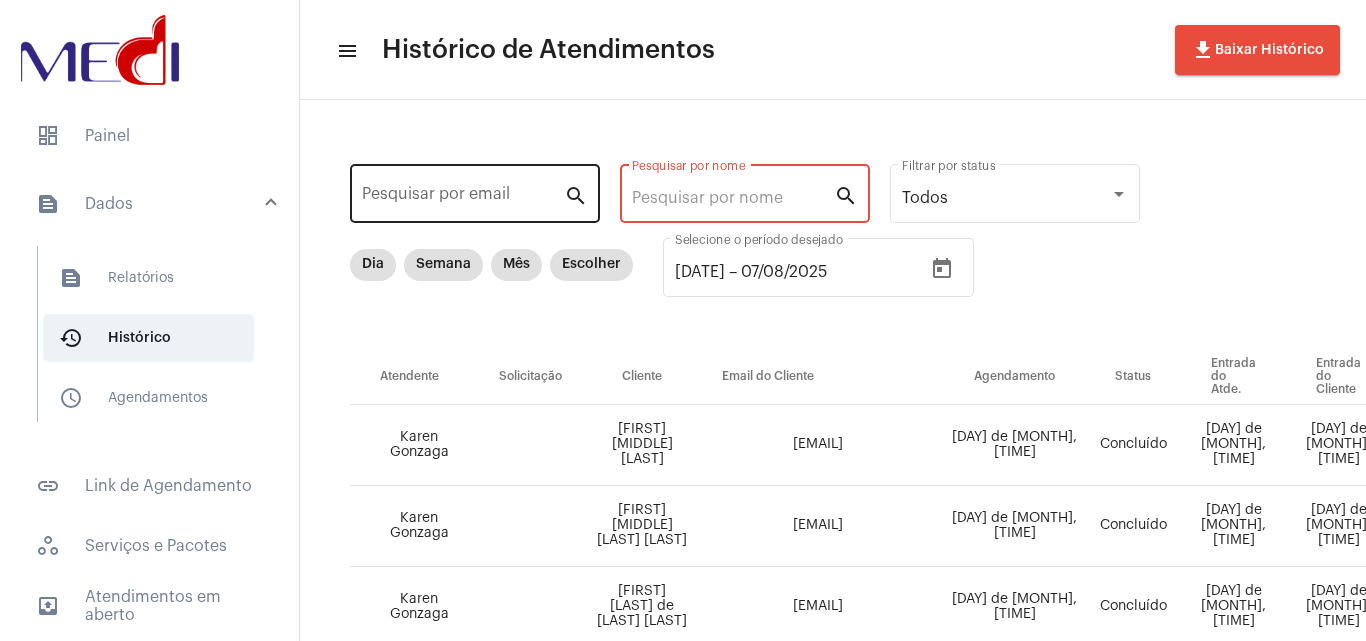click on "Pesquisar por email" at bounding box center [463, 198] 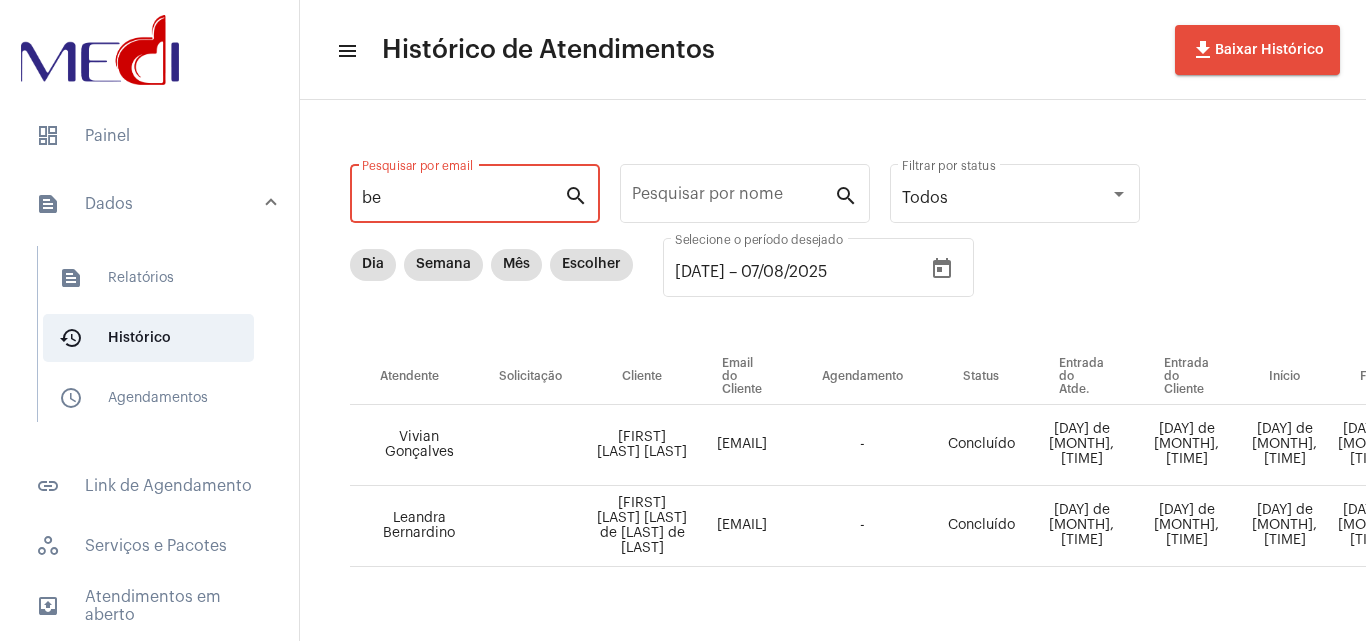 type on "b" 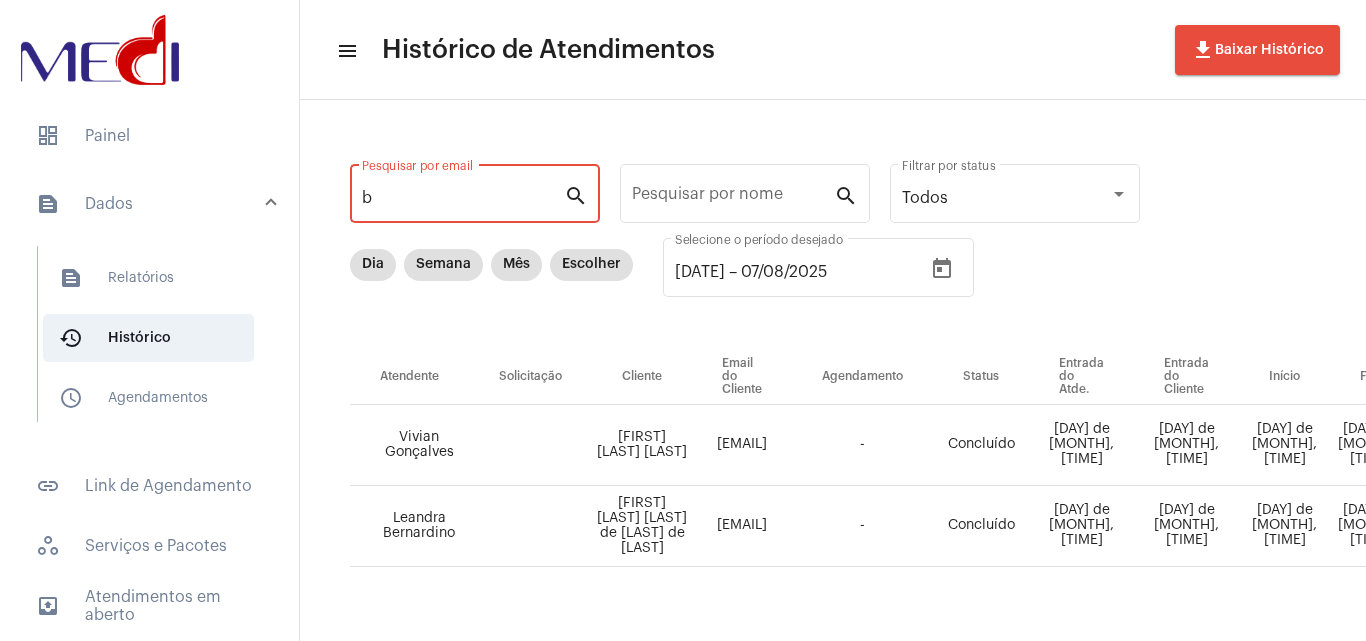 type 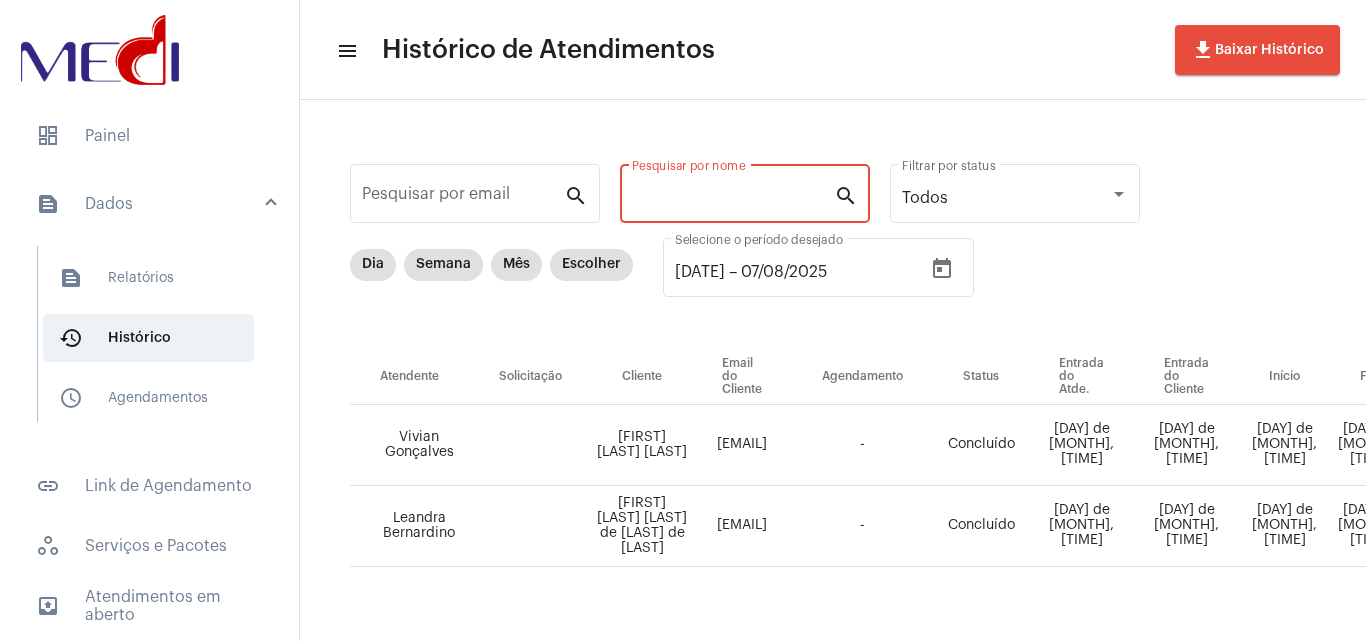 click on "Pesquisar por nome" at bounding box center [733, 198] 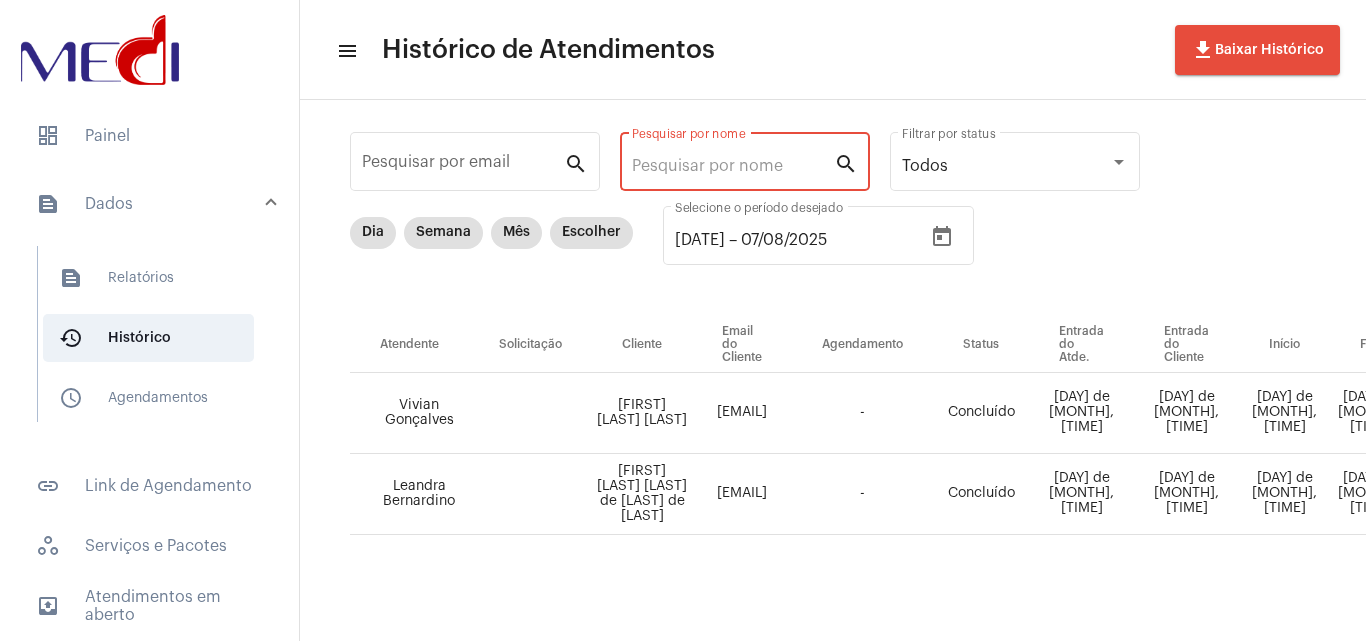 scroll, scrollTop: 0, scrollLeft: 0, axis: both 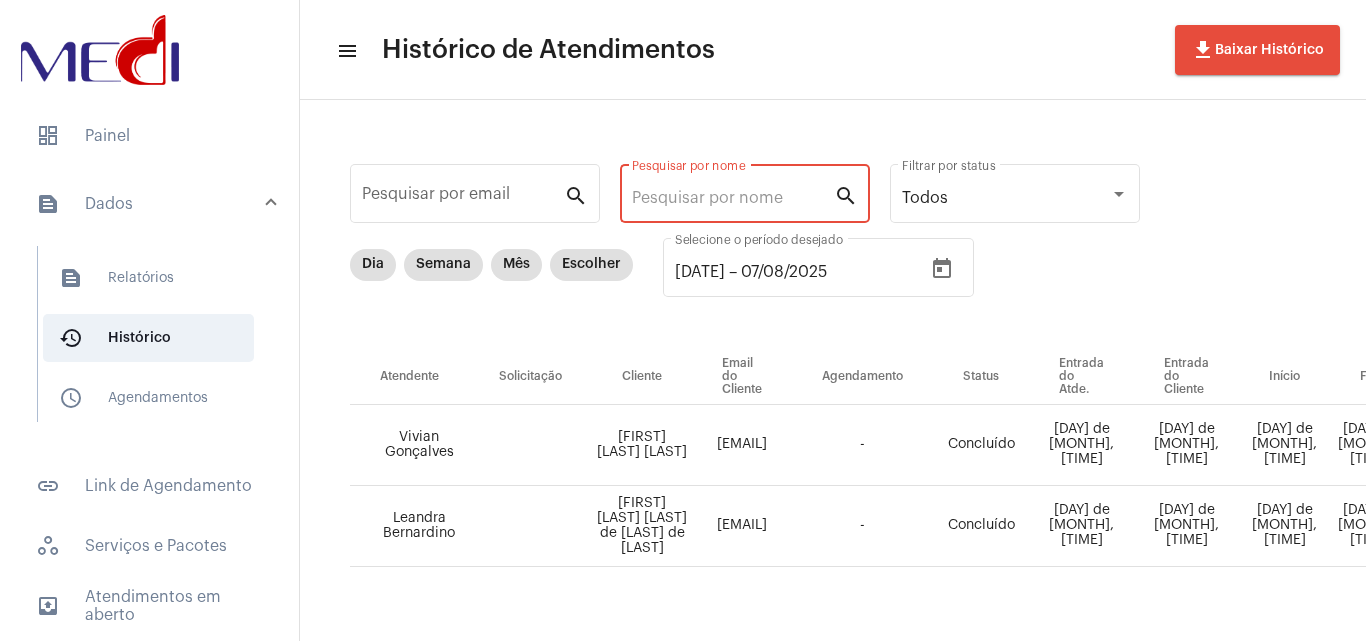 click on "Pesquisar por nome" 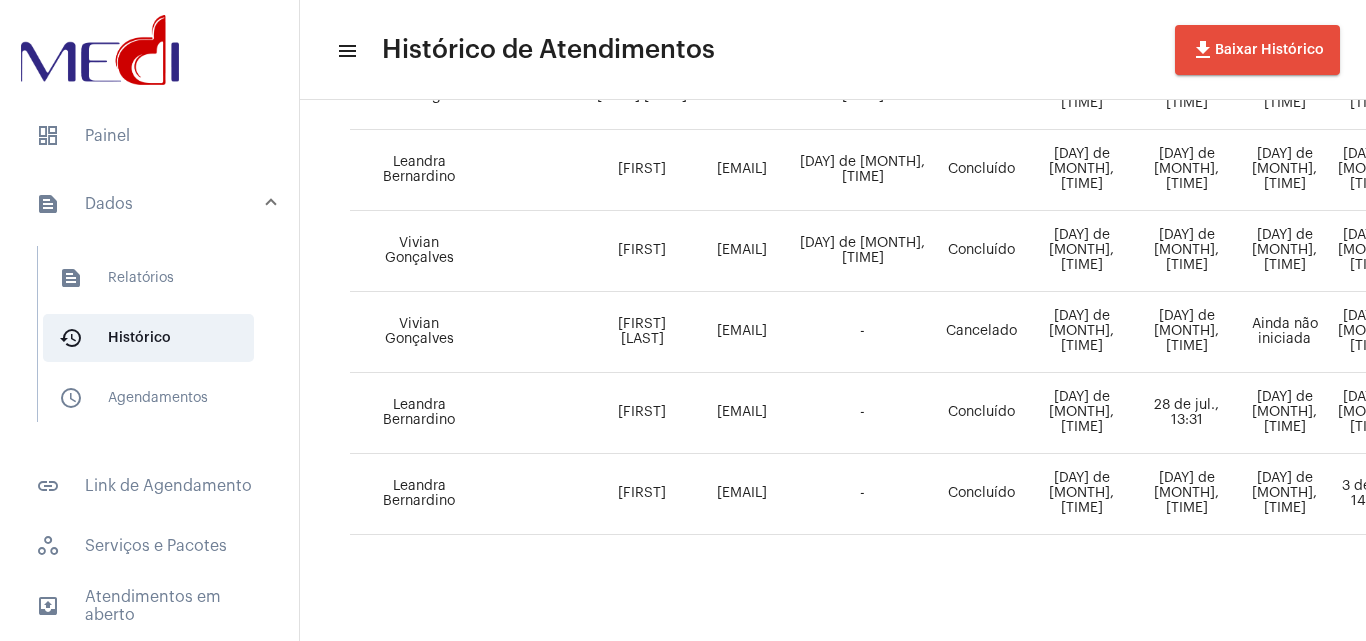 scroll, scrollTop: 358, scrollLeft: 0, axis: vertical 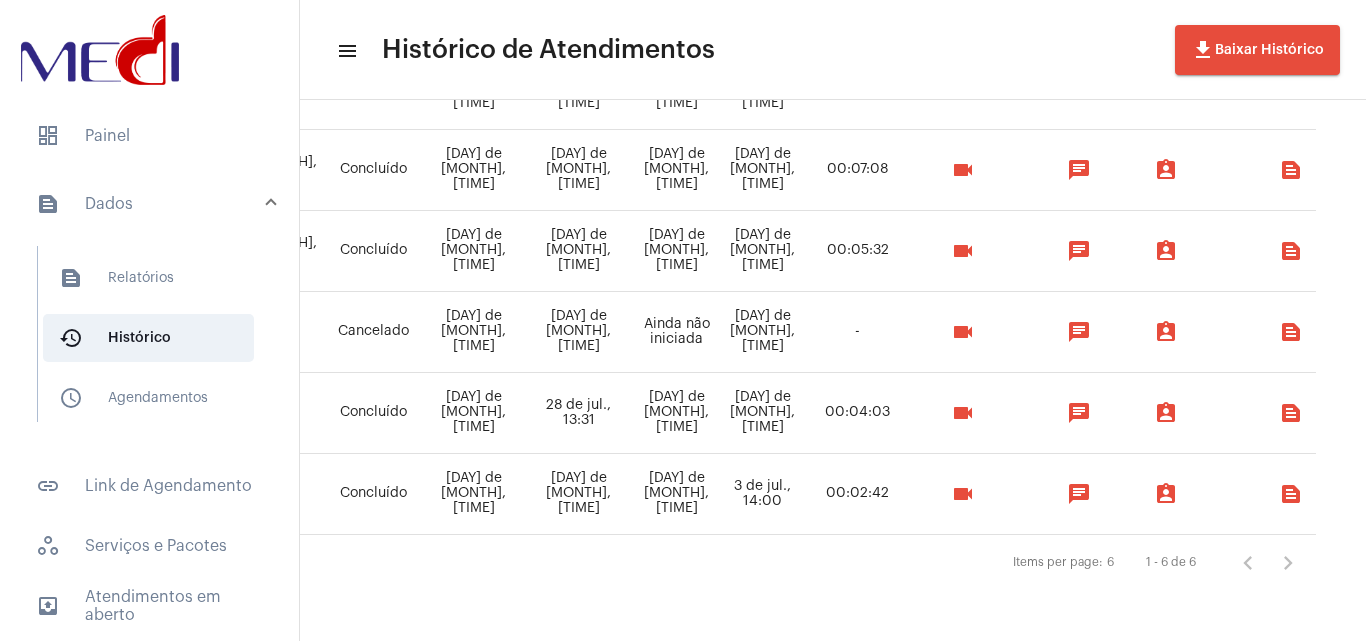 type on "[FIRST]" 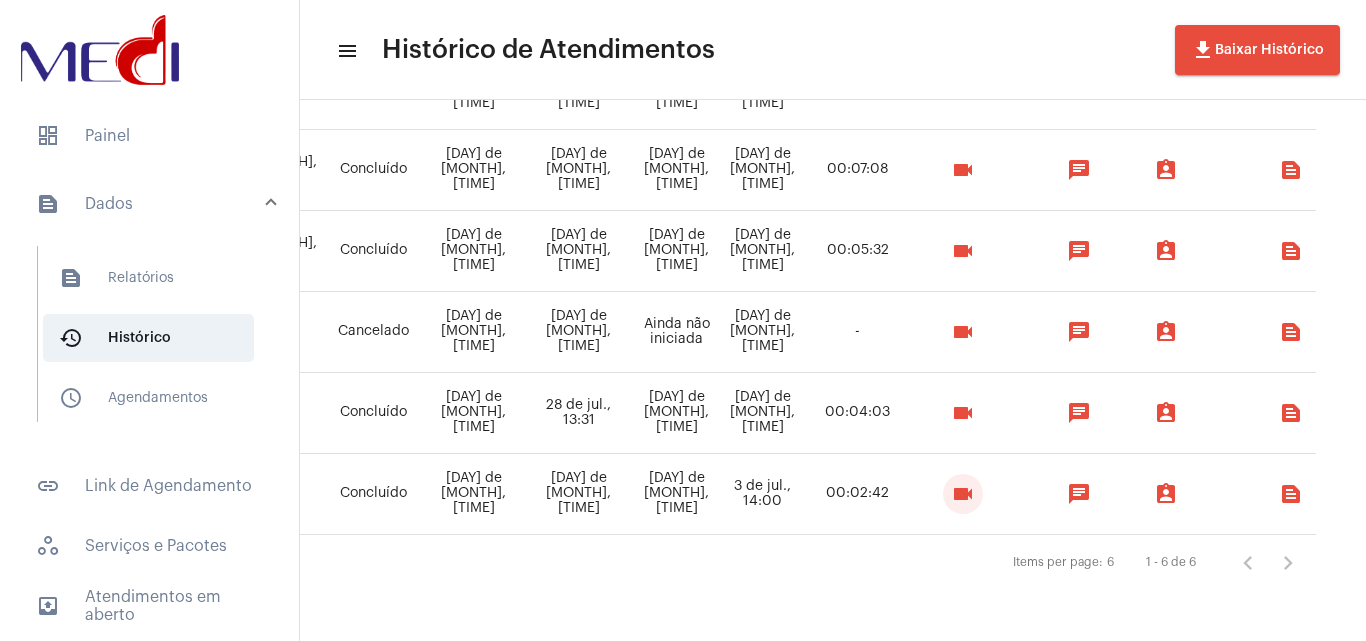 click on "videocam" at bounding box center (963, 494) 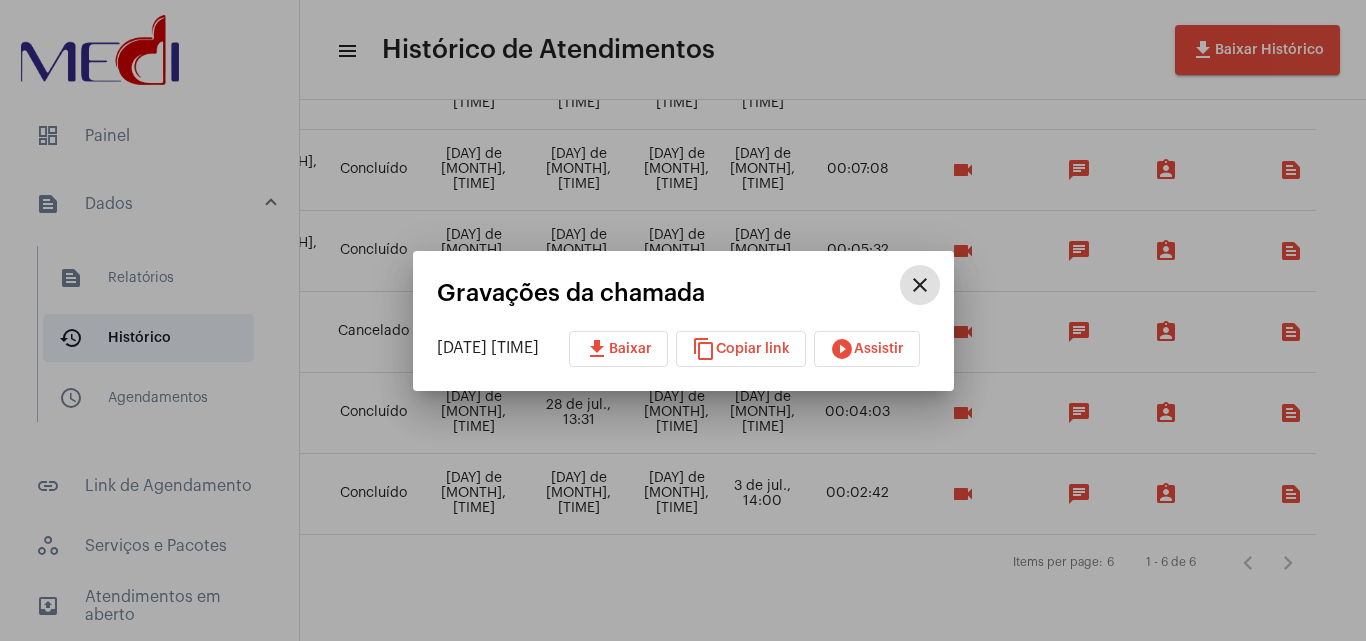 click on "play_circle_filled" at bounding box center (842, 349) 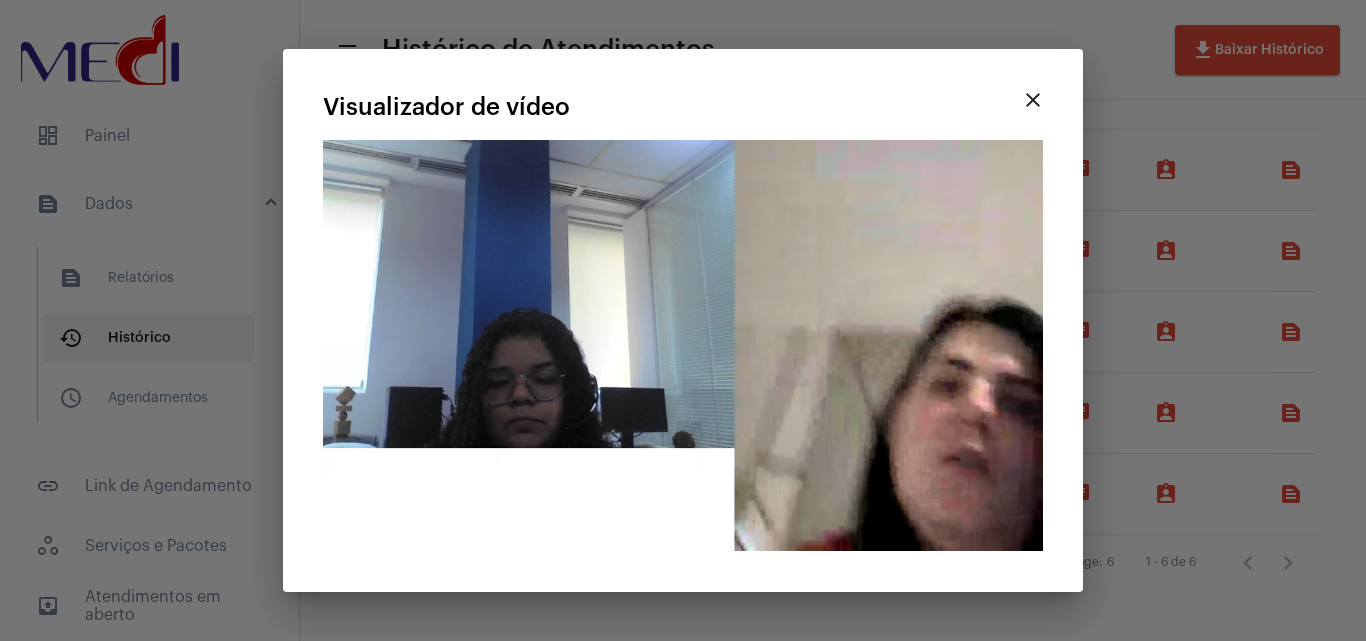 click at bounding box center (683, 320) 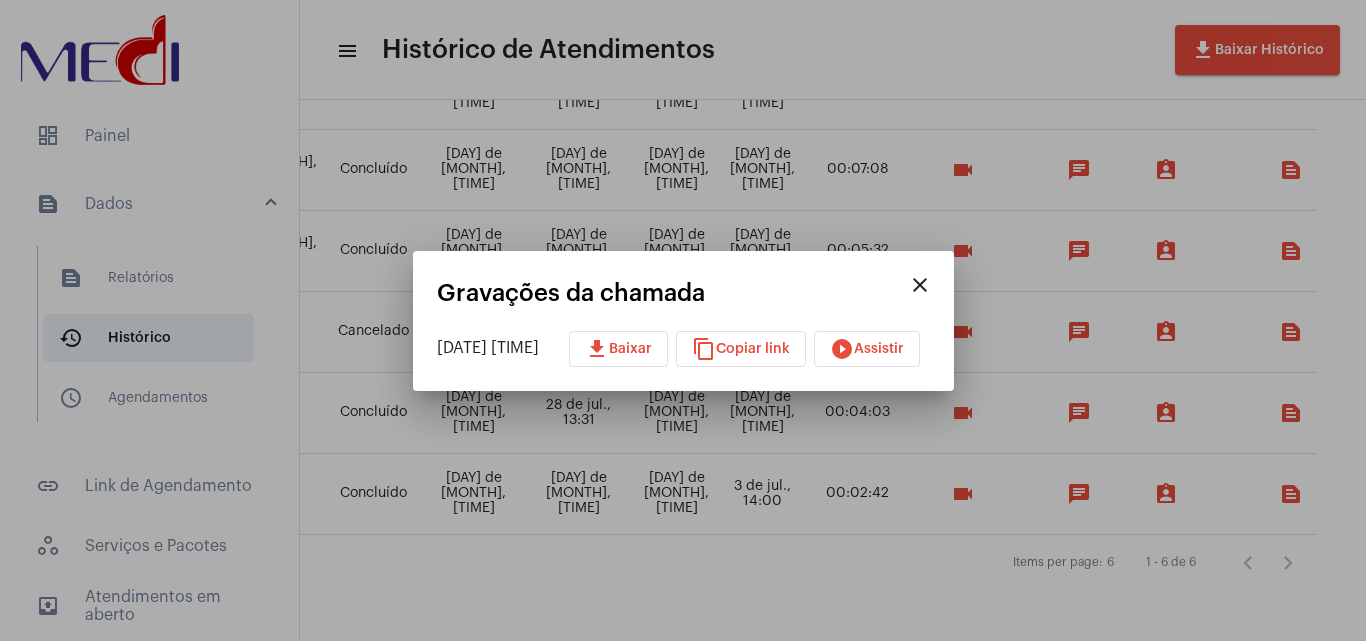 click on "close" at bounding box center (920, 285) 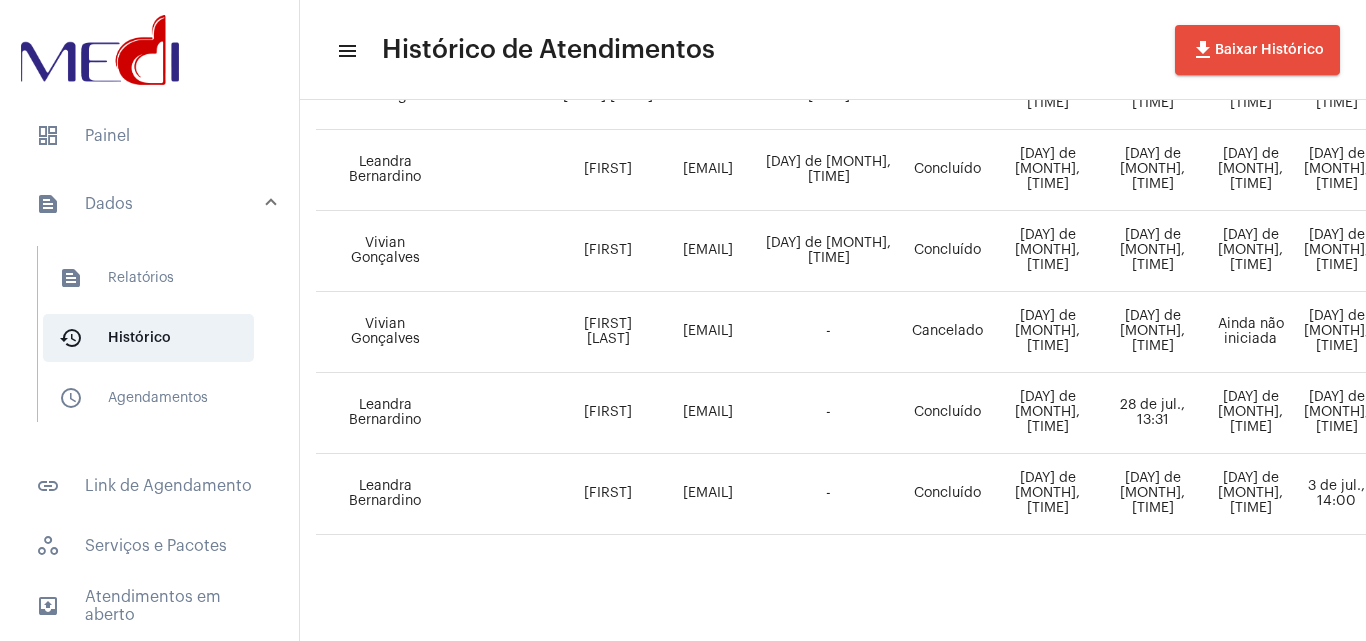 scroll, scrollTop: 358, scrollLeft: 0, axis: vertical 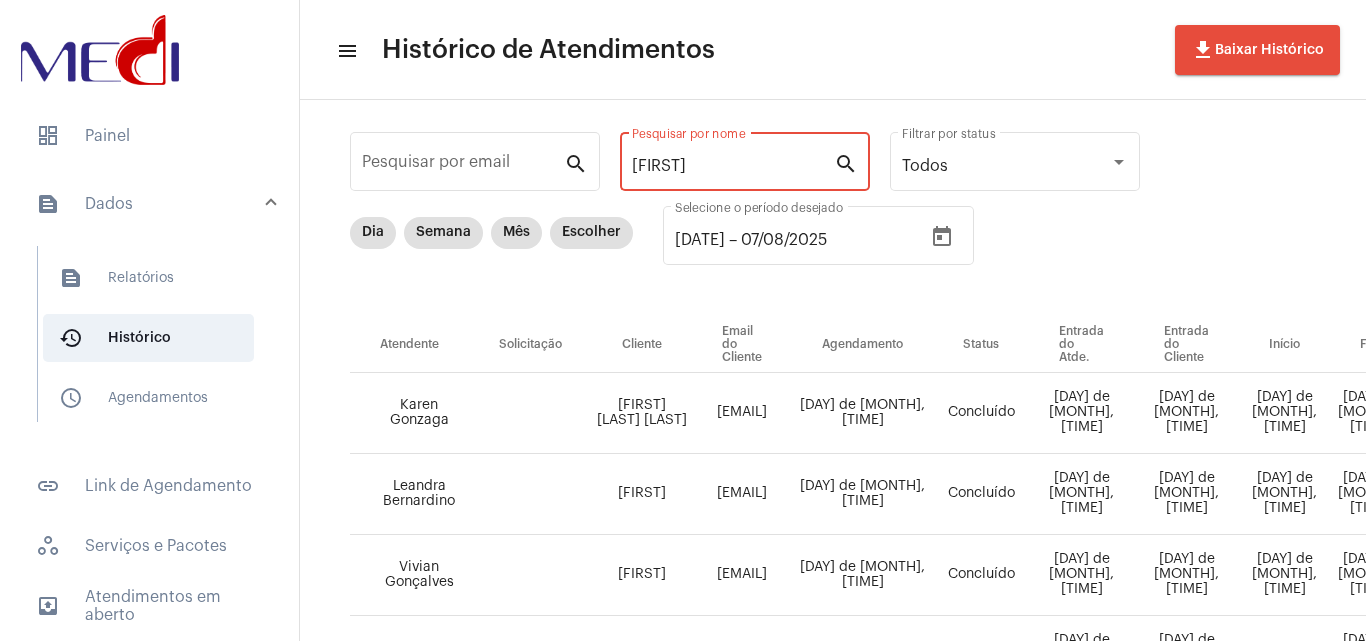 drag, startPoint x: 647, startPoint y: 170, endPoint x: 601, endPoint y: 152, distance: 49.396355 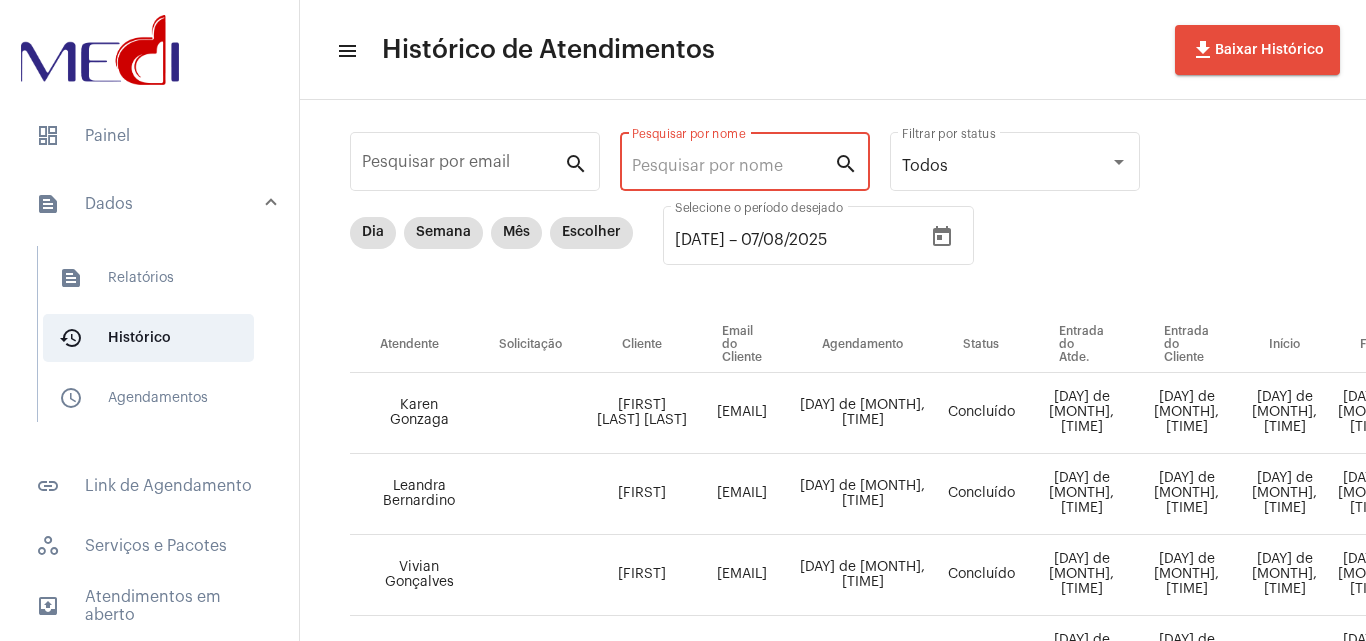 scroll, scrollTop: 0, scrollLeft: 0, axis: both 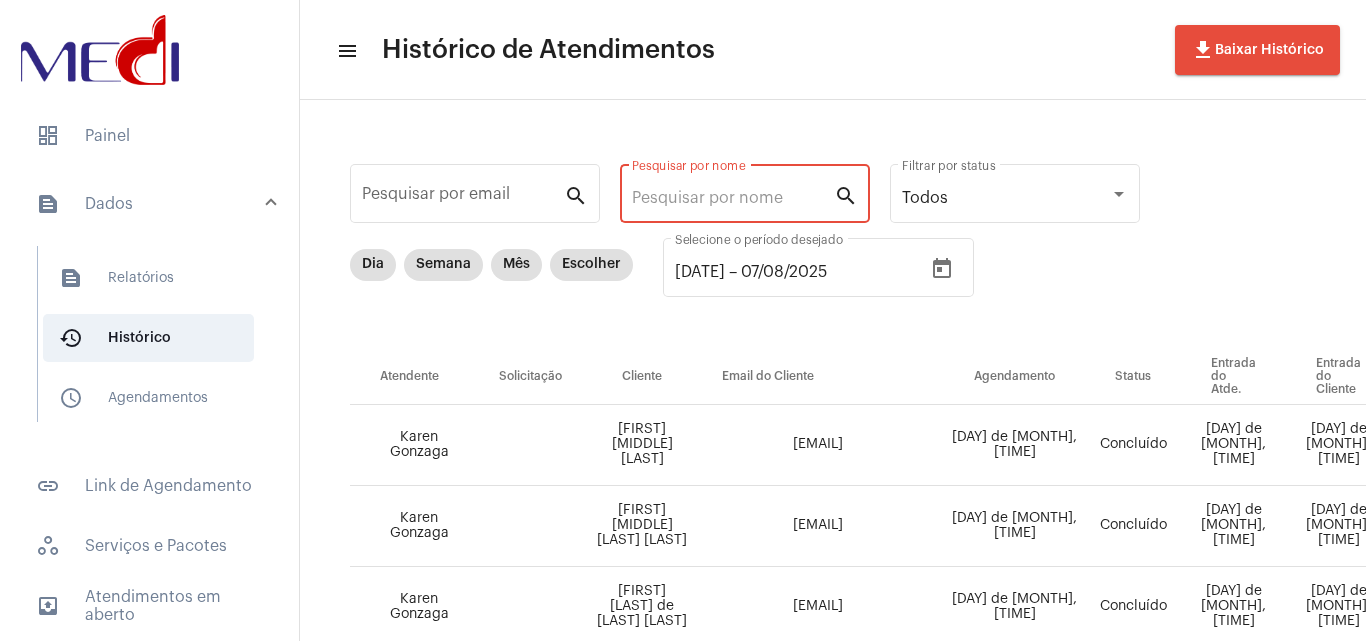 type 